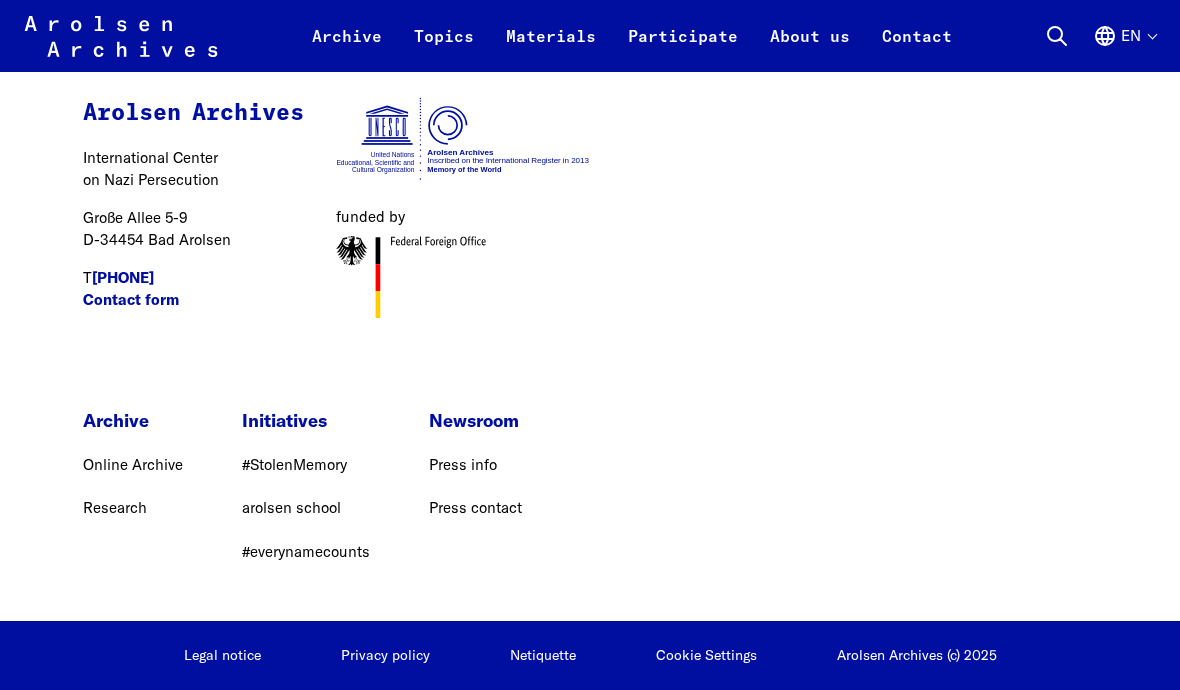 scroll, scrollTop: 9939, scrollLeft: 0, axis: vertical 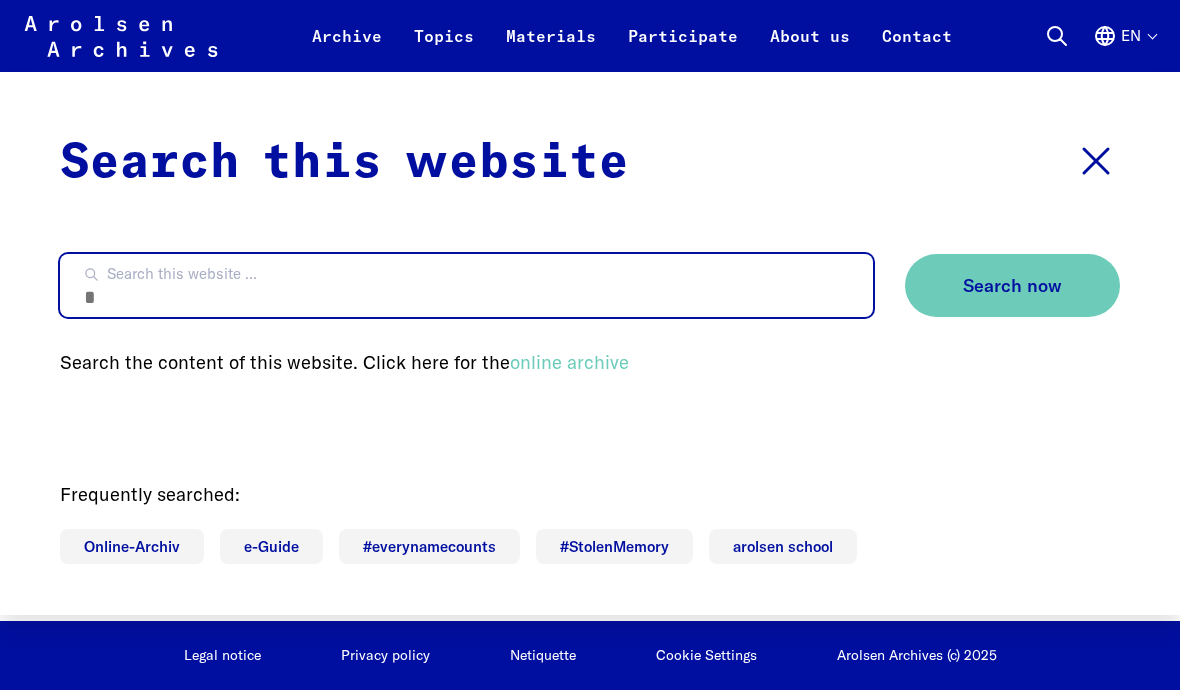 click on "Search this website ..." at bounding box center (466, 285) 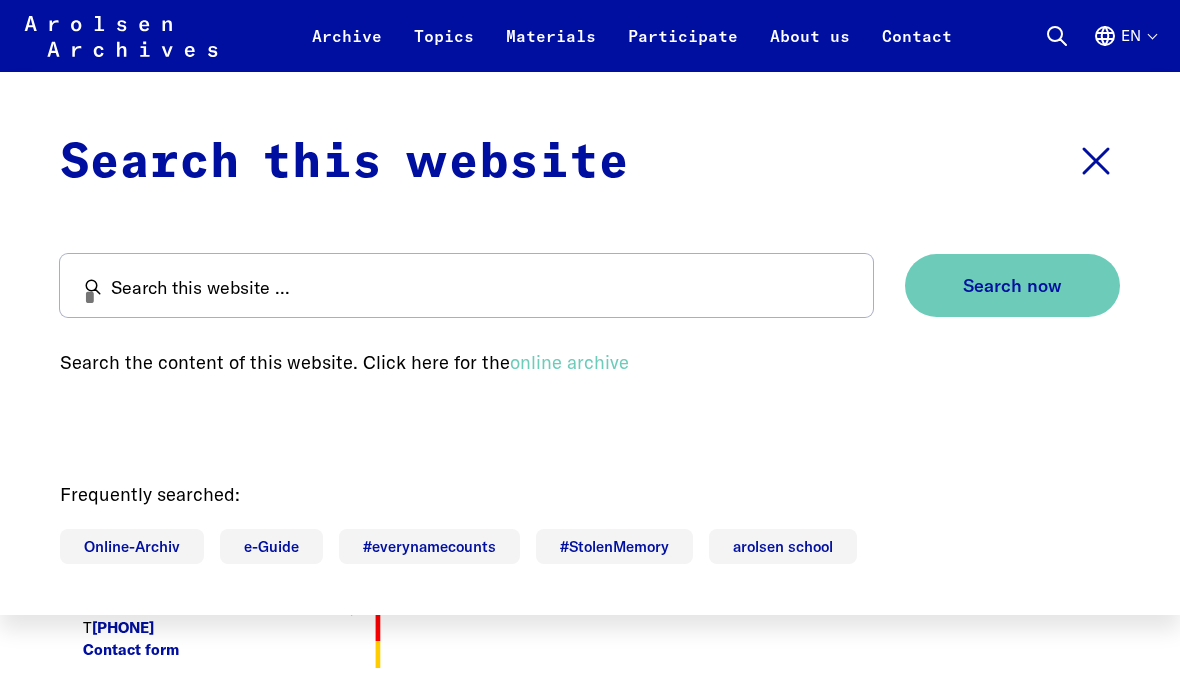 scroll, scrollTop: 9487, scrollLeft: 0, axis: vertical 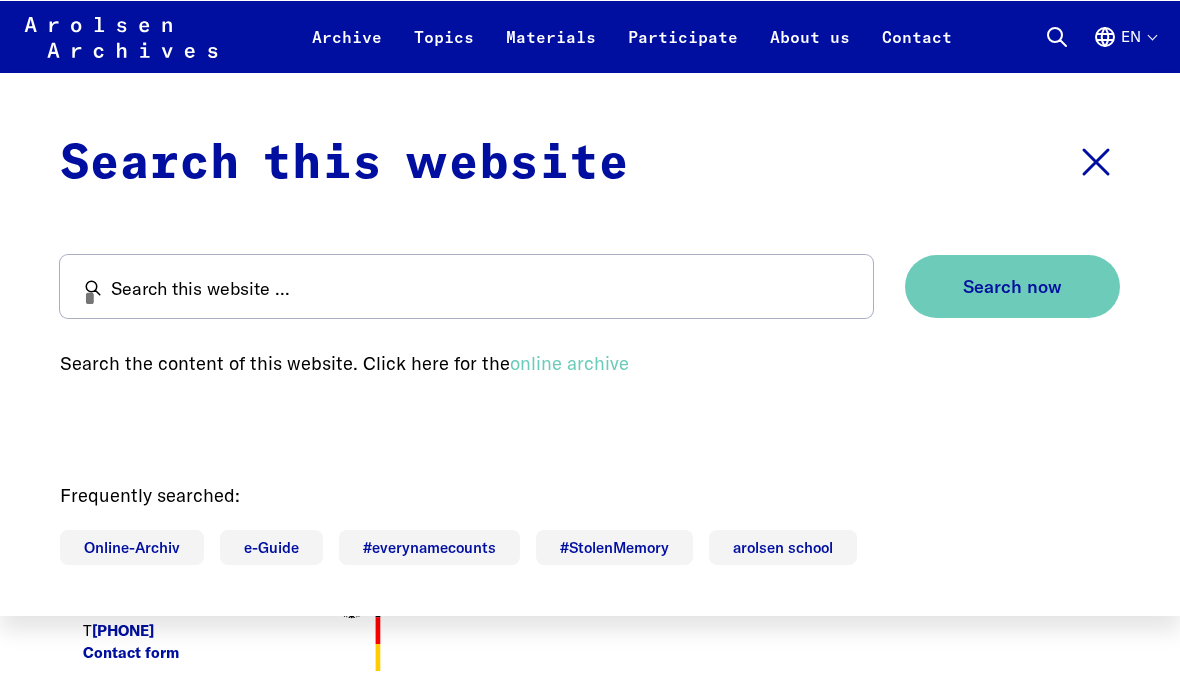 click on "Archive" at bounding box center [347, 48] 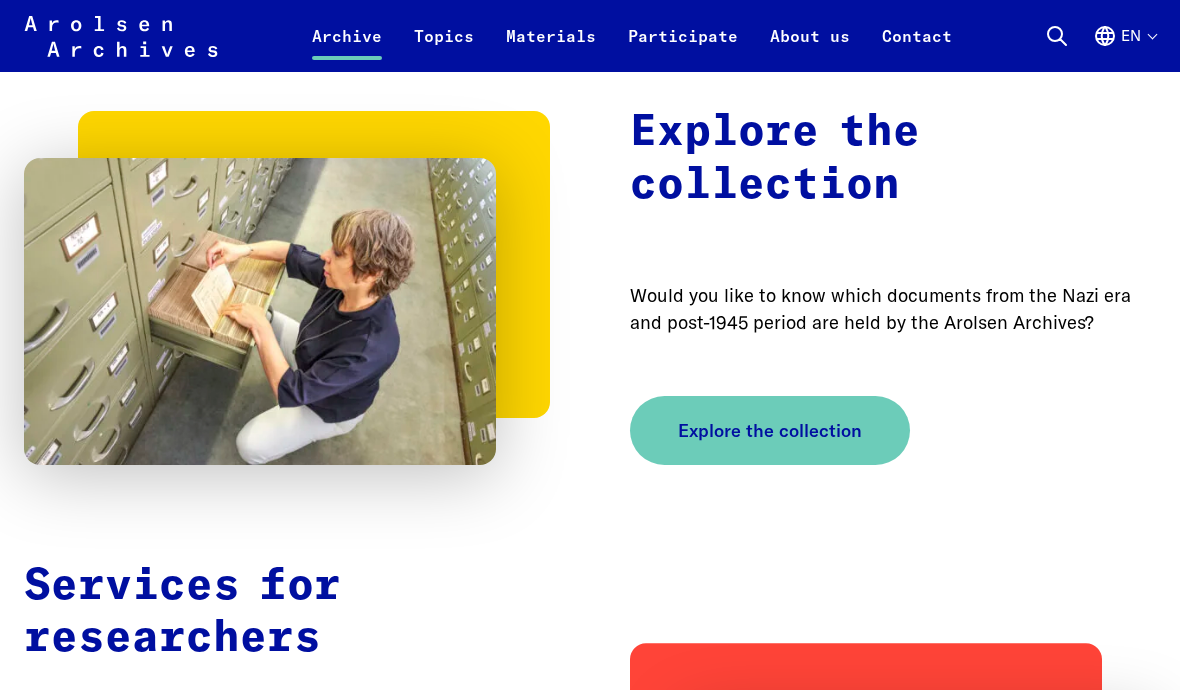 scroll, scrollTop: 4547, scrollLeft: 0, axis: vertical 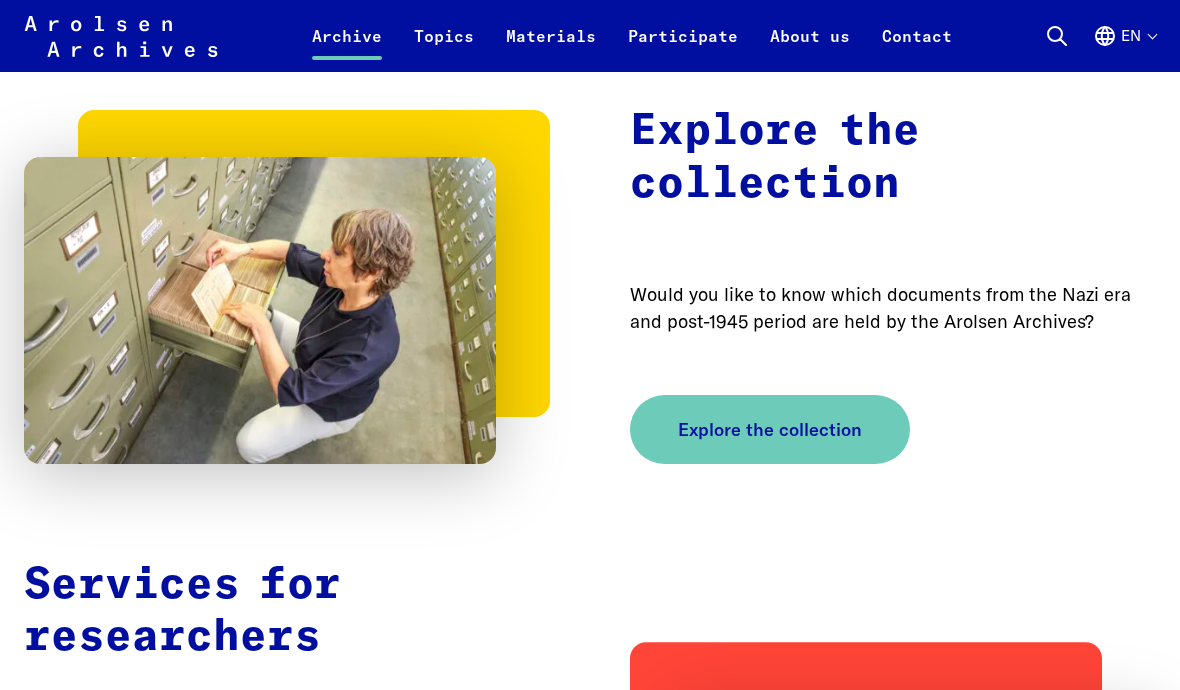 click on "Explore the collection" at bounding box center [770, 429] 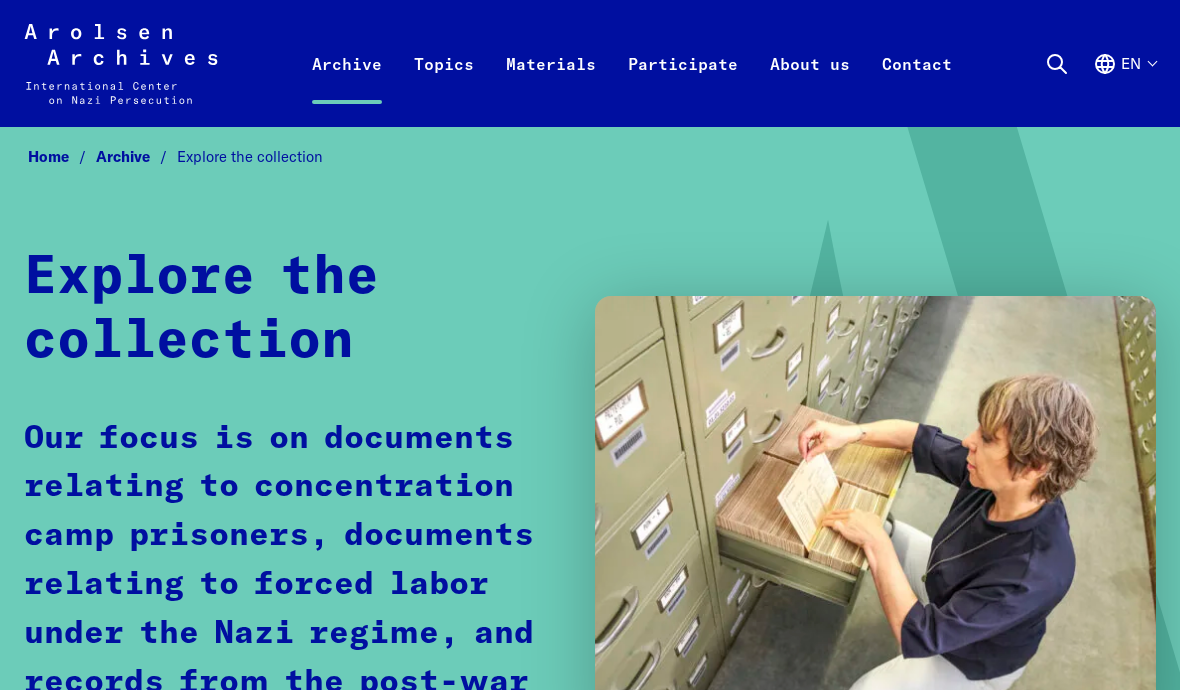 scroll, scrollTop: 0, scrollLeft: 0, axis: both 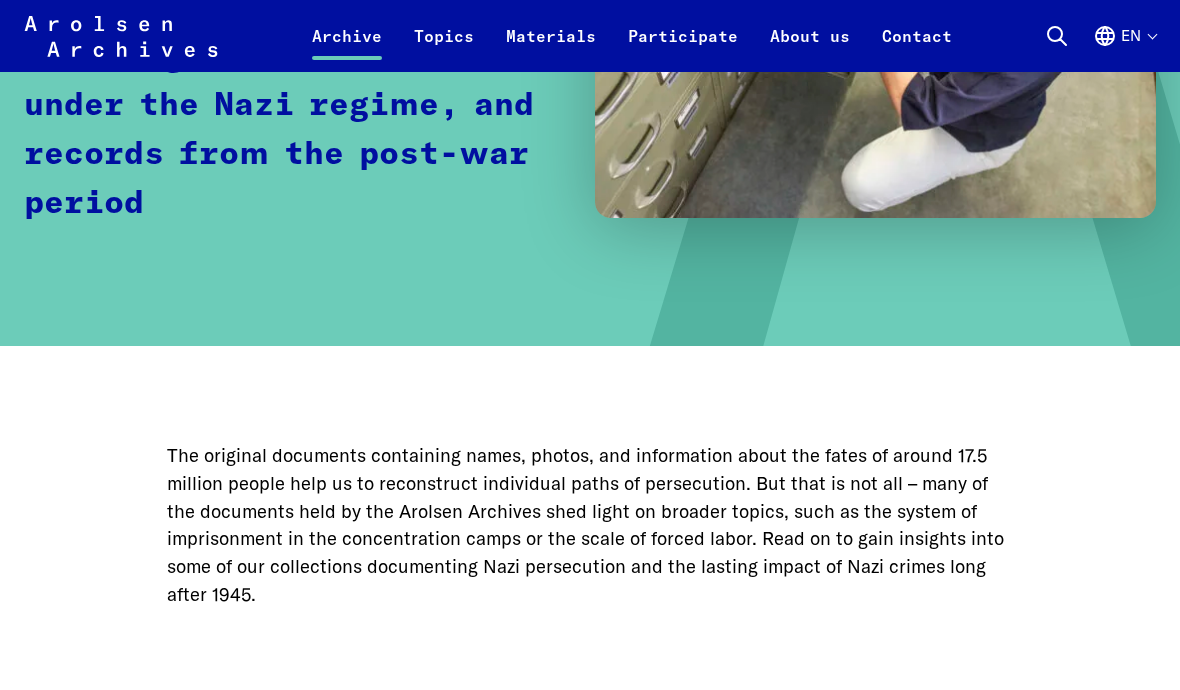 click 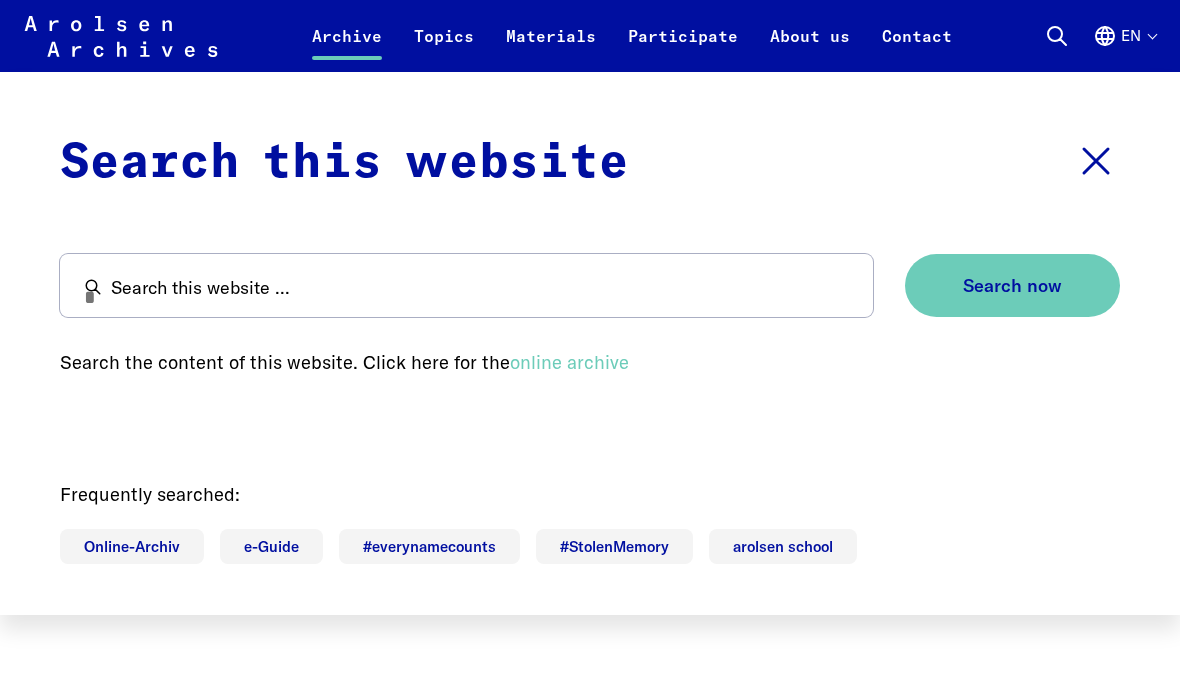 scroll, scrollTop: 490, scrollLeft: 0, axis: vertical 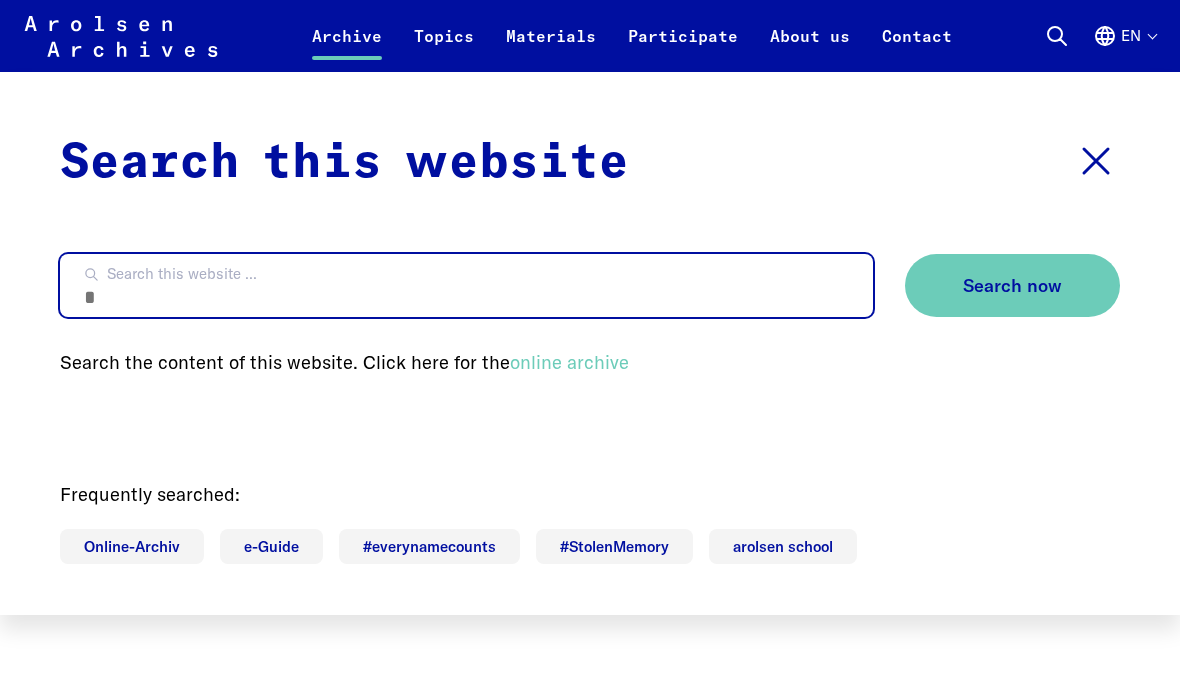 click on "Search this website ..." at bounding box center (466, 285) 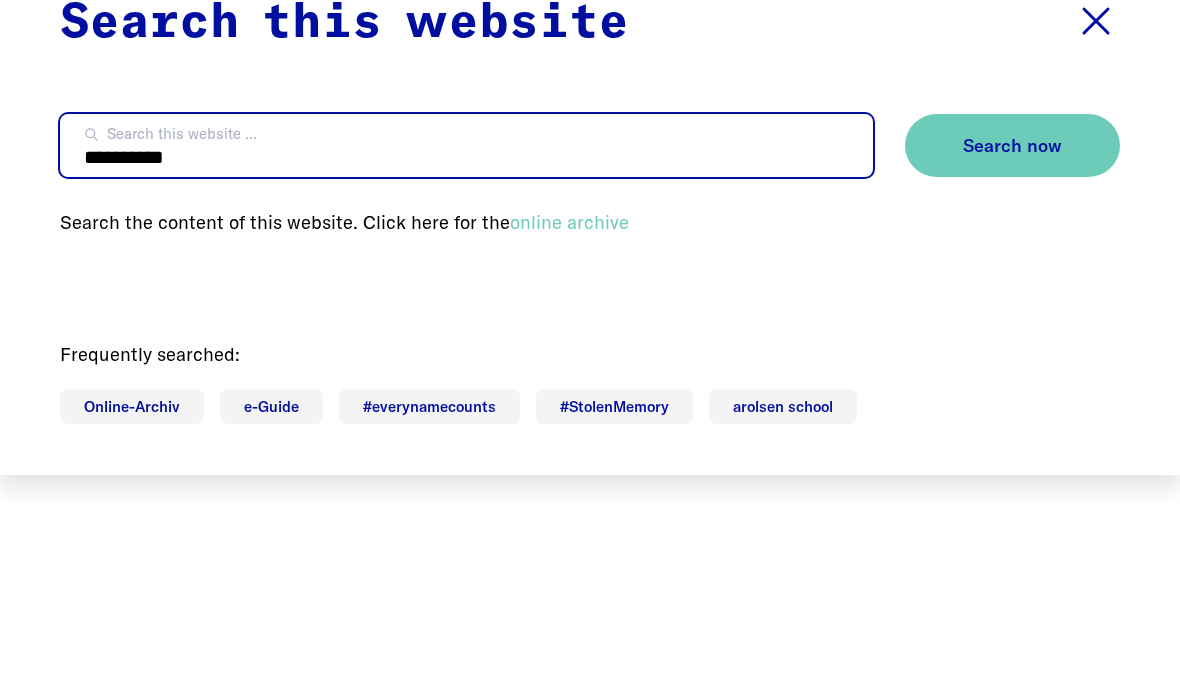 type on "**********" 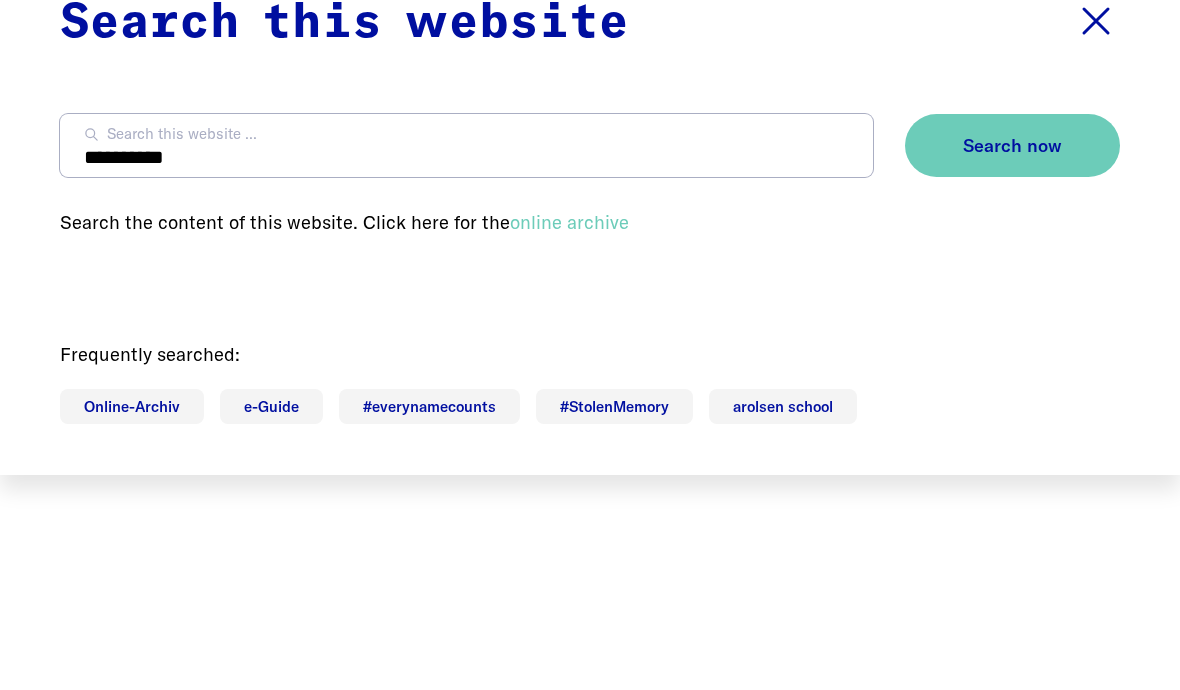 click on "Search now" at bounding box center (1012, 286) 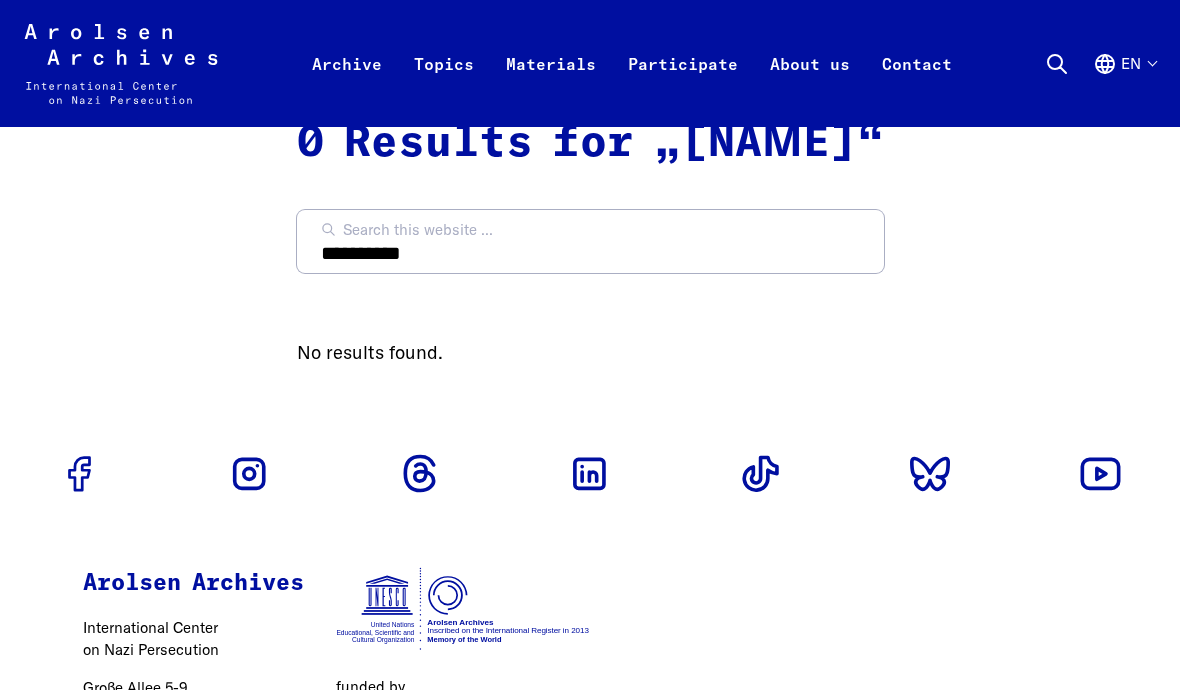 scroll, scrollTop: 0, scrollLeft: 0, axis: both 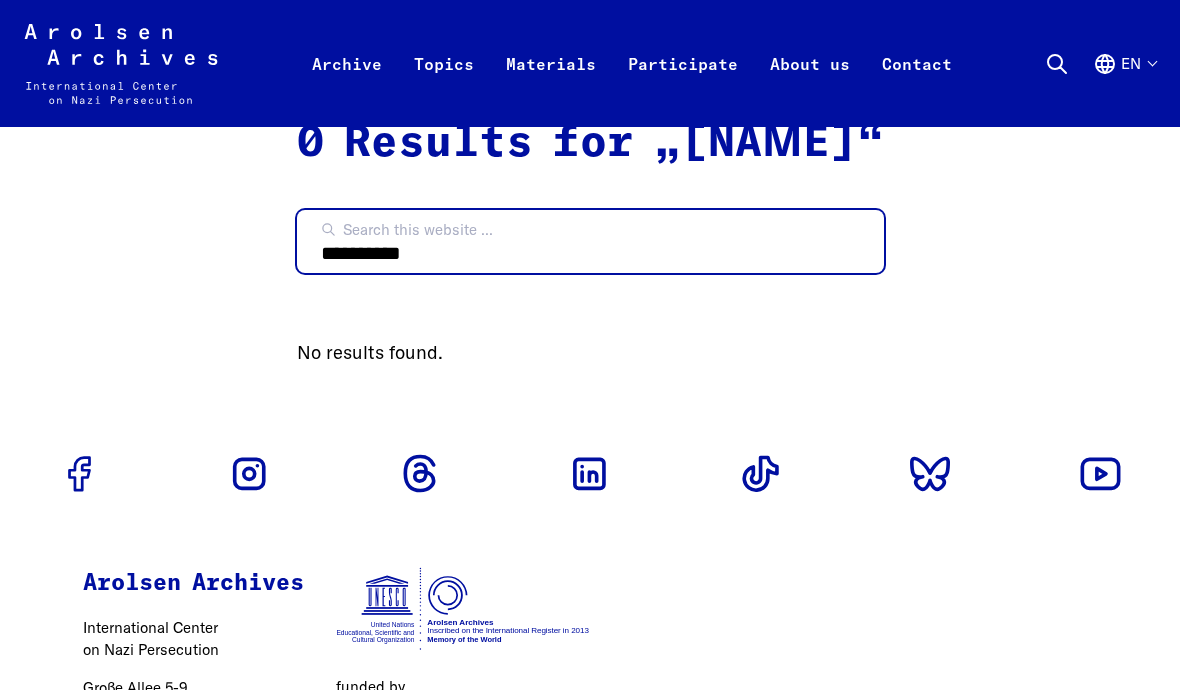 click on "**********" at bounding box center (590, 241) 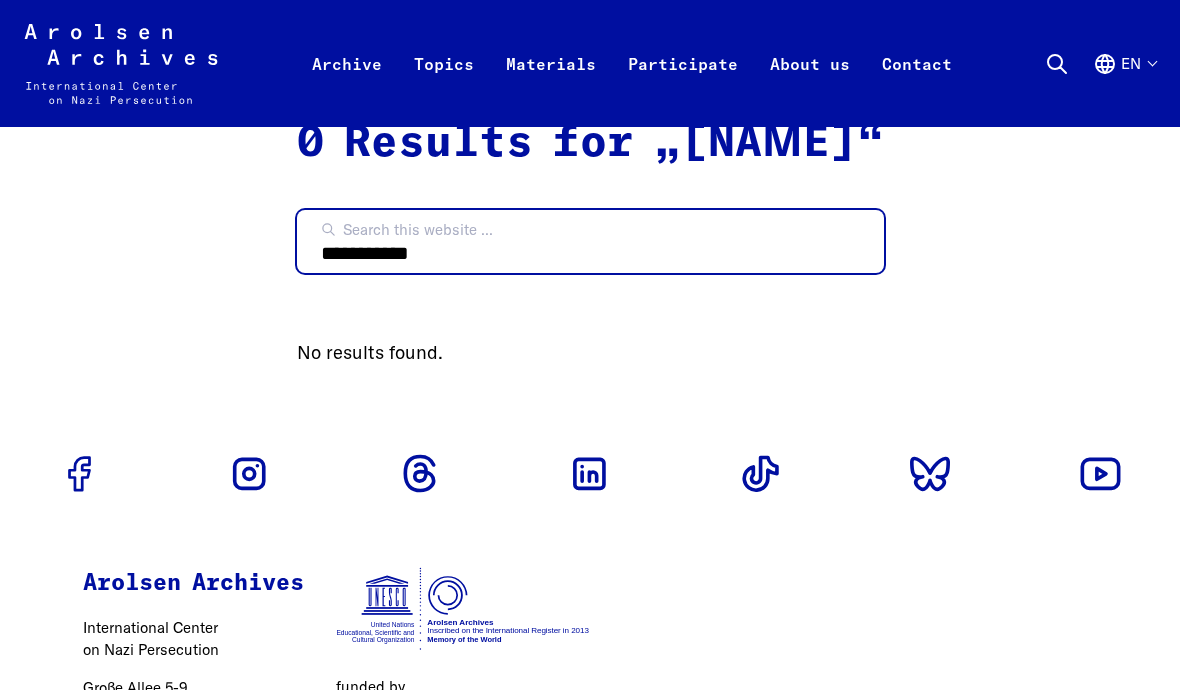 type on "**********" 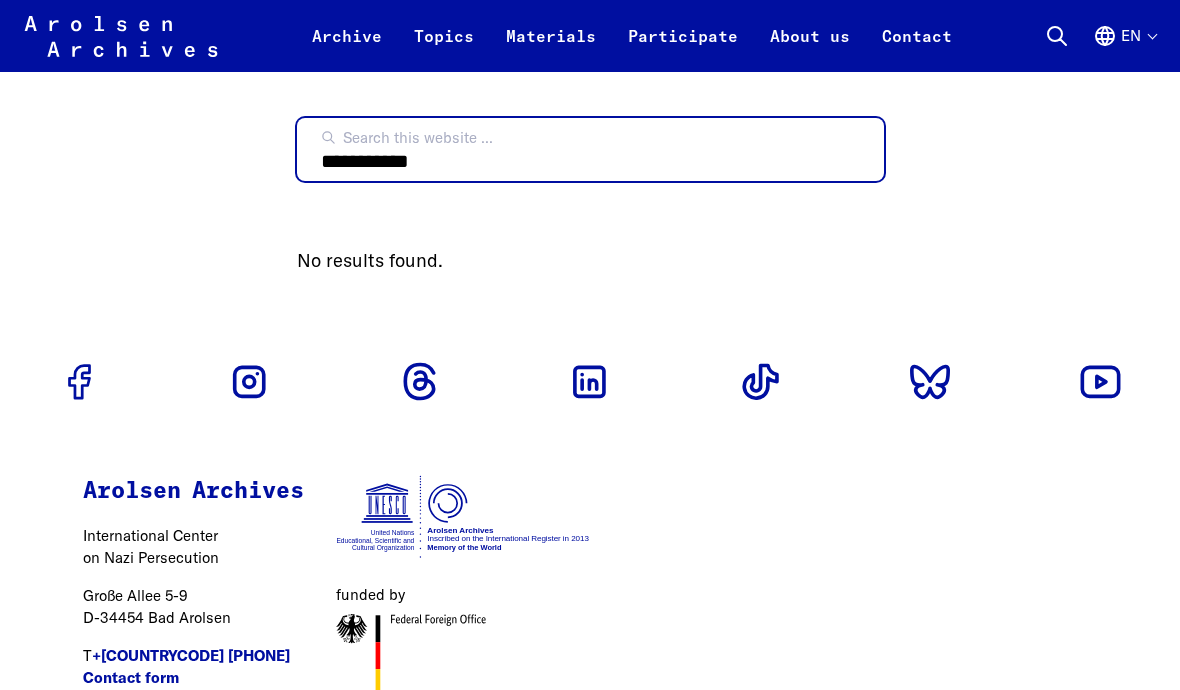 scroll, scrollTop: 0, scrollLeft: 0, axis: both 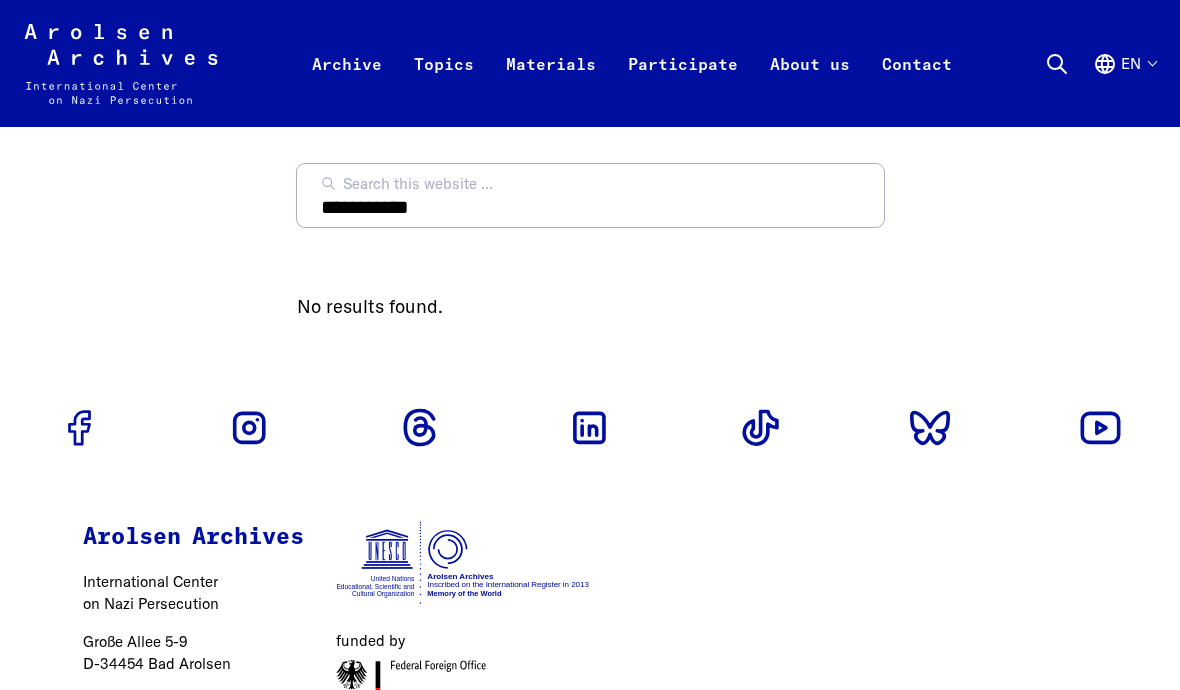 click on "Archive" at bounding box center (347, 87) 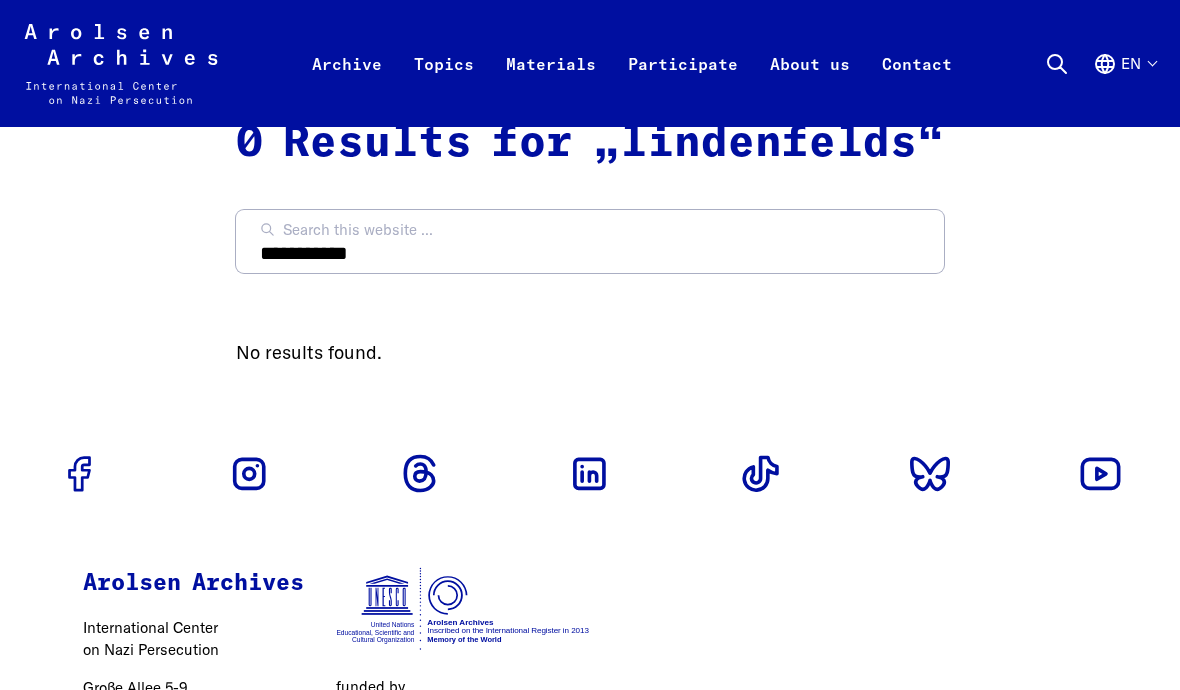 scroll, scrollTop: 0, scrollLeft: 0, axis: both 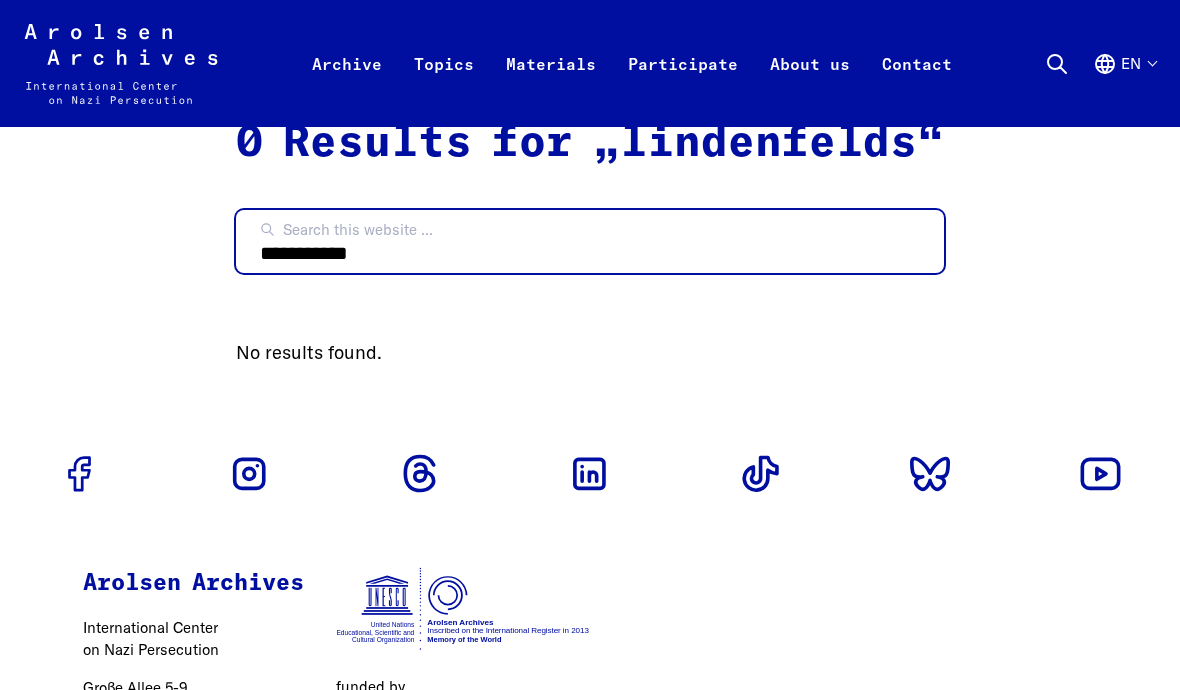 click on "**********" at bounding box center (590, 241) 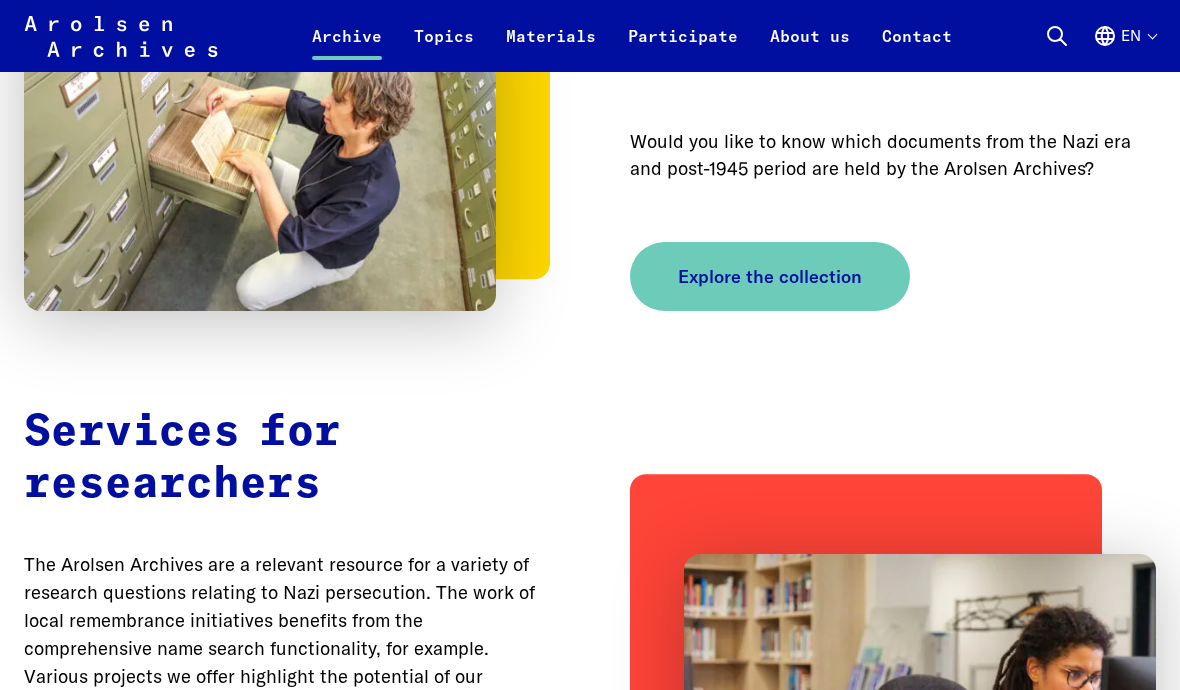 scroll, scrollTop: 4700, scrollLeft: 0, axis: vertical 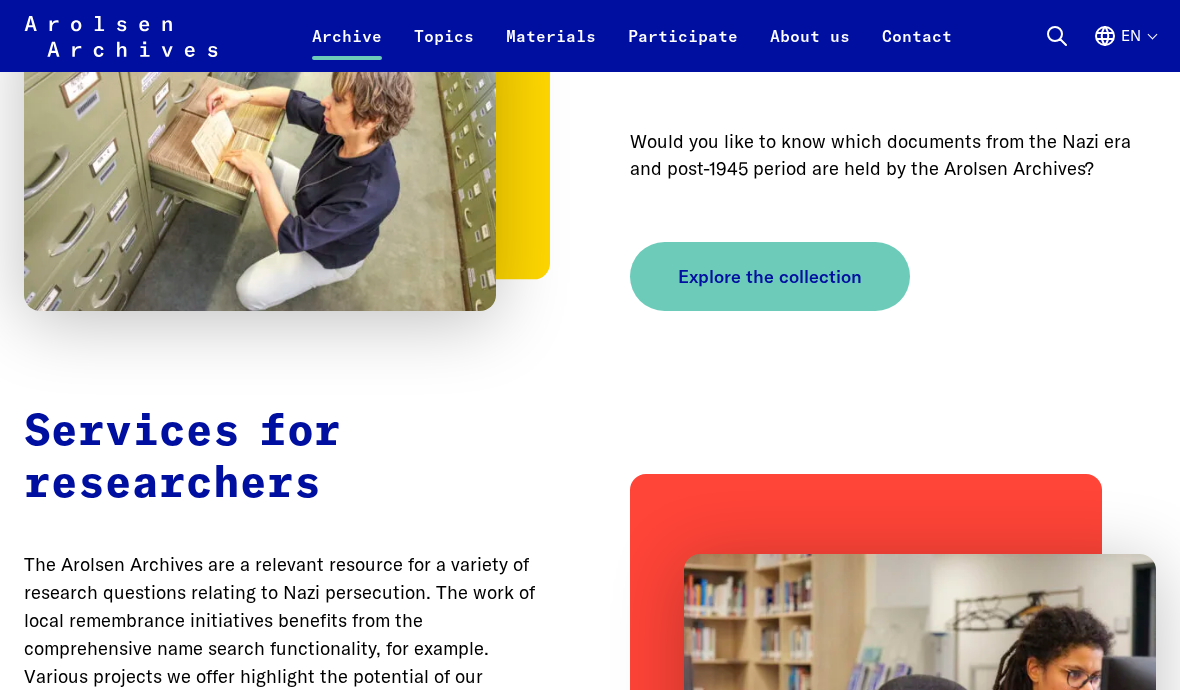 click on "Explore the collection" at bounding box center (770, 276) 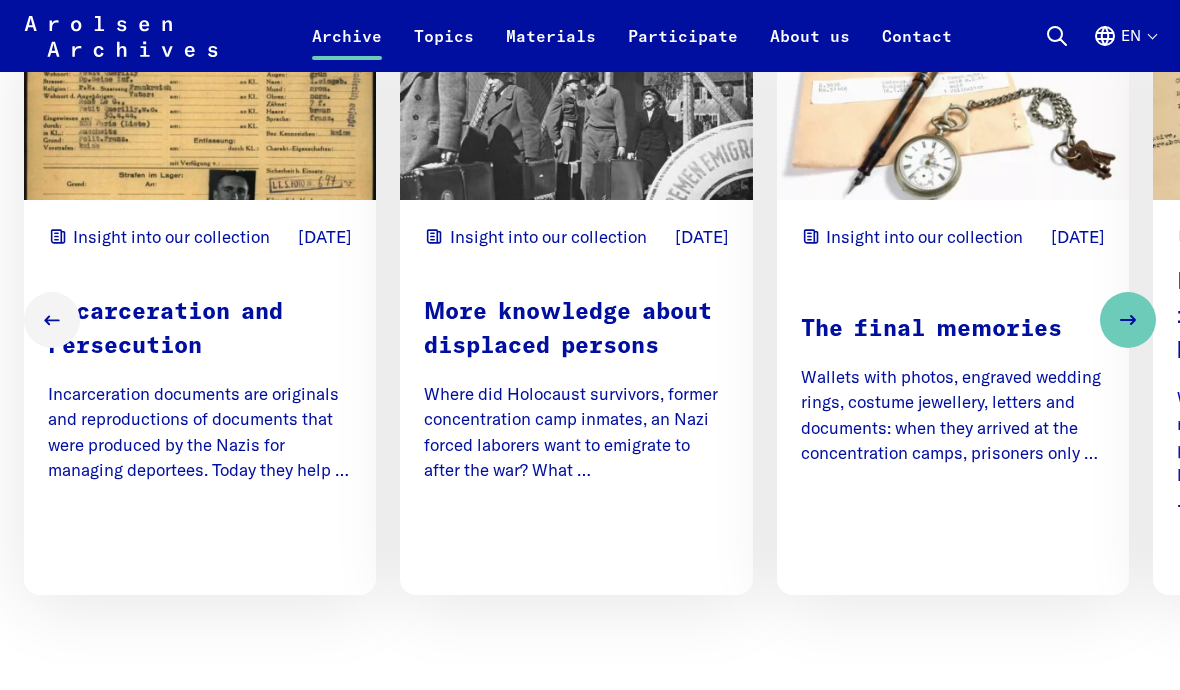 scroll, scrollTop: 2424, scrollLeft: 0, axis: vertical 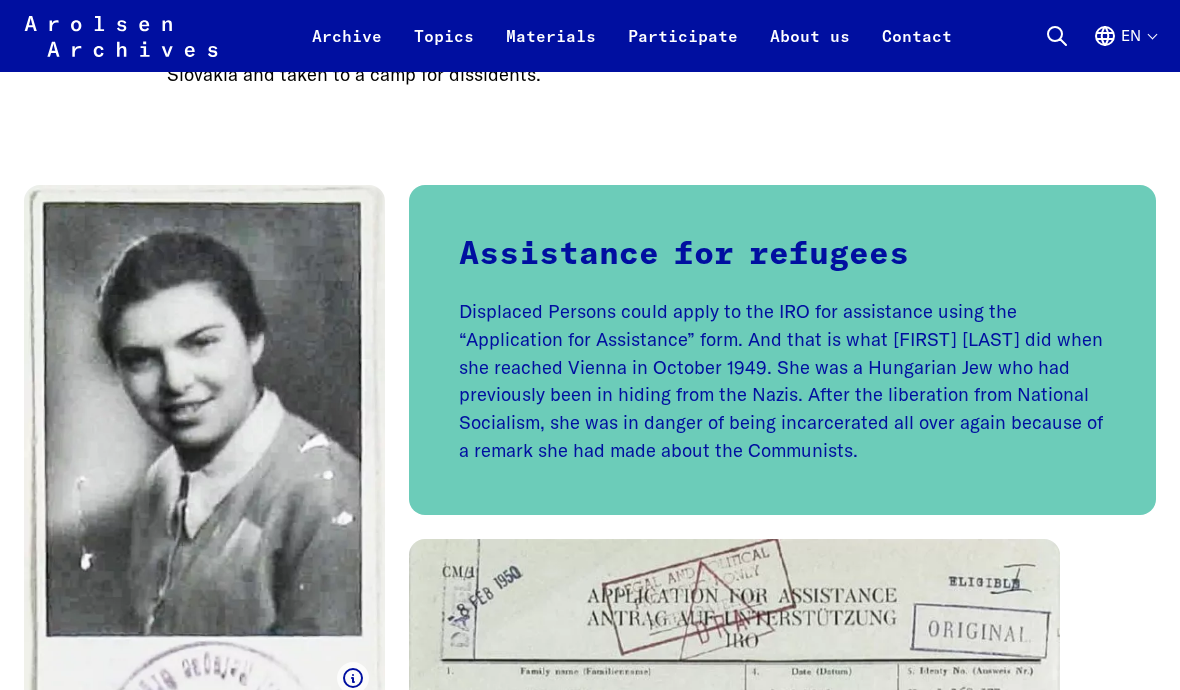 click on "Displaced Persons could apply to the IRO for assistance using the “Application for Assistance” form. And that is what [FIRST] [LAST] did when she reached Vienna in October 1949. She was a Hungarian Jew who had previously been in hiding from the Nazis. After the liberation from National Socialism, she was in danger of being incarcerated all over again because of a remark she had made about the Communists." at bounding box center (782, 381) 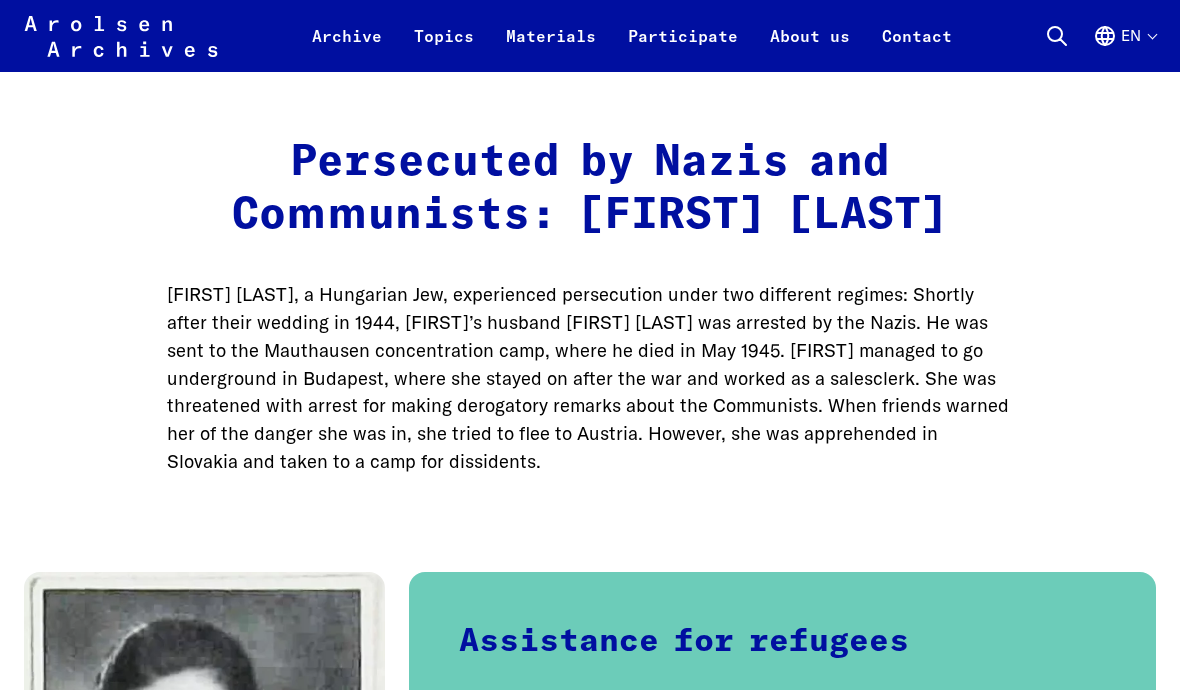 scroll, scrollTop: 3376, scrollLeft: 0, axis: vertical 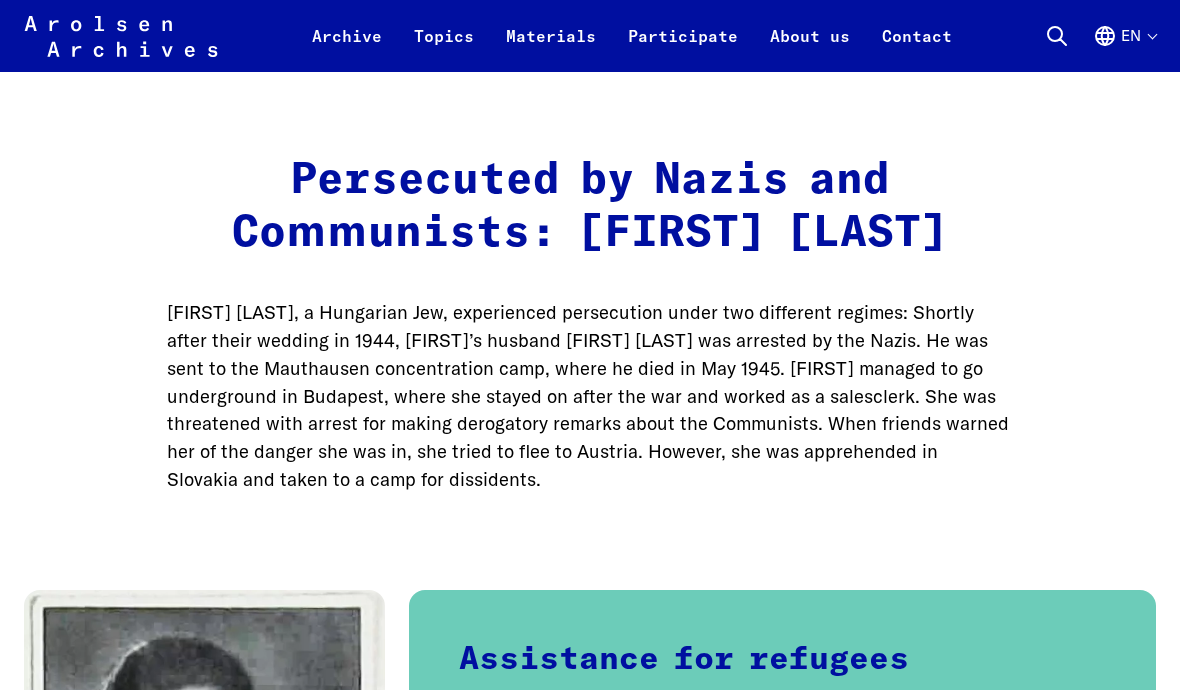 click on "Archive" at bounding box center (347, 48) 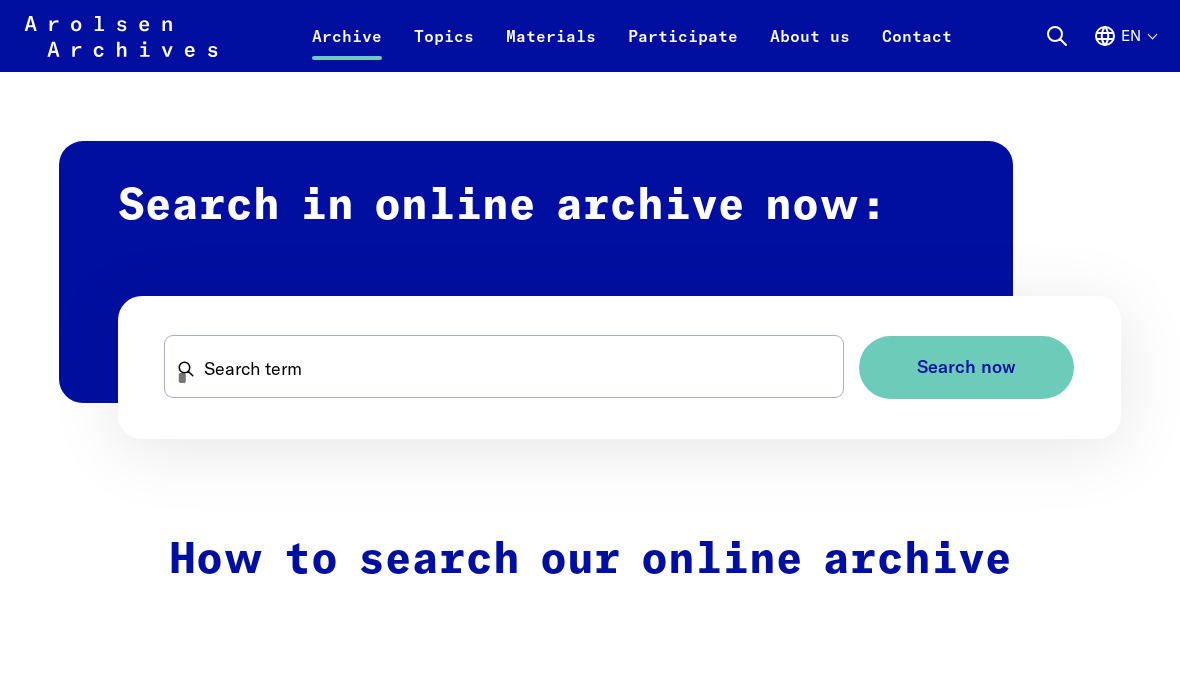 scroll, scrollTop: 1051, scrollLeft: 0, axis: vertical 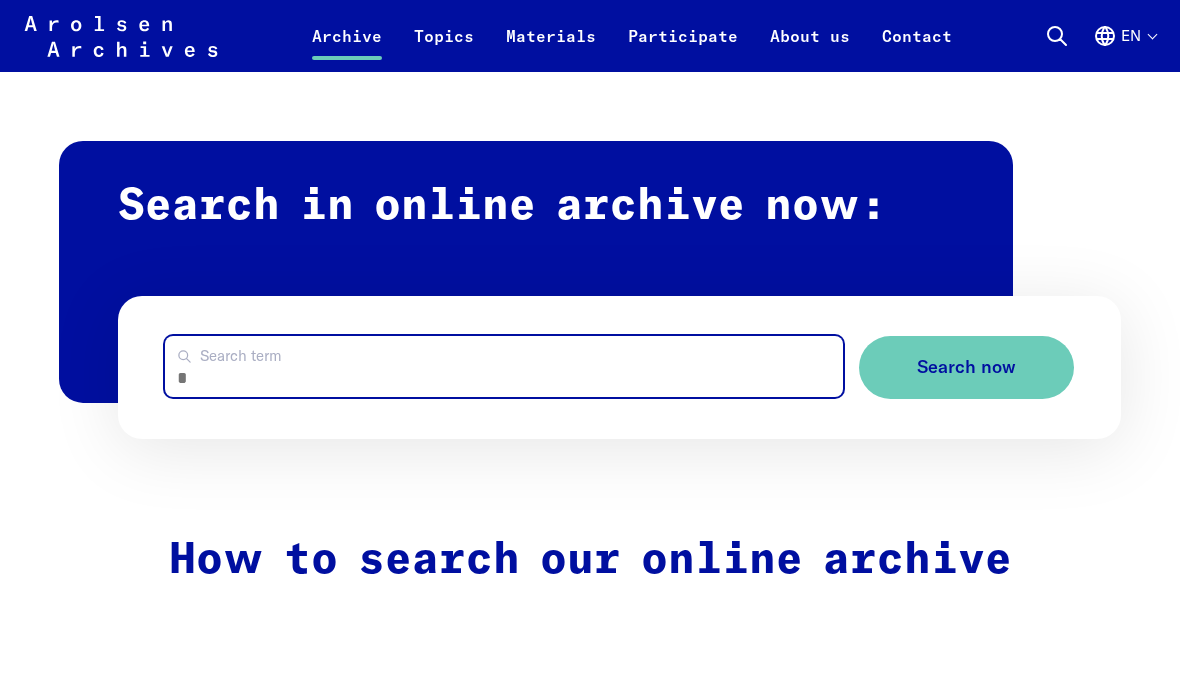 click on "Search term" at bounding box center (504, 366) 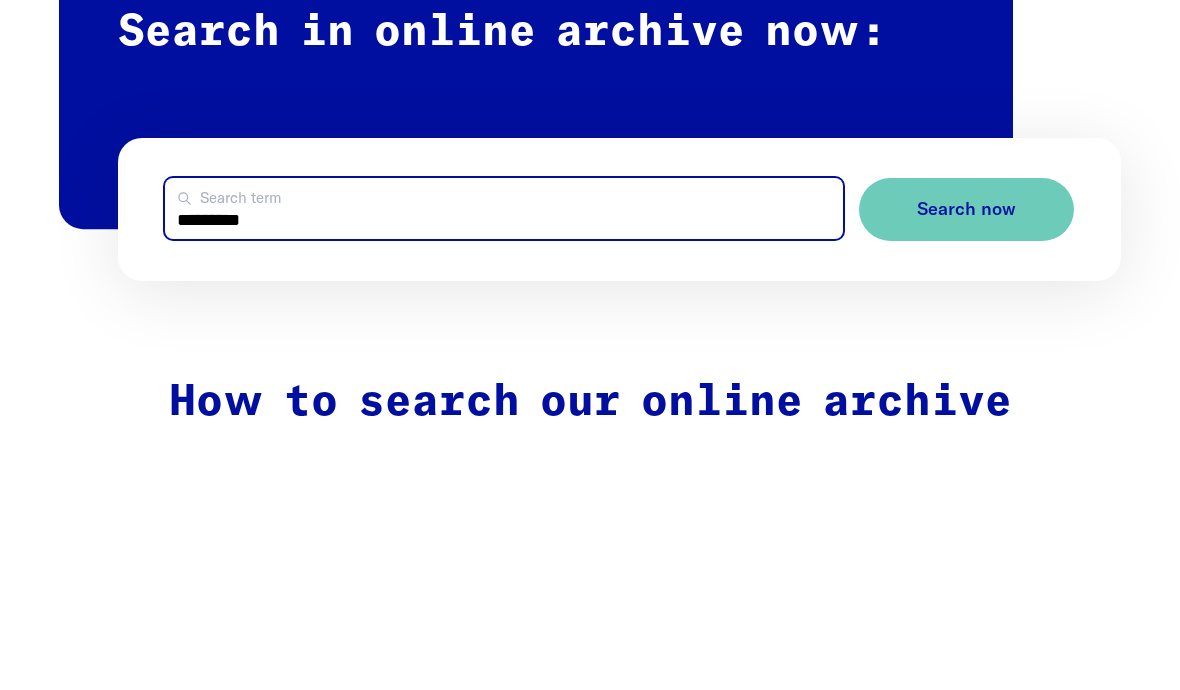 type on "*********" 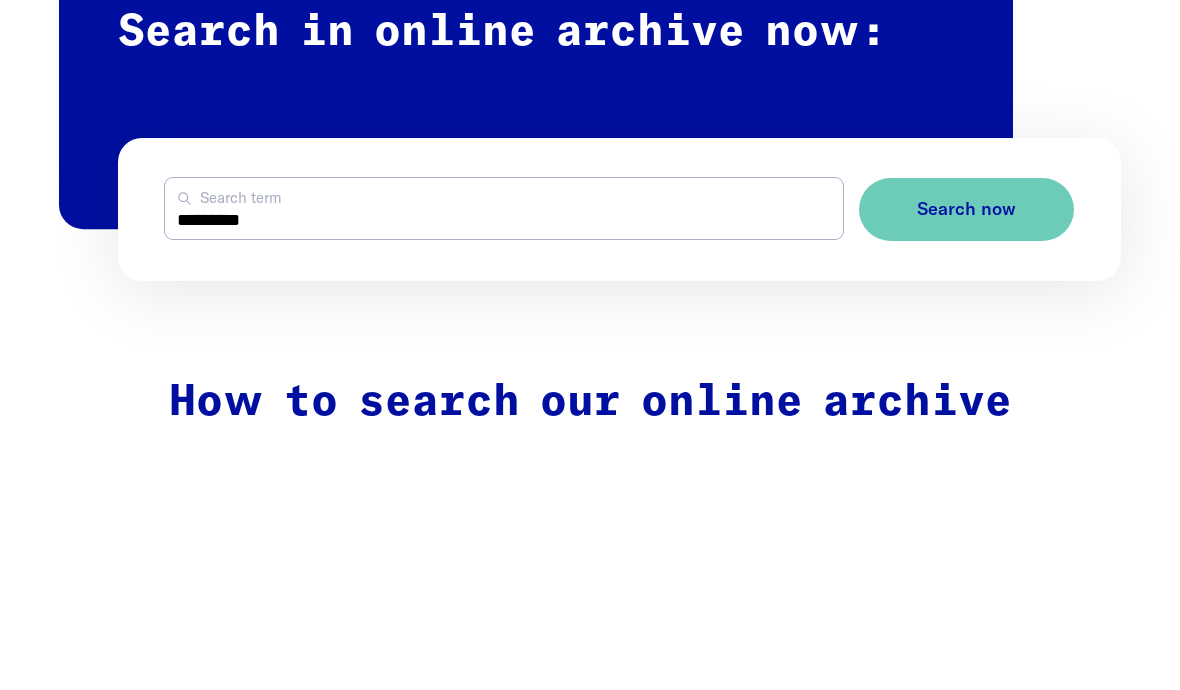 click on "Search now" at bounding box center [966, 367] 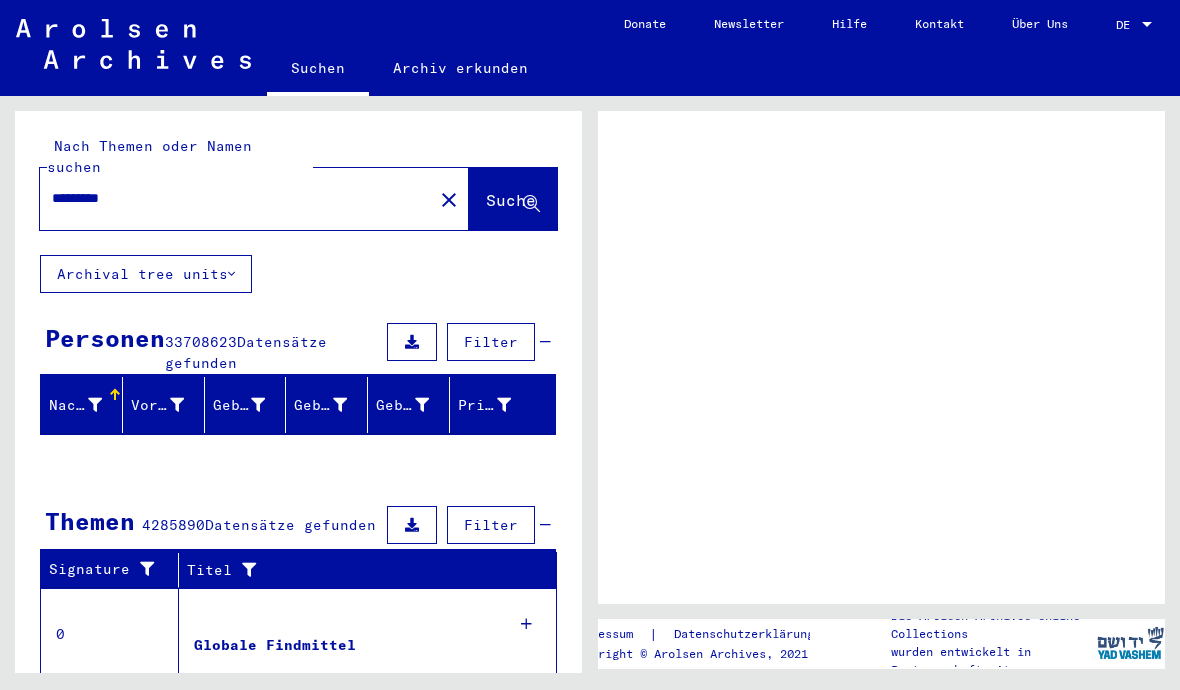 scroll, scrollTop: 0, scrollLeft: 0, axis: both 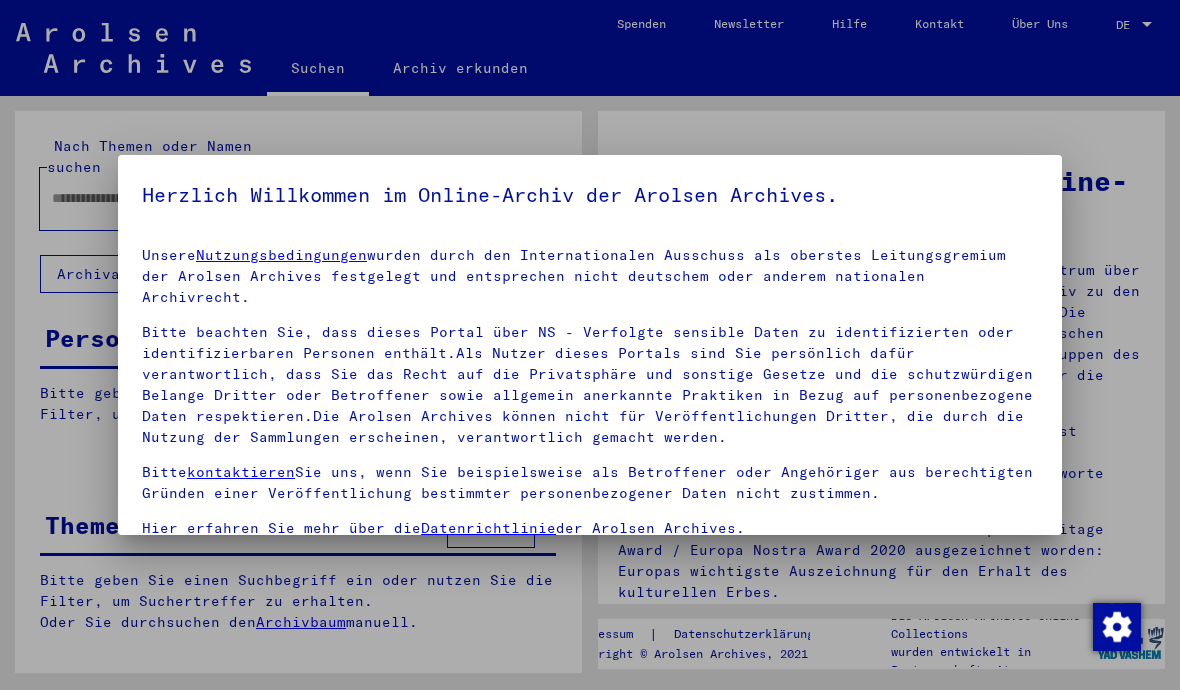 type on "*********" 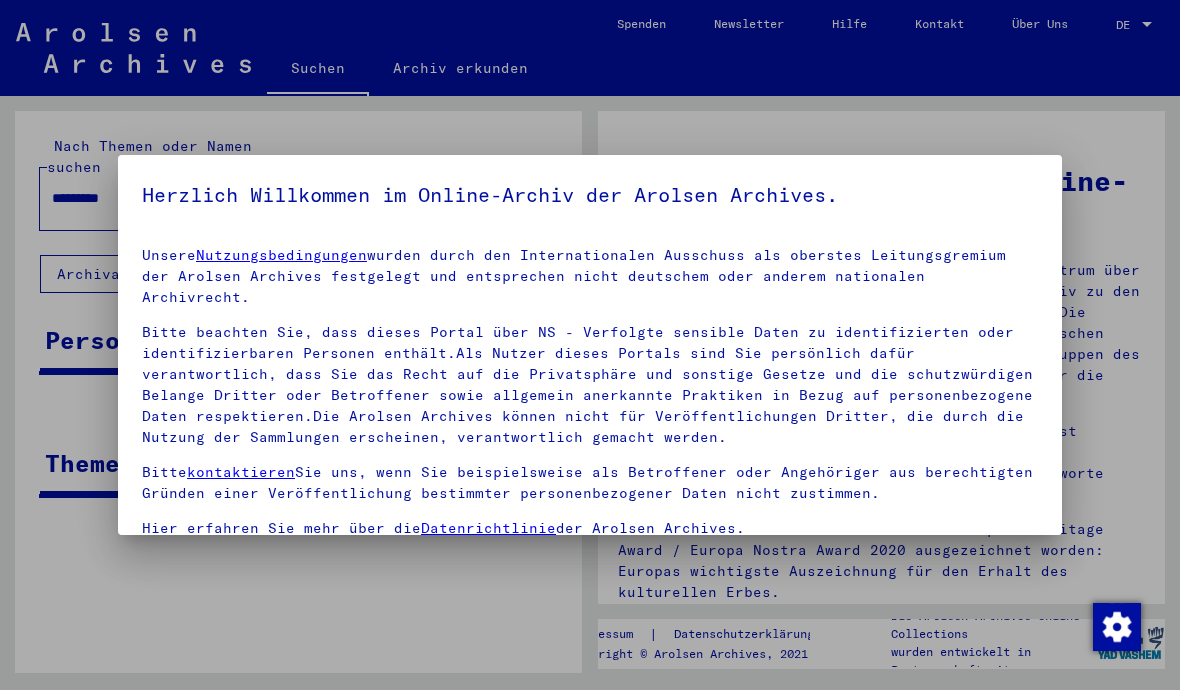 click at bounding box center (590, 345) 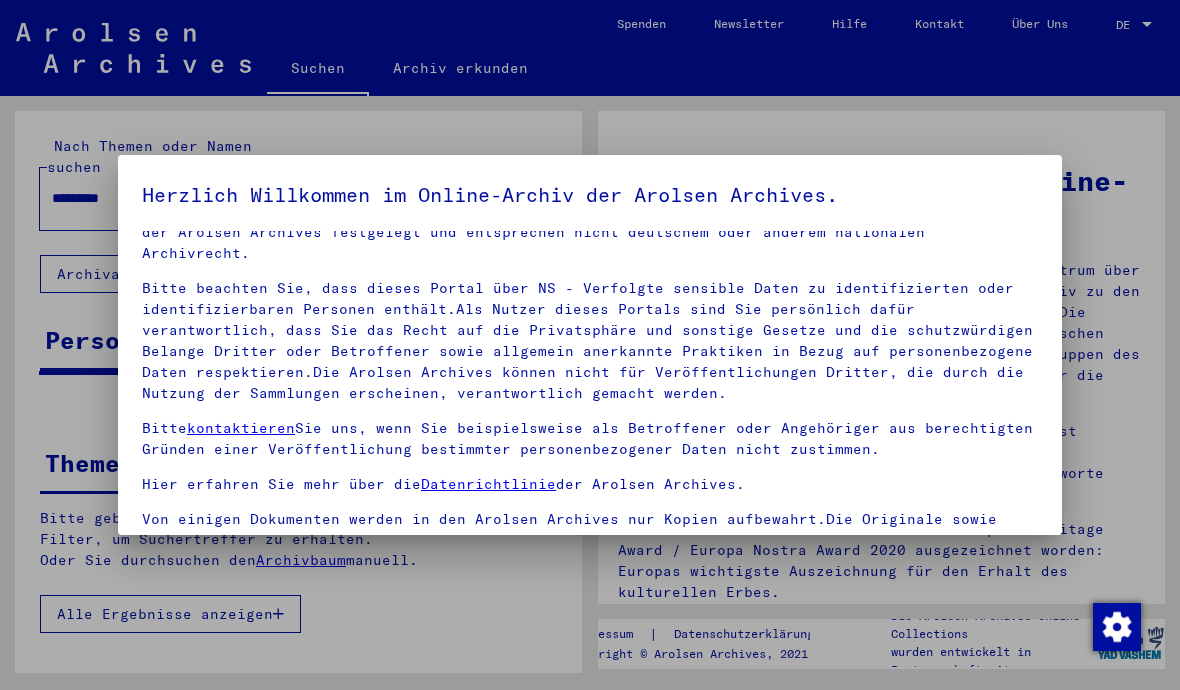 scroll, scrollTop: 41, scrollLeft: 0, axis: vertical 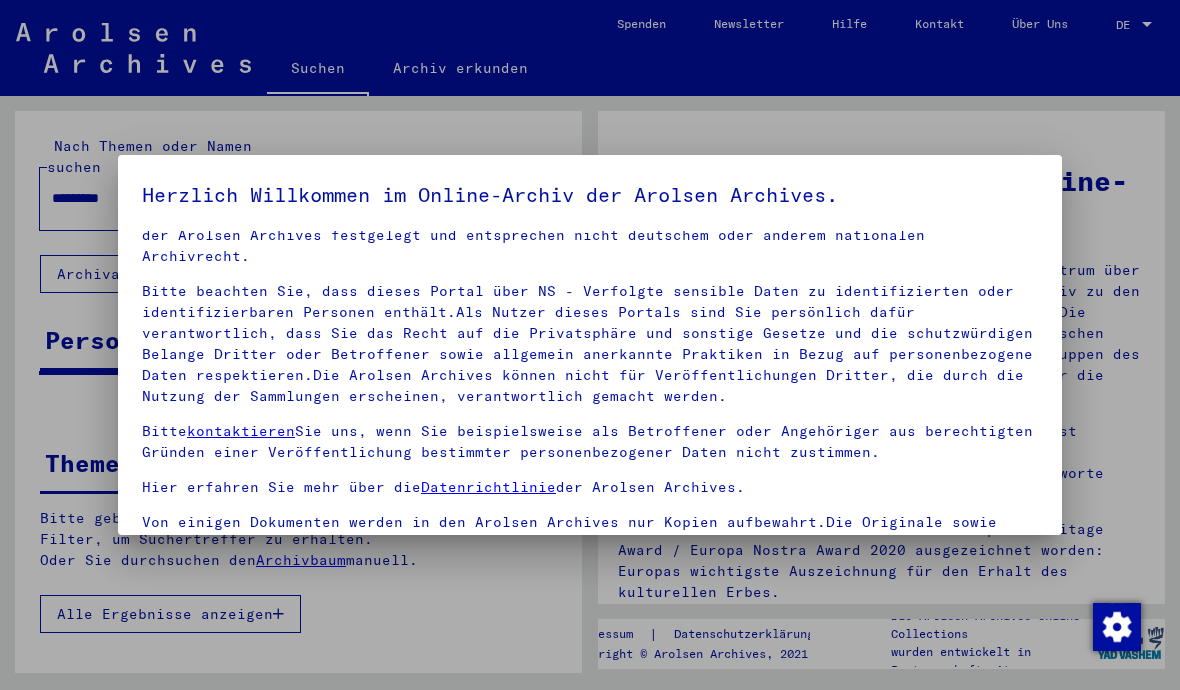 click at bounding box center [590, 345] 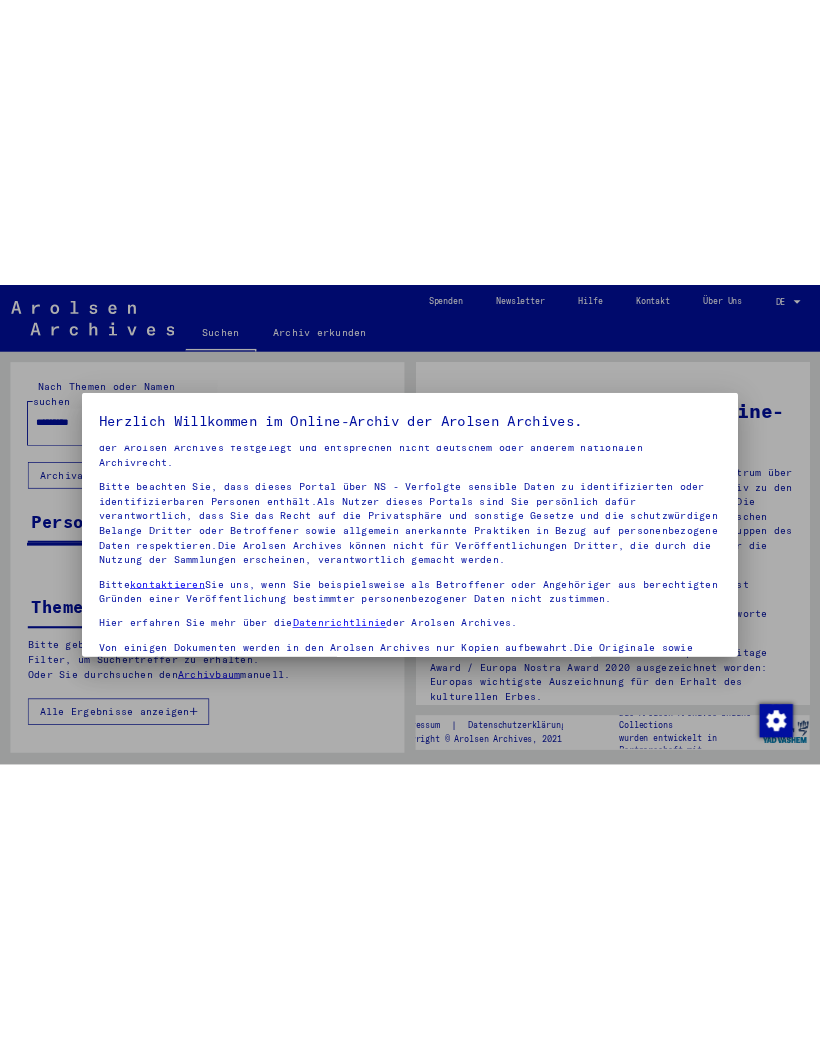 scroll, scrollTop: 41, scrollLeft: 0, axis: vertical 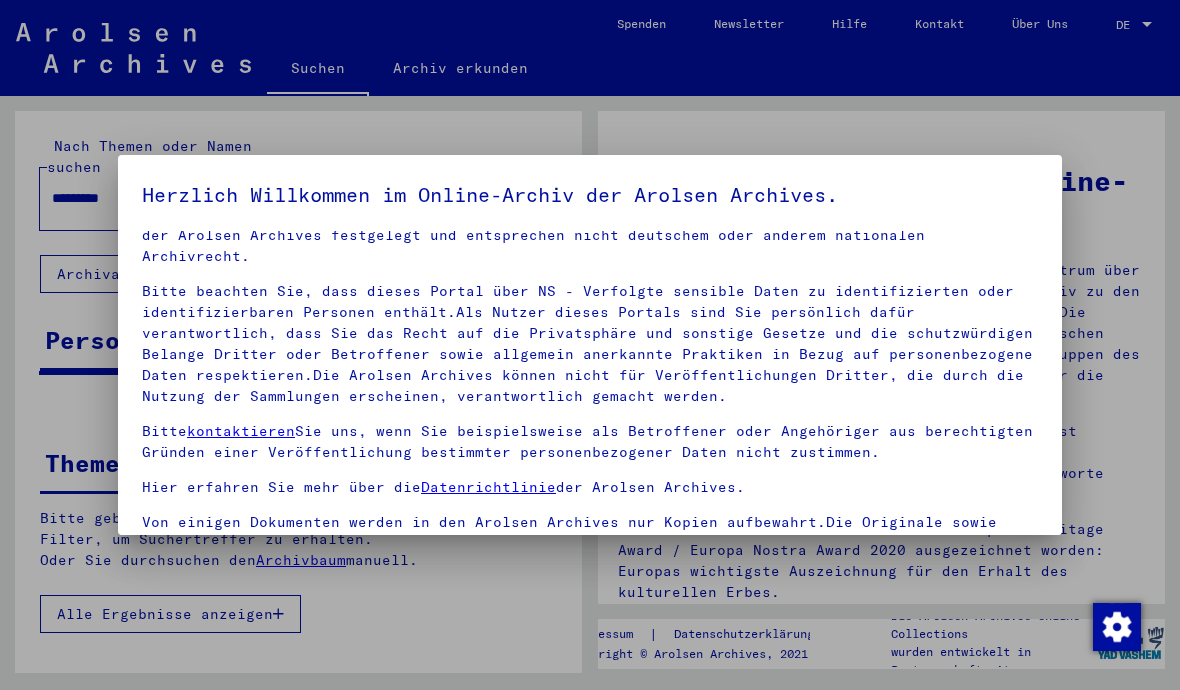 click on "Unsere  Nutzungsbedingungen  wurden durch den Internationalen Ausschuss als oberstes Leitungsgremium der Arolsen Archives festgelegt und entsprechen nicht deutschem oder anderem nationalen Archivrecht." at bounding box center [590, 235] 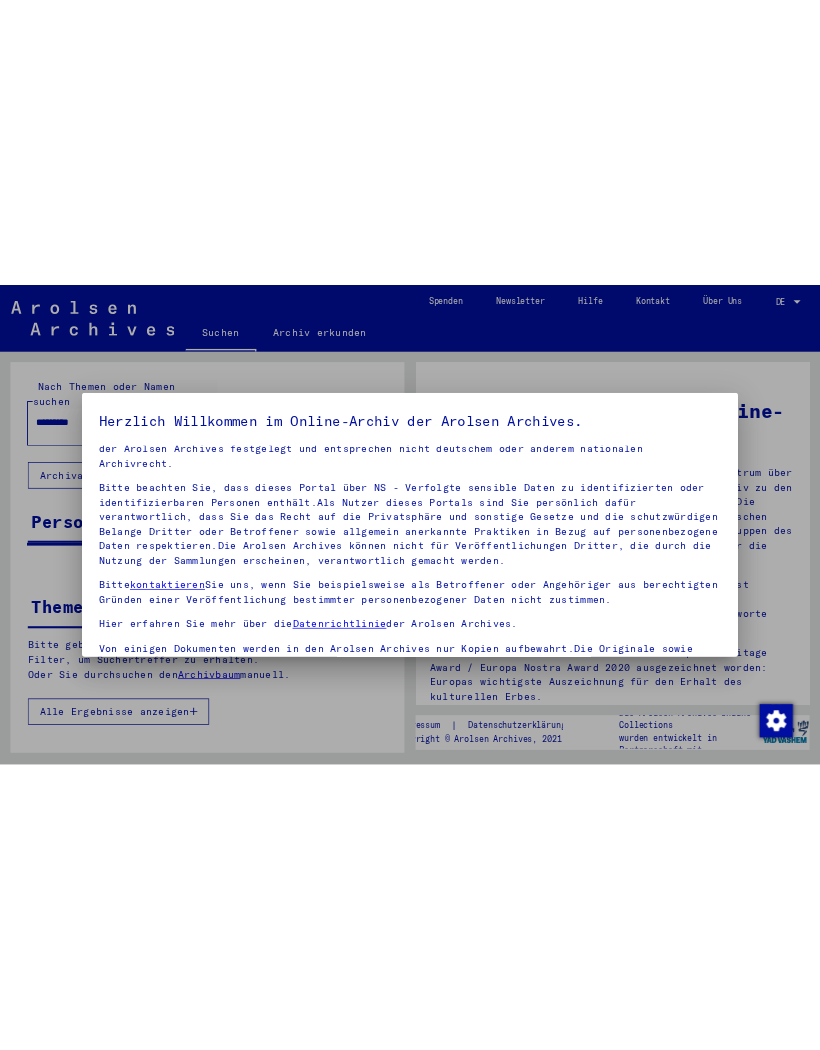 scroll, scrollTop: 0, scrollLeft: 0, axis: both 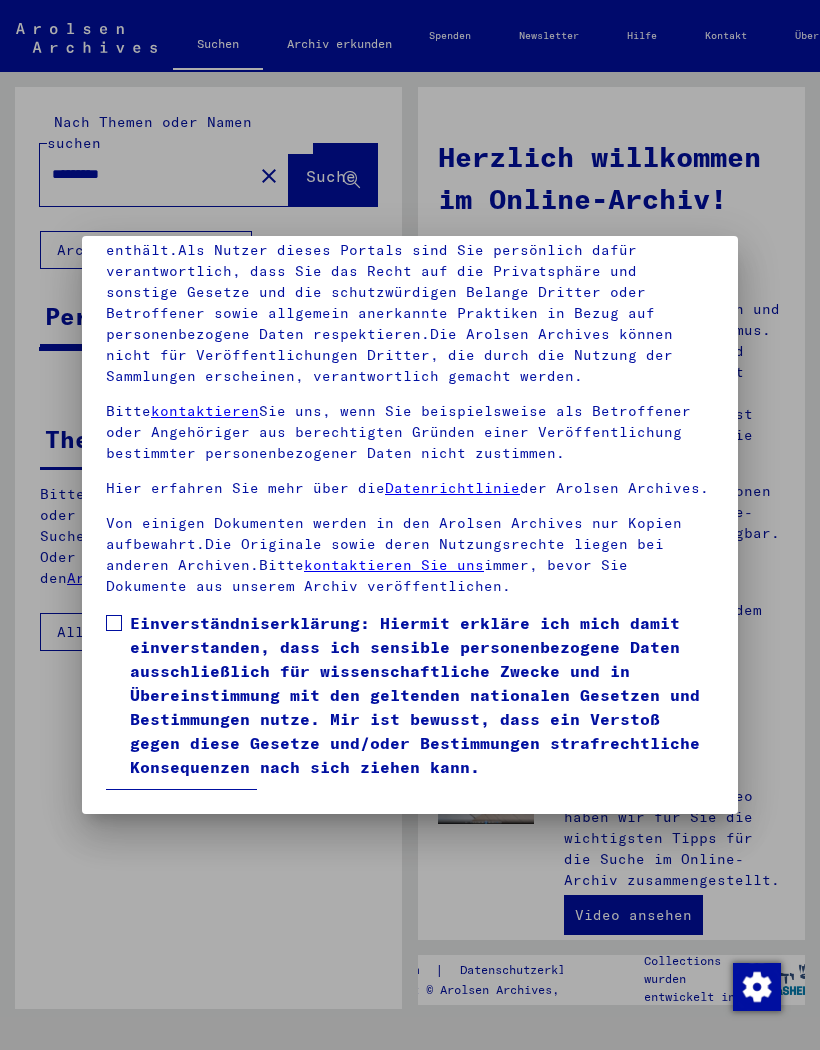 click on "Ich stimme zu" at bounding box center [181, 808] 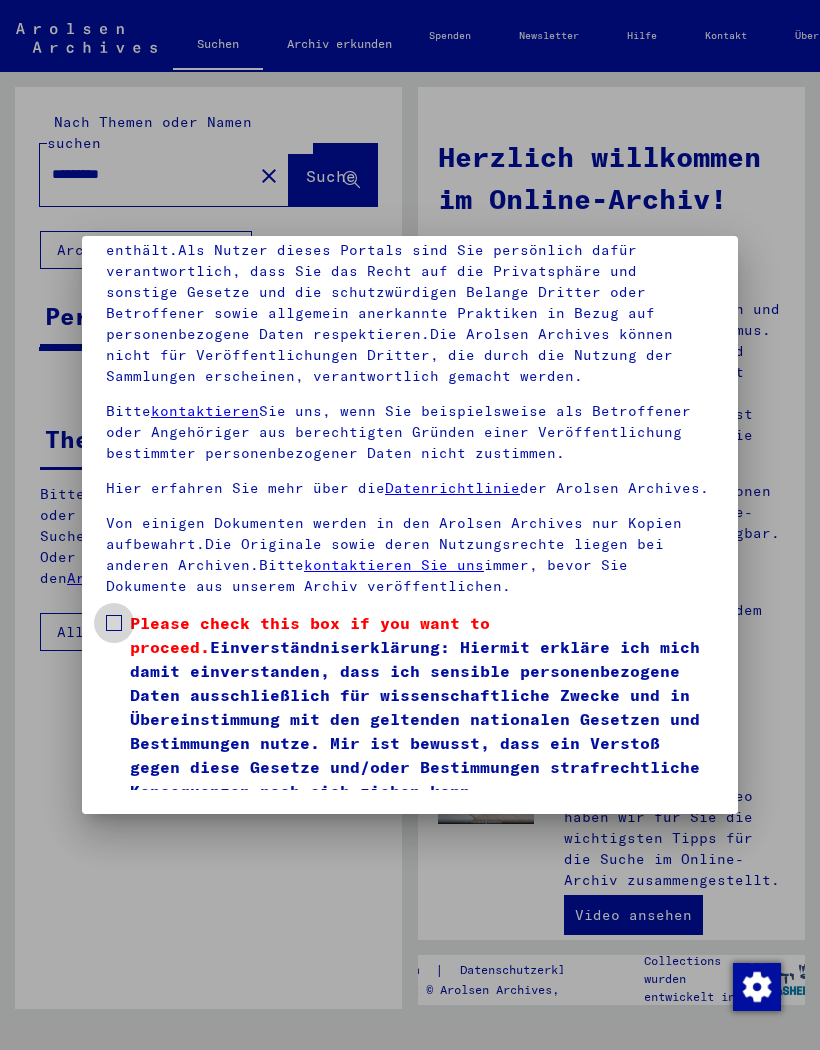click at bounding box center [114, 623] 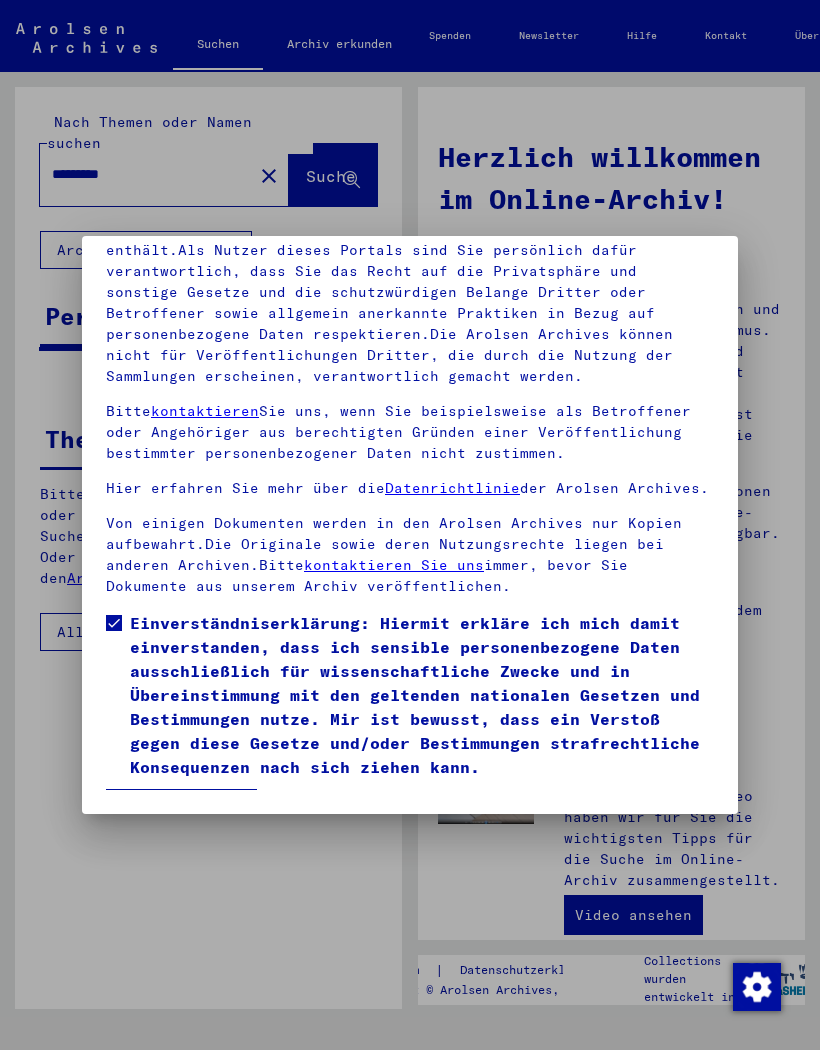 click on "Ich stimme zu" at bounding box center [181, 808] 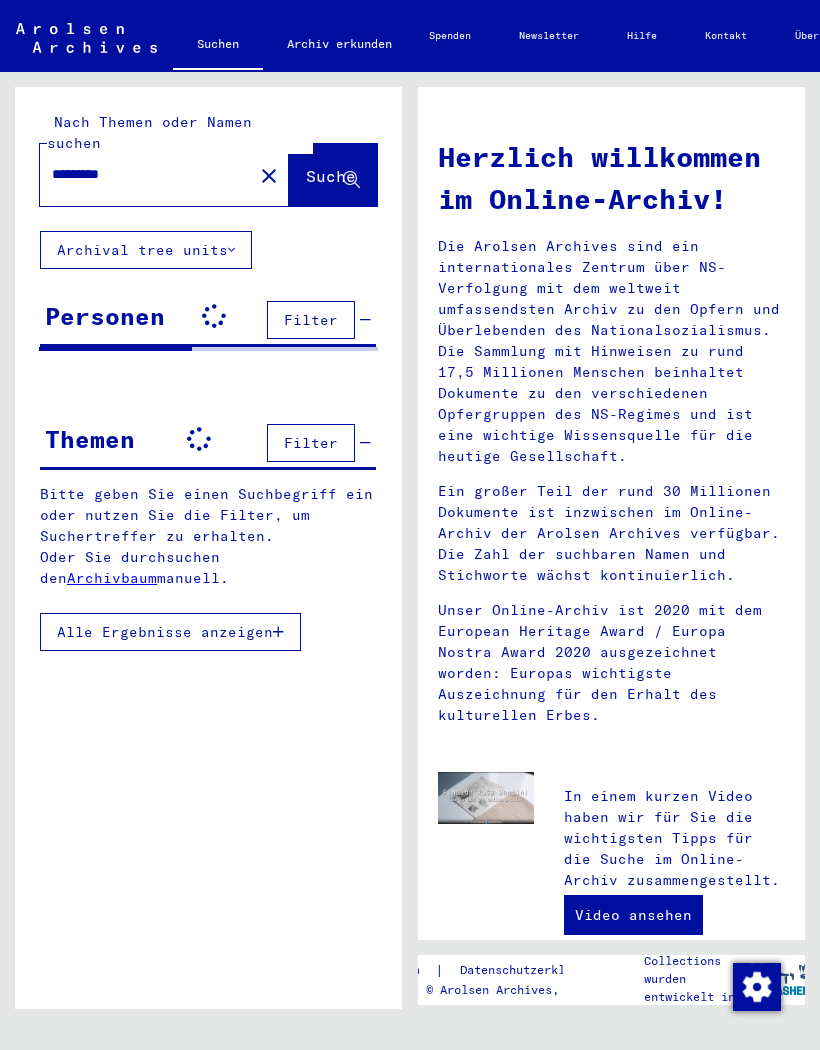 click on "Filter" at bounding box center (311, 320) 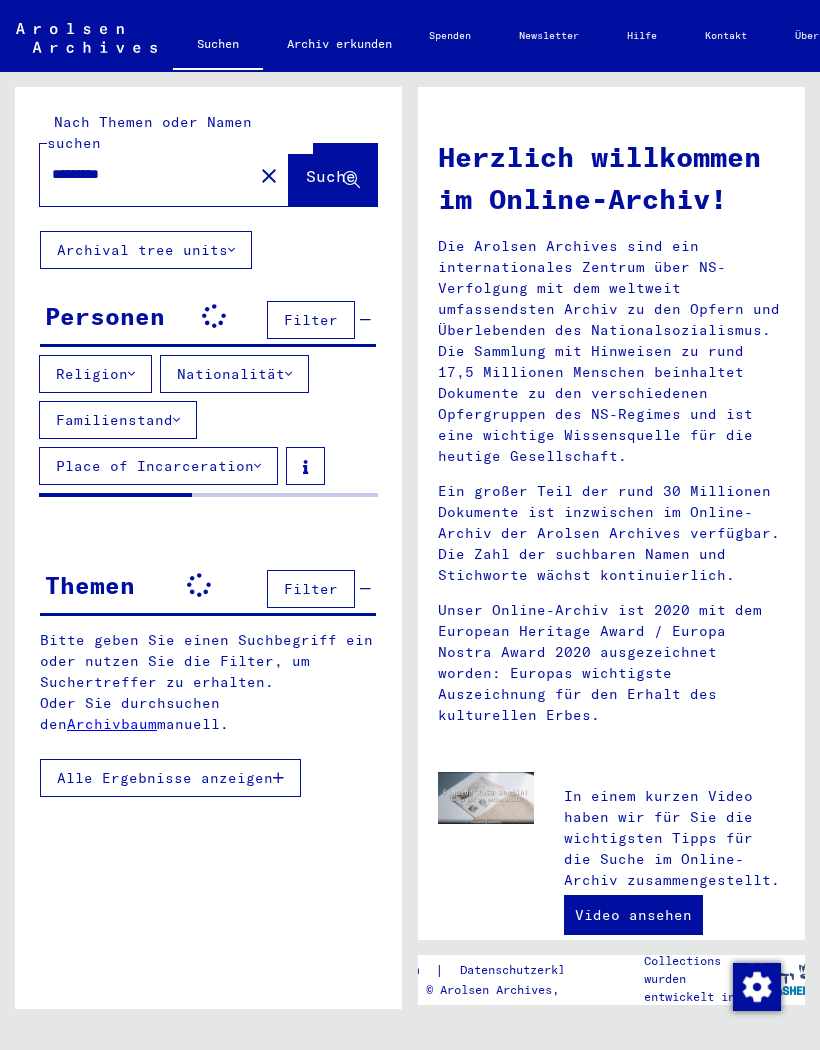 click on "*********" at bounding box center [140, 174] 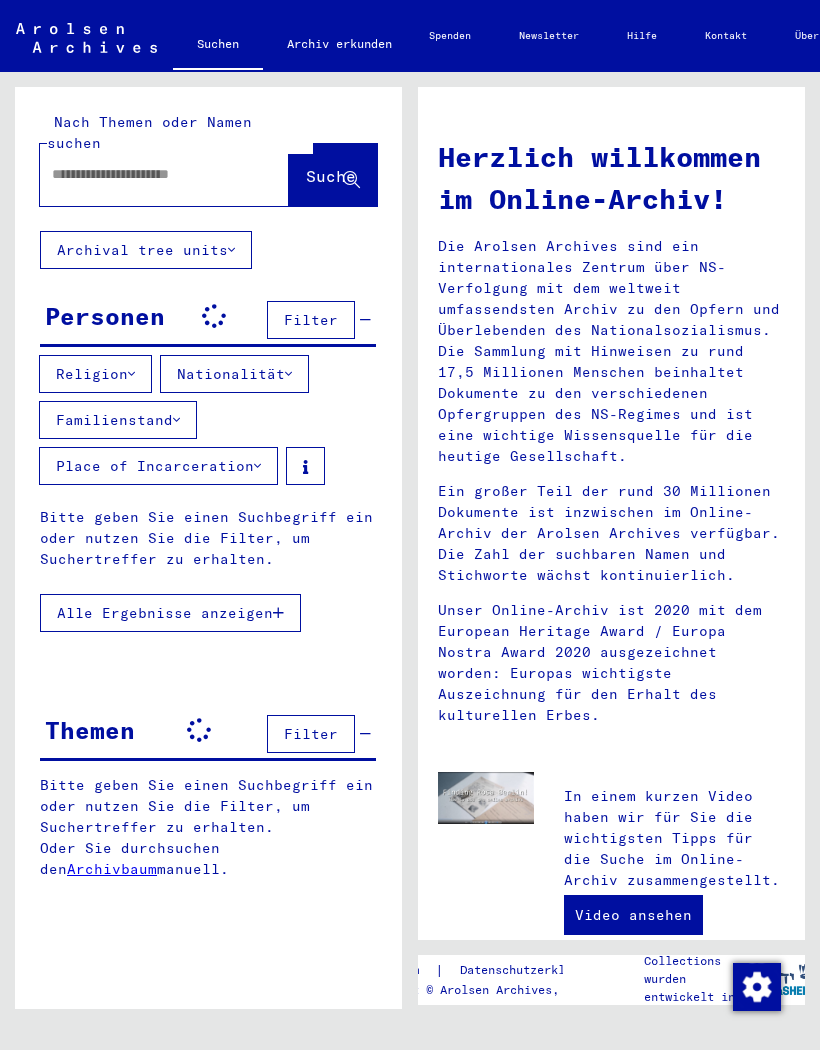 click at bounding box center [140, 174] 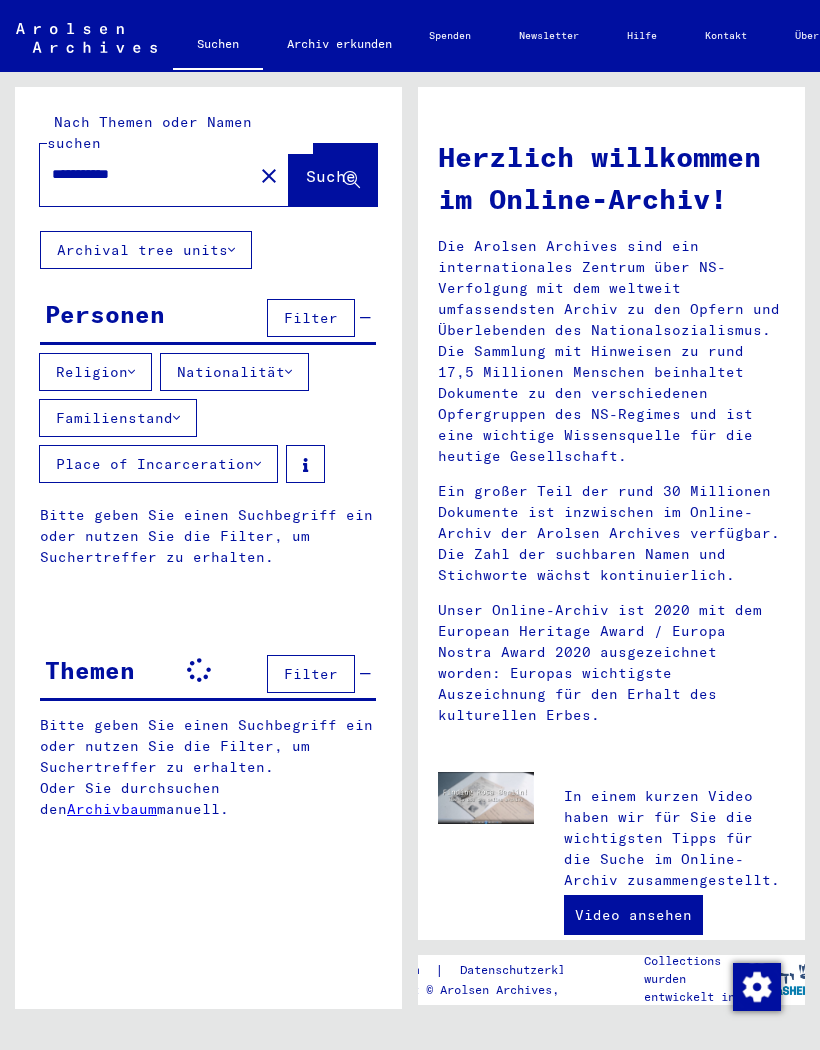 click on "Suche" 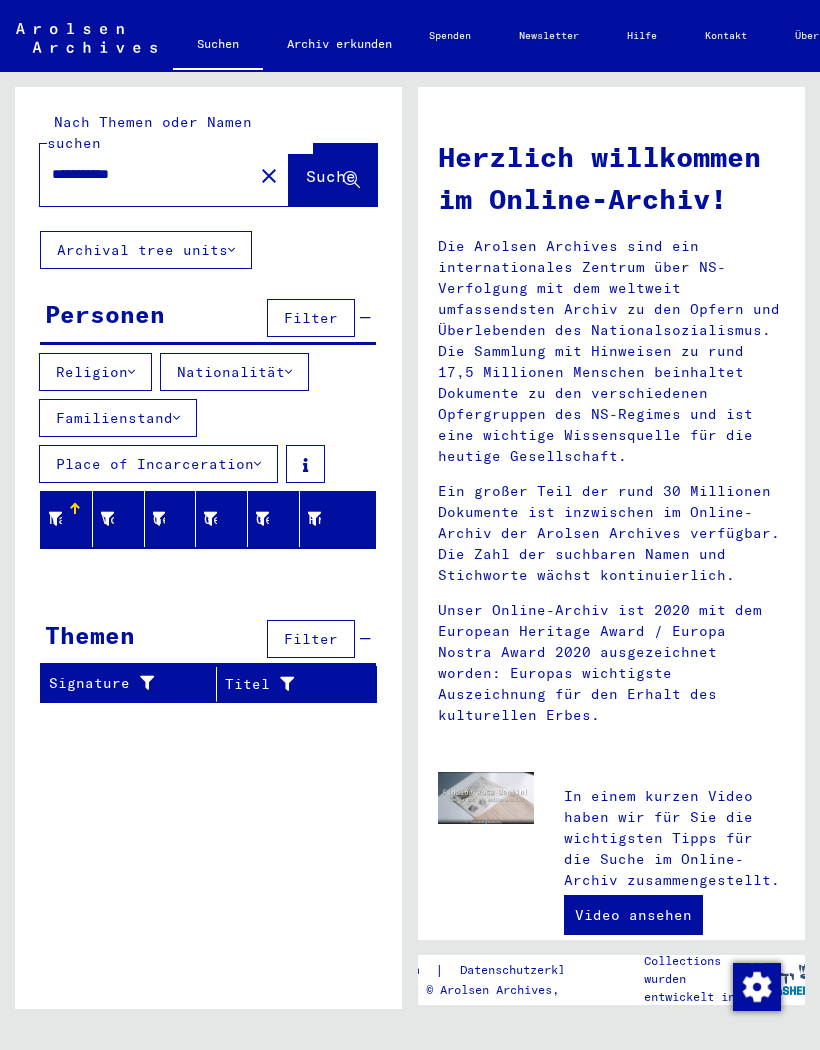 click on "Familienstand" at bounding box center (118, 418) 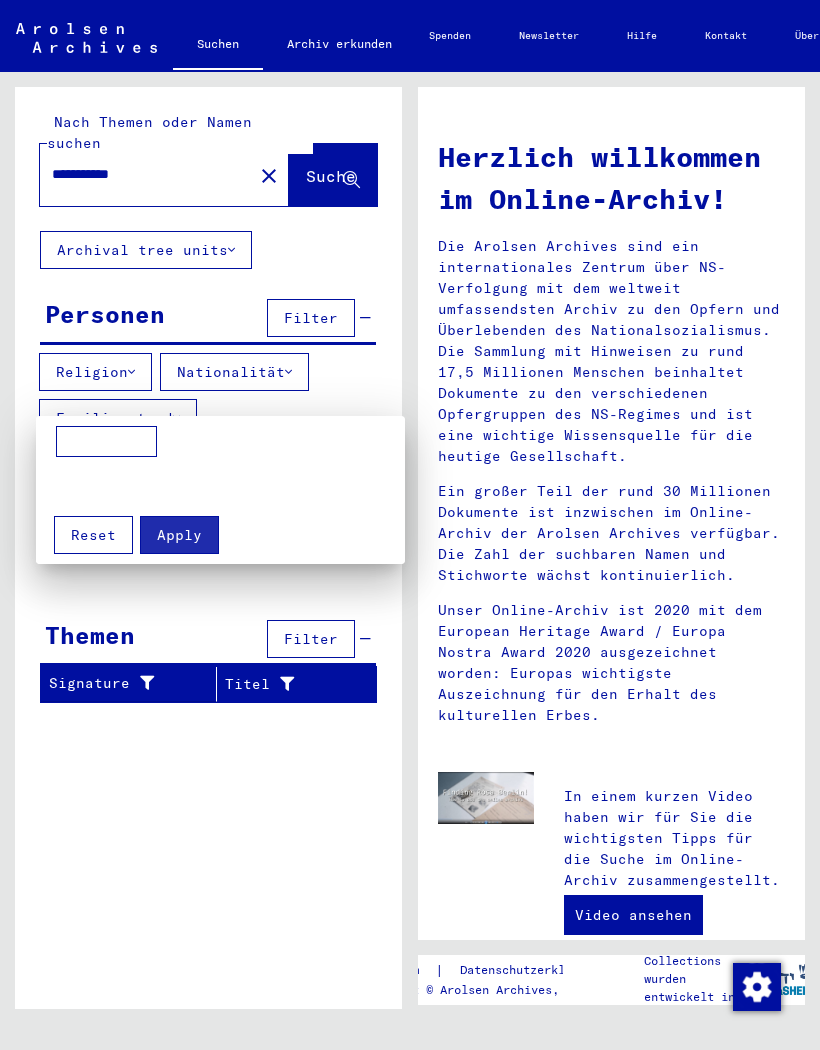 click on "Apply" at bounding box center [179, 535] 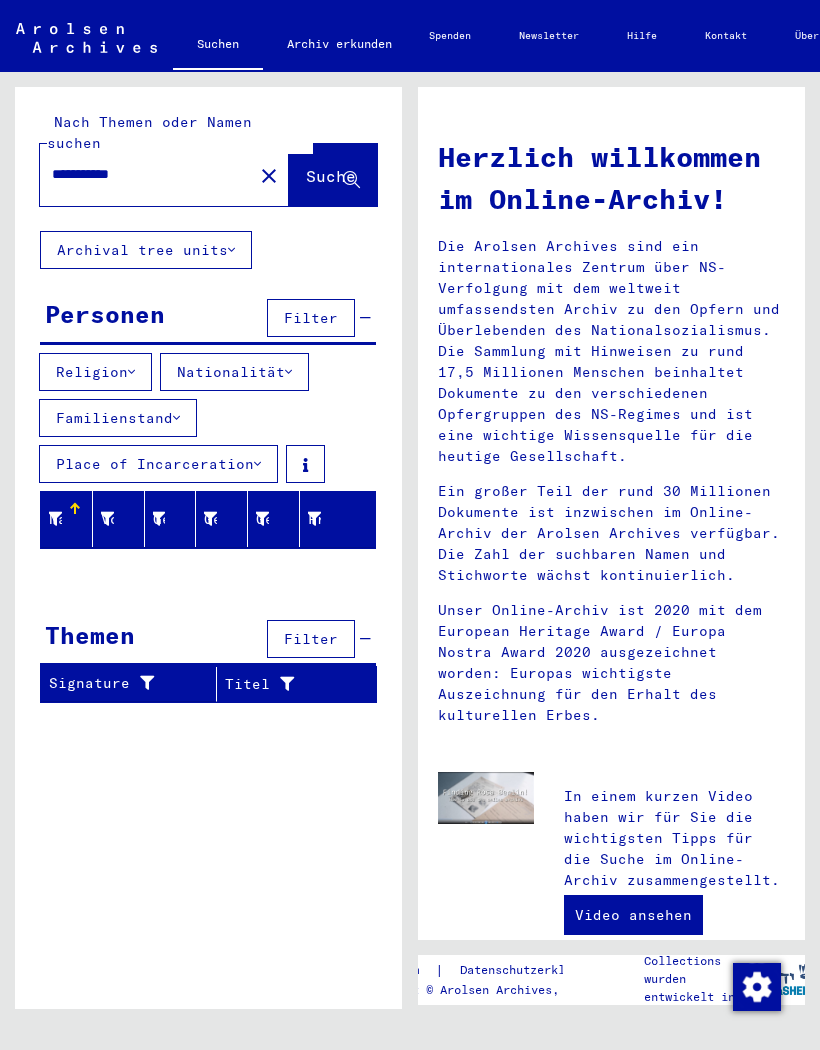 click on "**********" 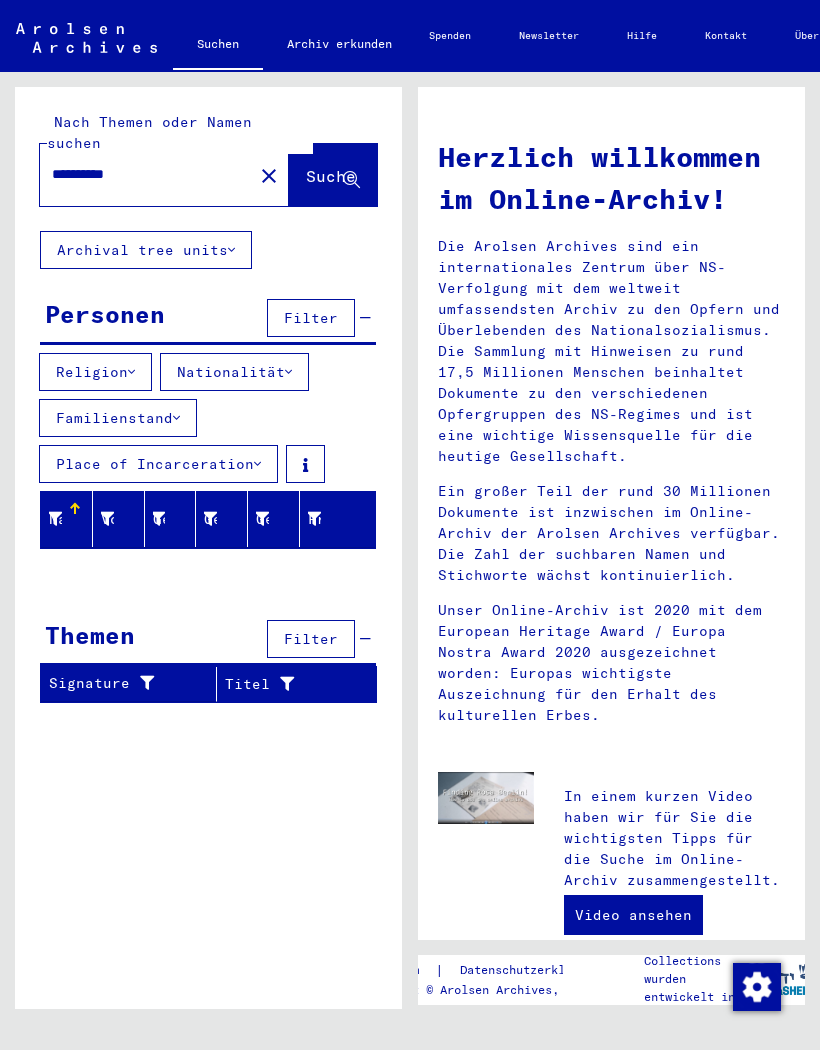 type on "**********" 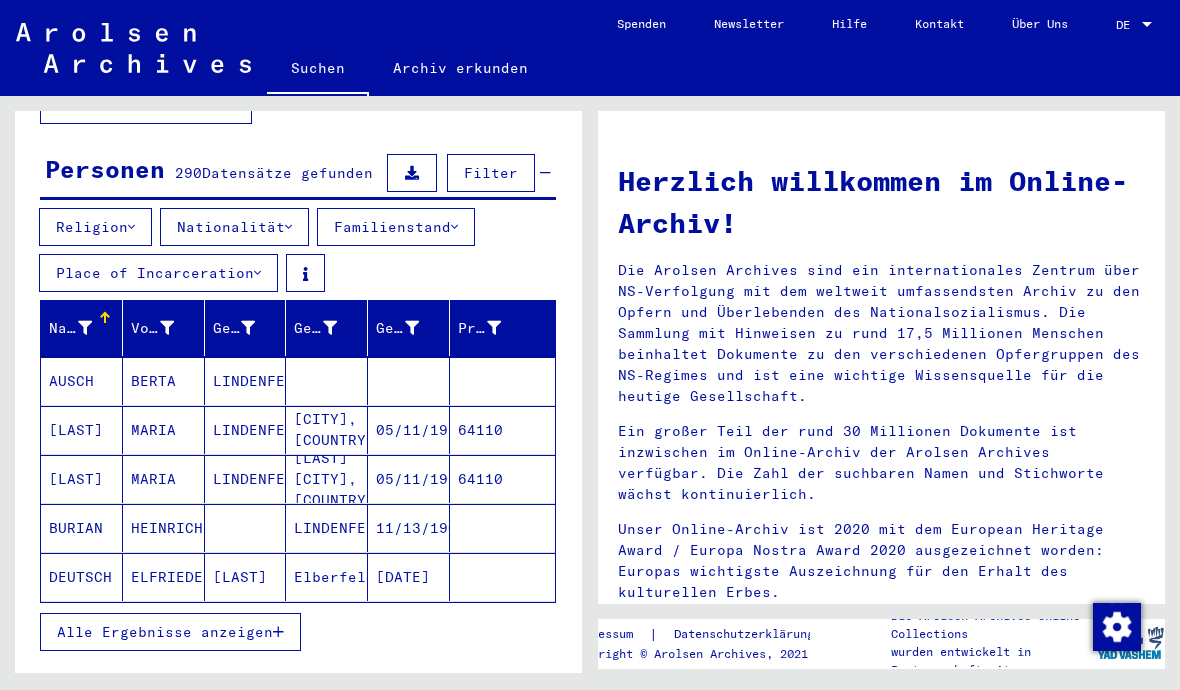 scroll, scrollTop: 176, scrollLeft: 0, axis: vertical 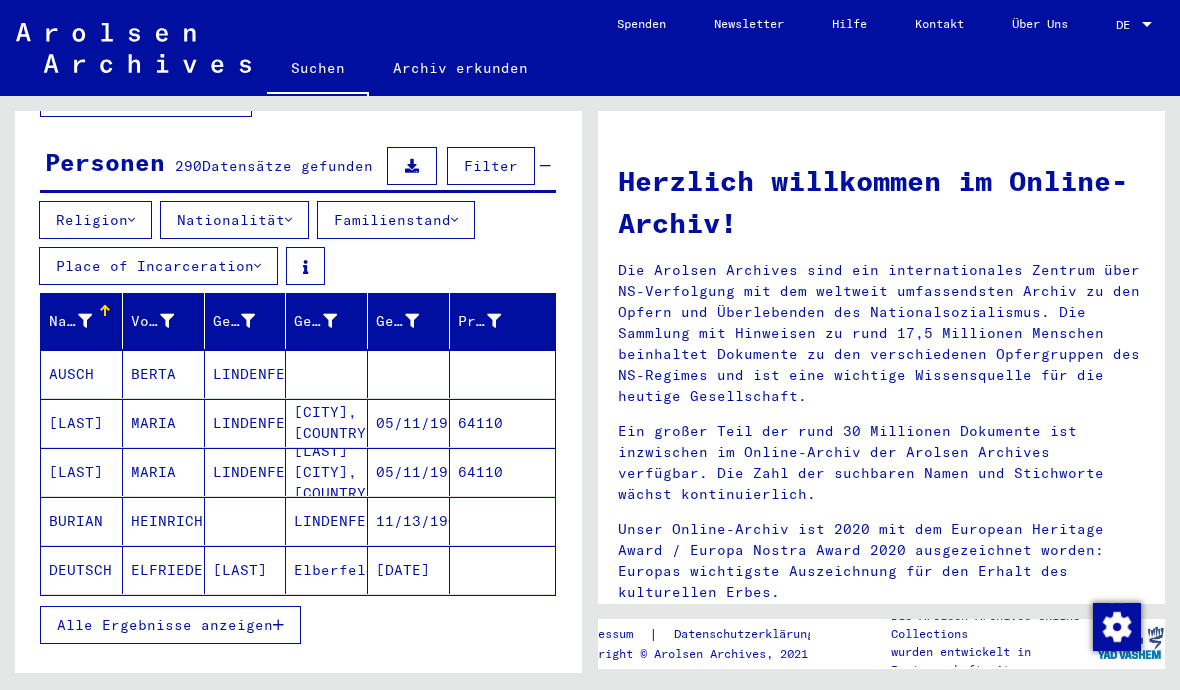 click on "Alle Ergebnisse anzeigen" at bounding box center (165, 625) 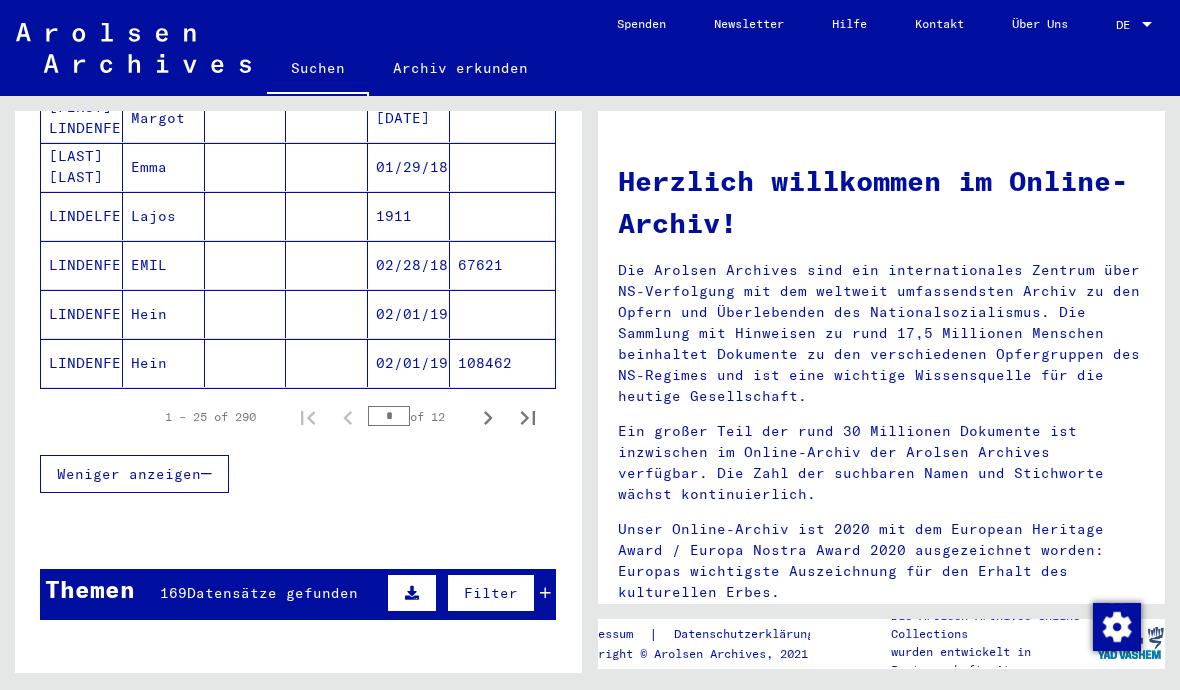scroll, scrollTop: 1364, scrollLeft: 0, axis: vertical 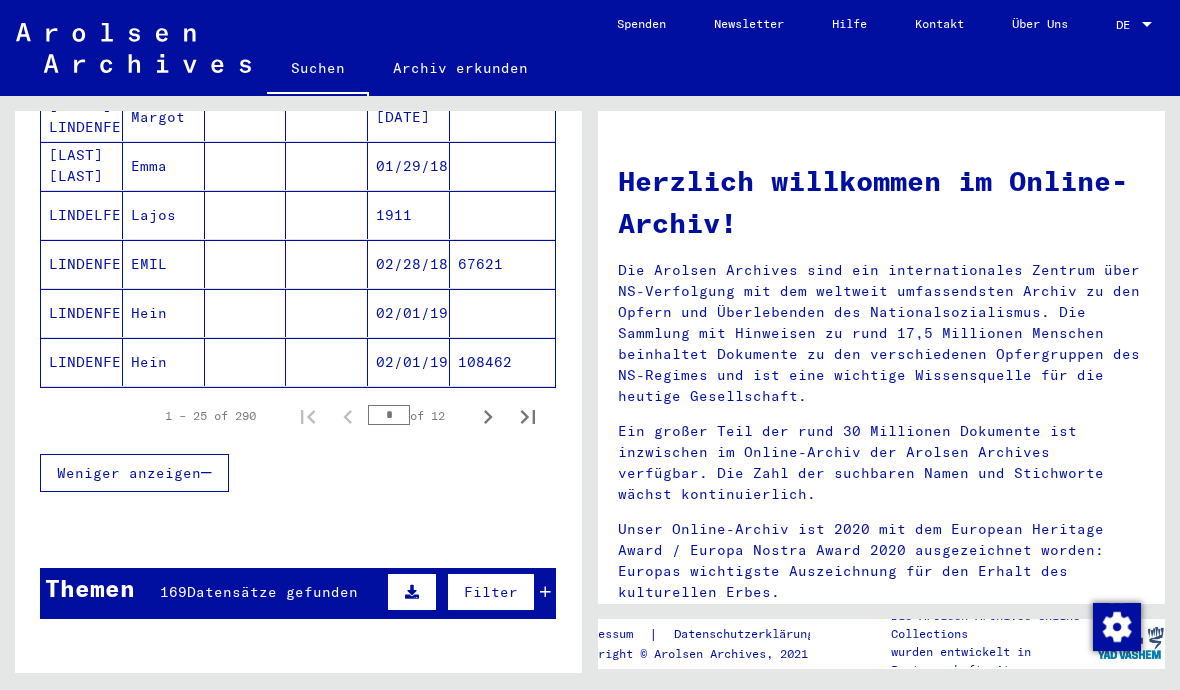 click 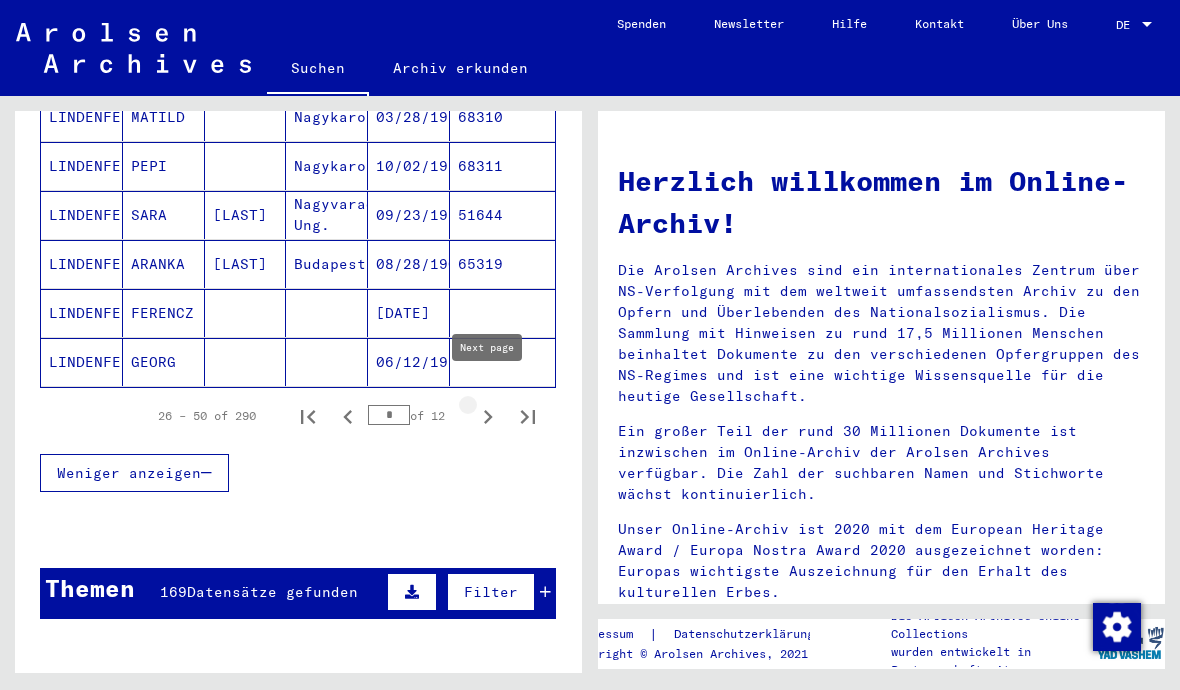 type on "*" 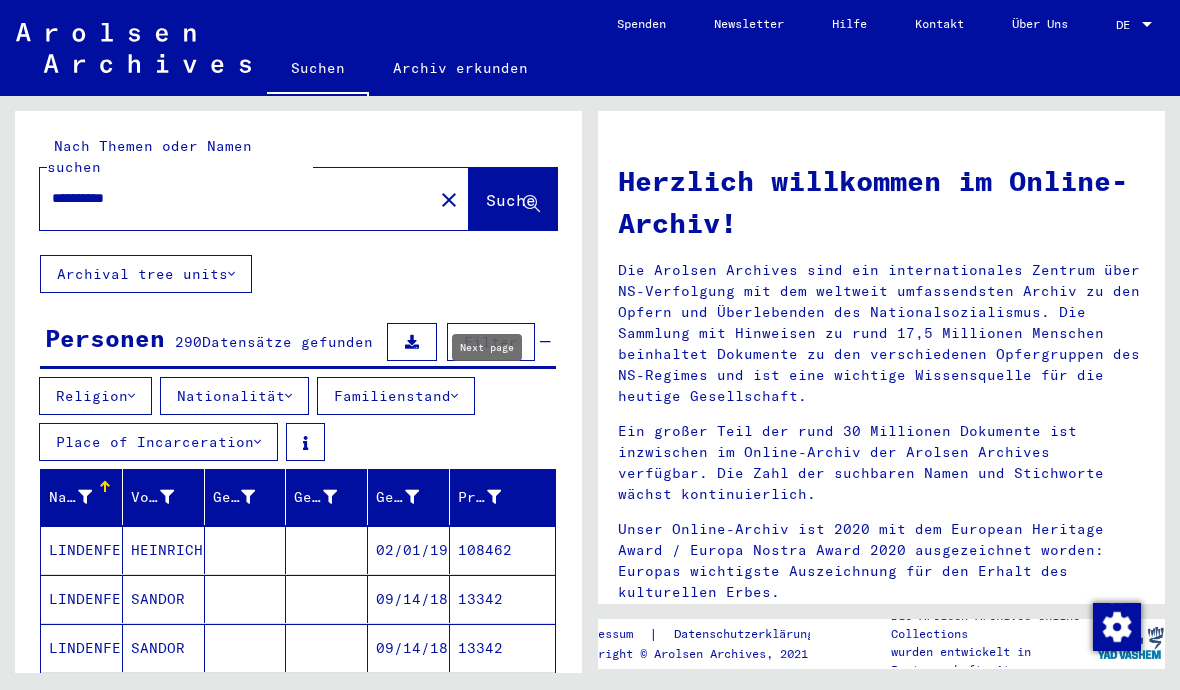 scroll, scrollTop: 0, scrollLeft: 0, axis: both 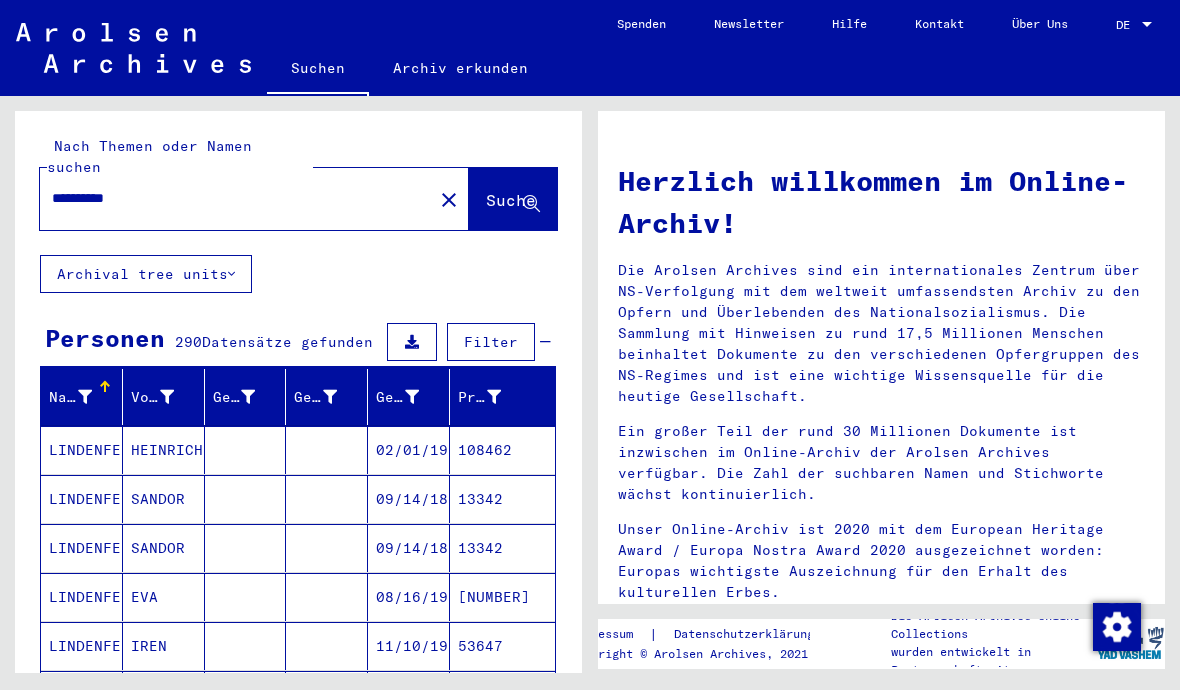 click on "Filter" at bounding box center (491, 342) 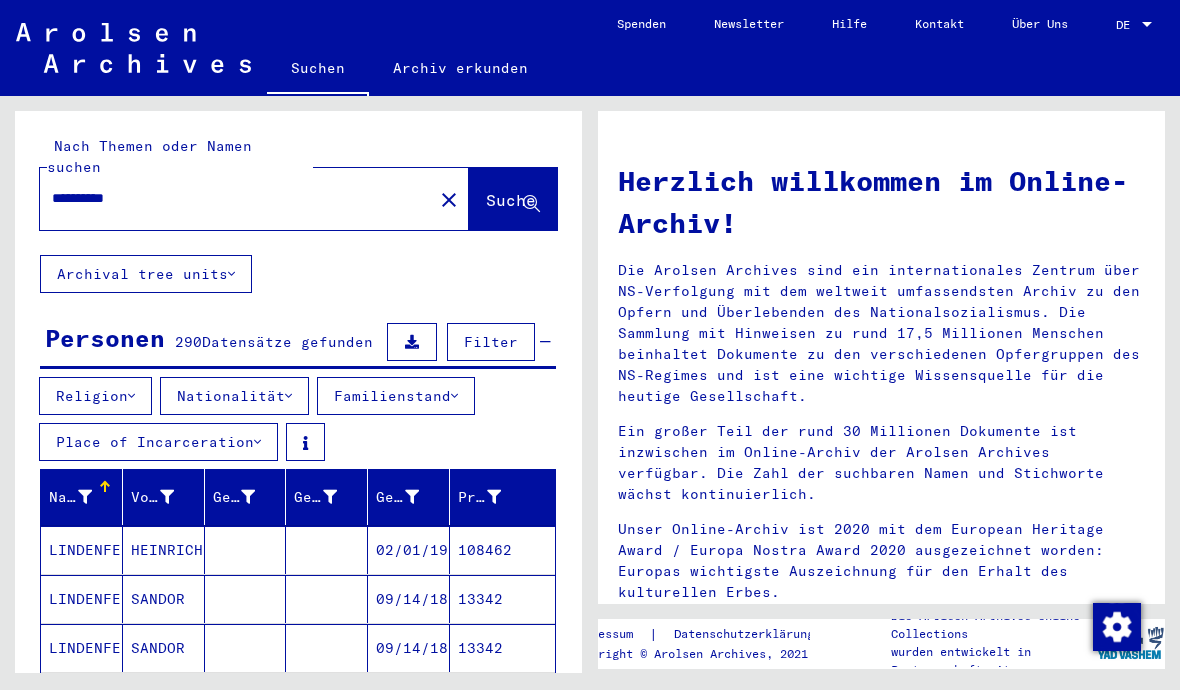 click on "Familienstand" at bounding box center [396, 396] 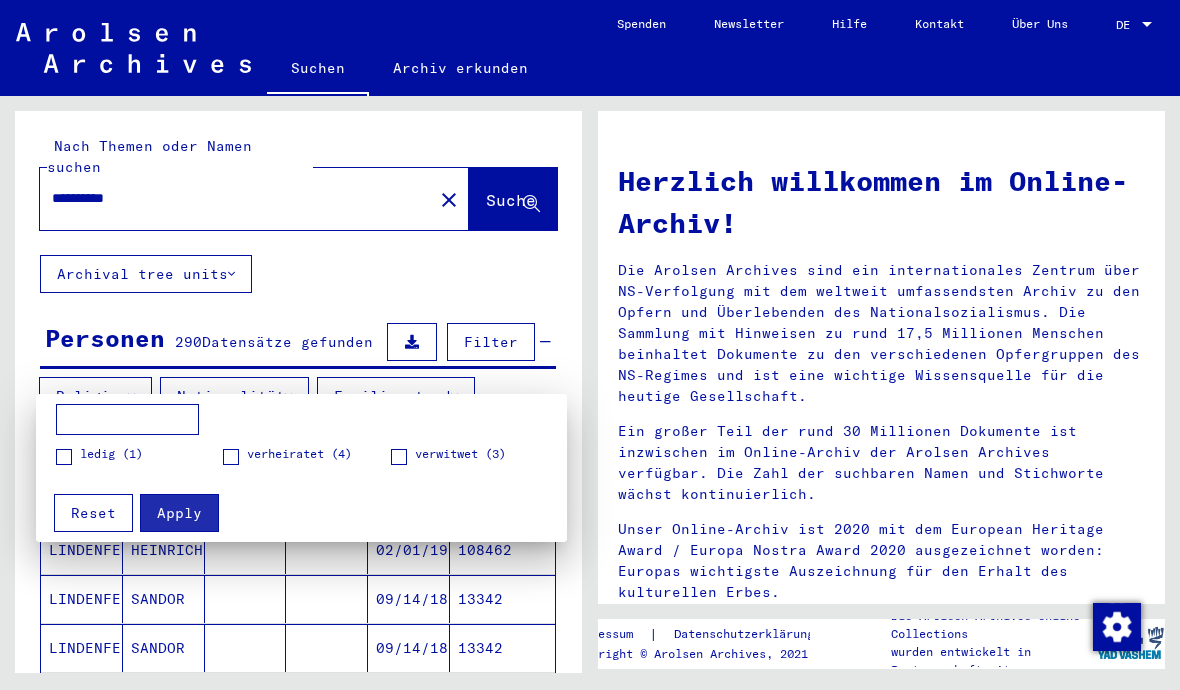 click at bounding box center [590, 345] 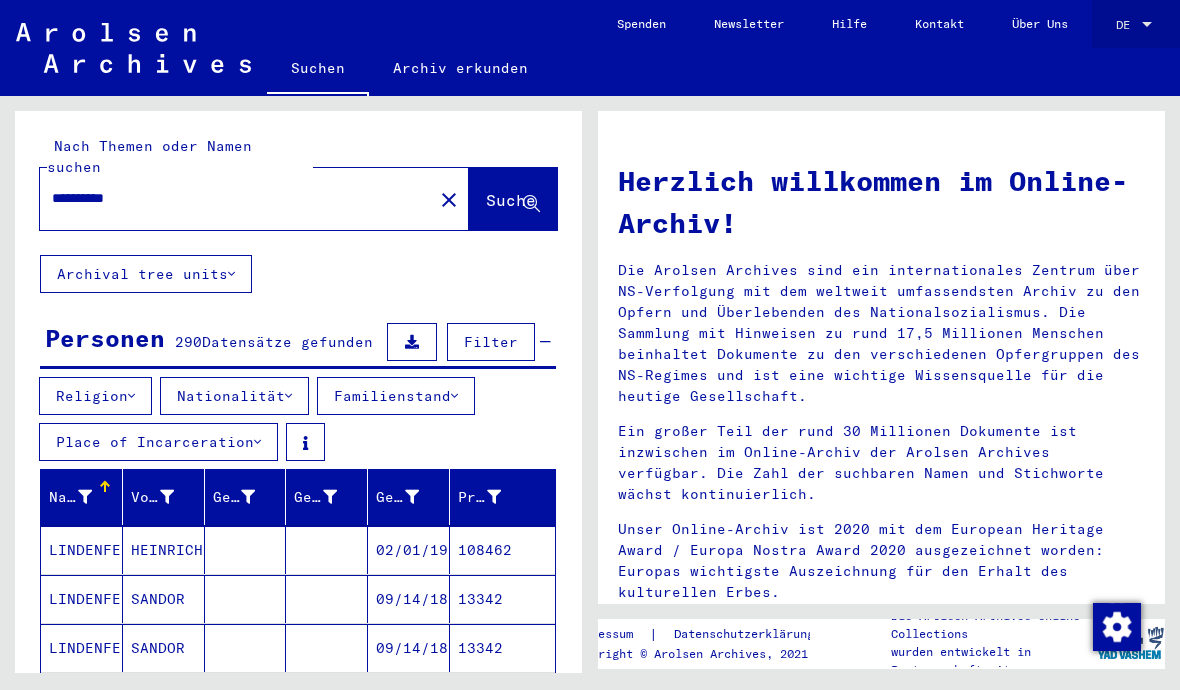 click at bounding box center [1147, 25] 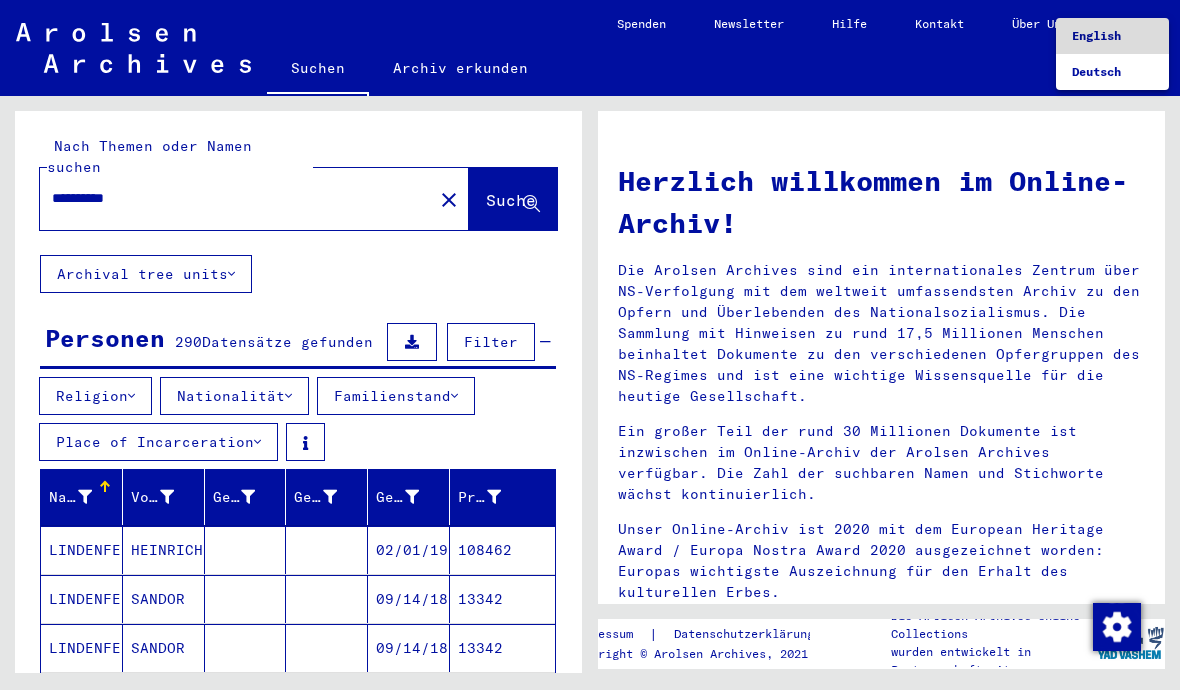 click on "English" at bounding box center (1112, 36) 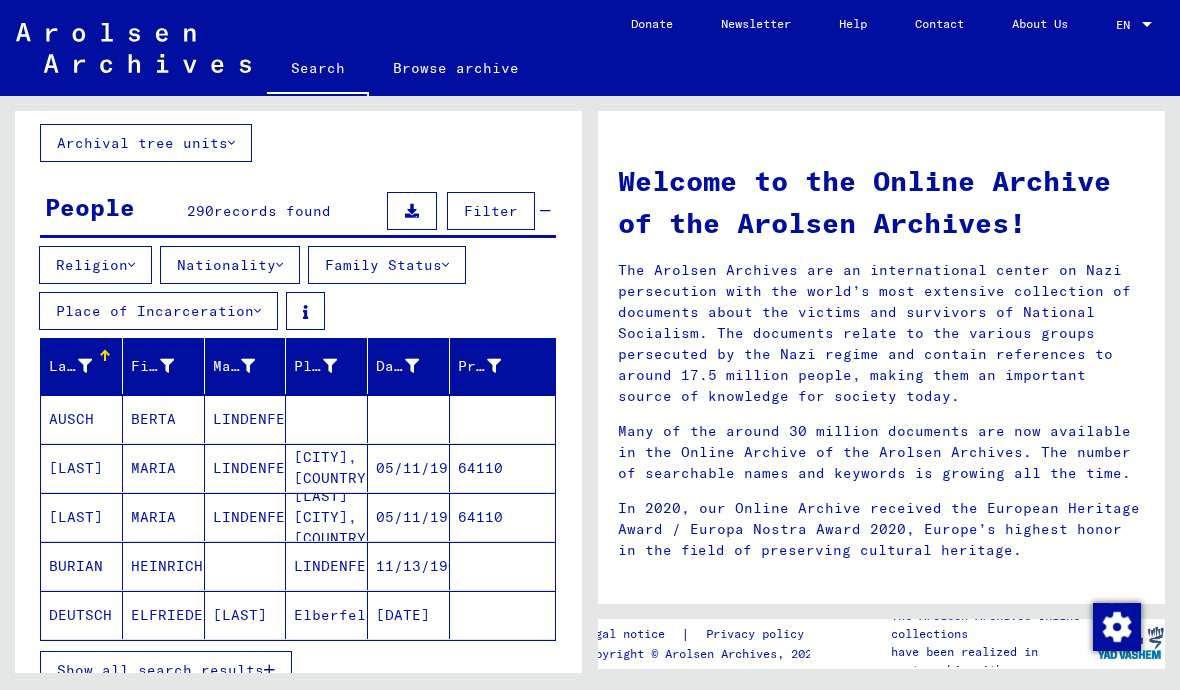 scroll, scrollTop: 94, scrollLeft: 0, axis: vertical 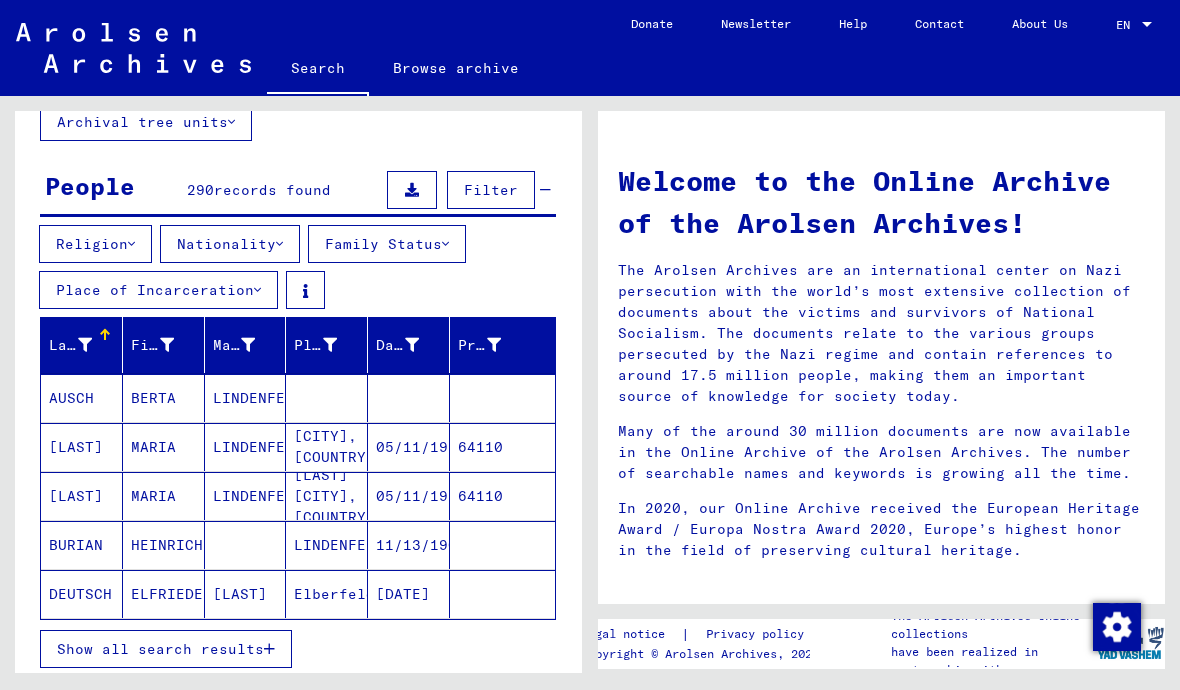 click on "Nationality" at bounding box center (230, 244) 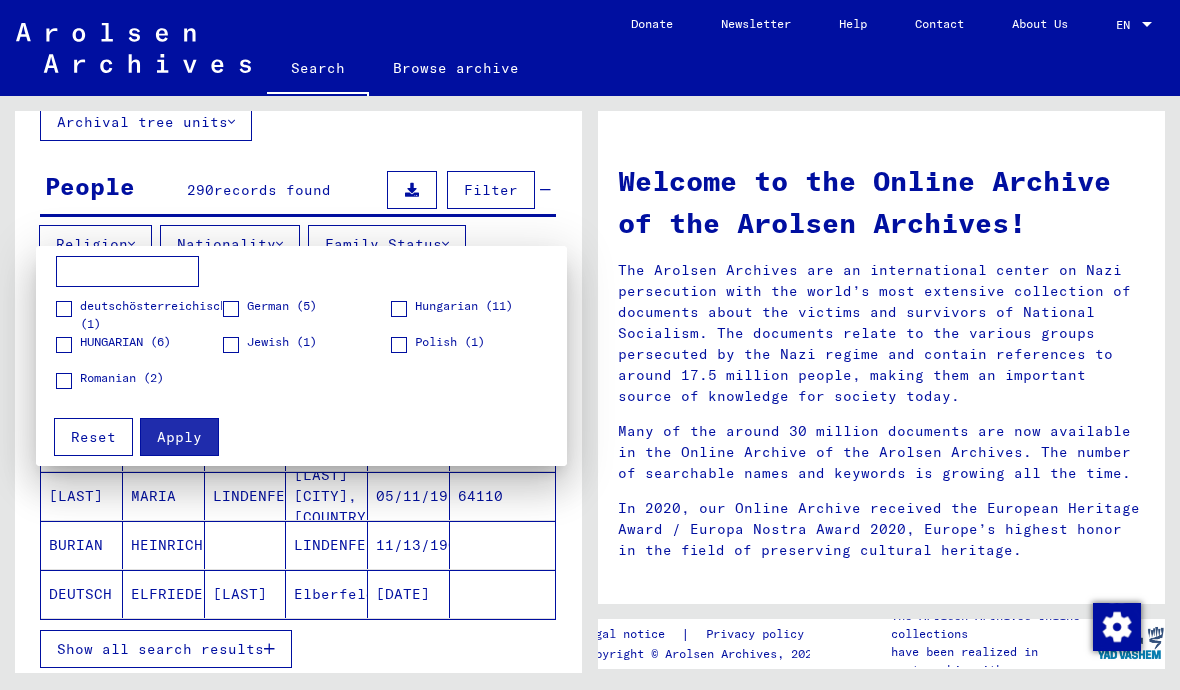 click at bounding box center [590, 345] 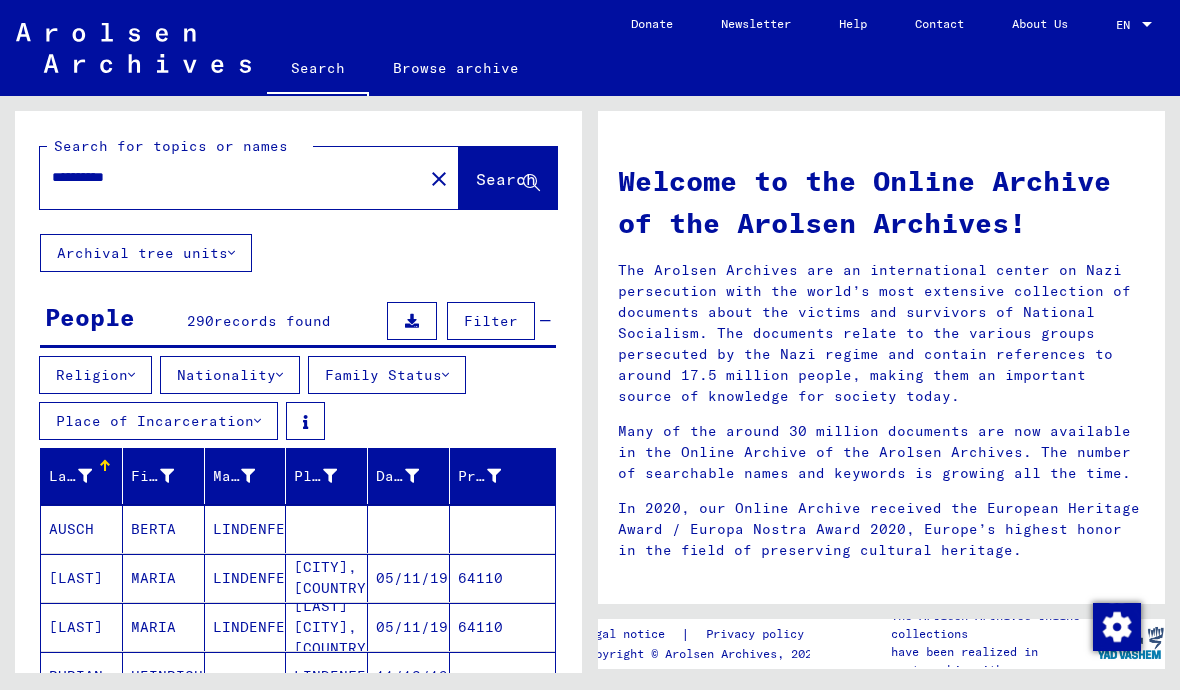 scroll, scrollTop: 0, scrollLeft: 0, axis: both 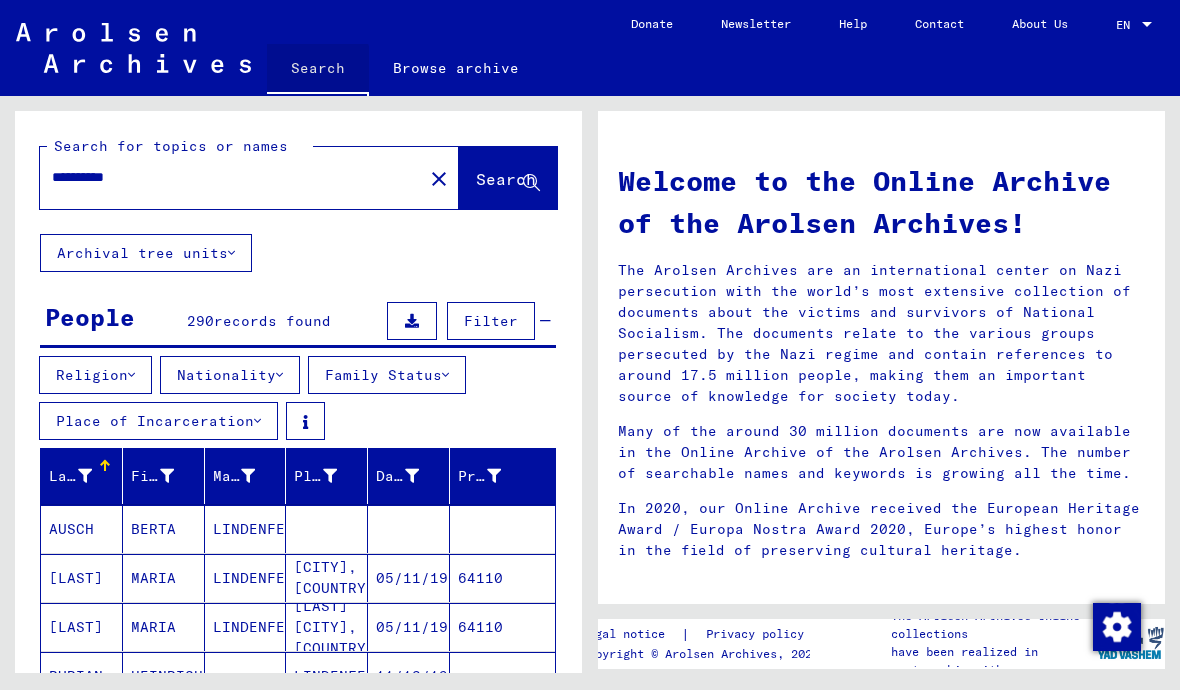 click on "Search" 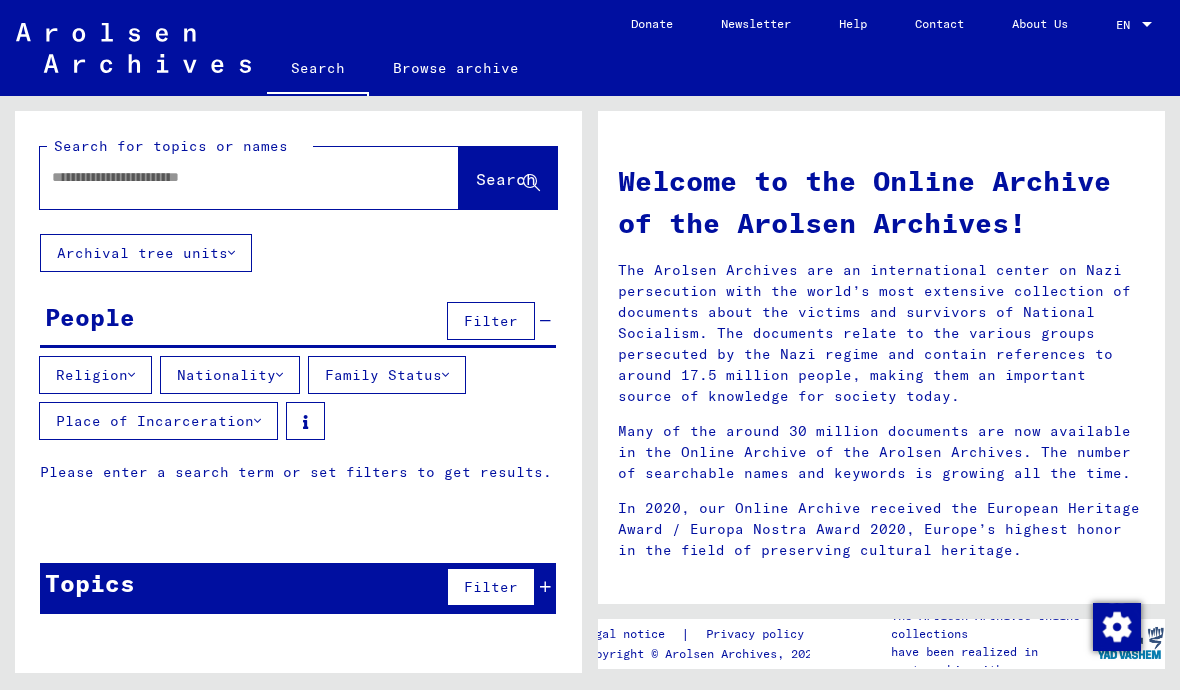 click at bounding box center (225, 177) 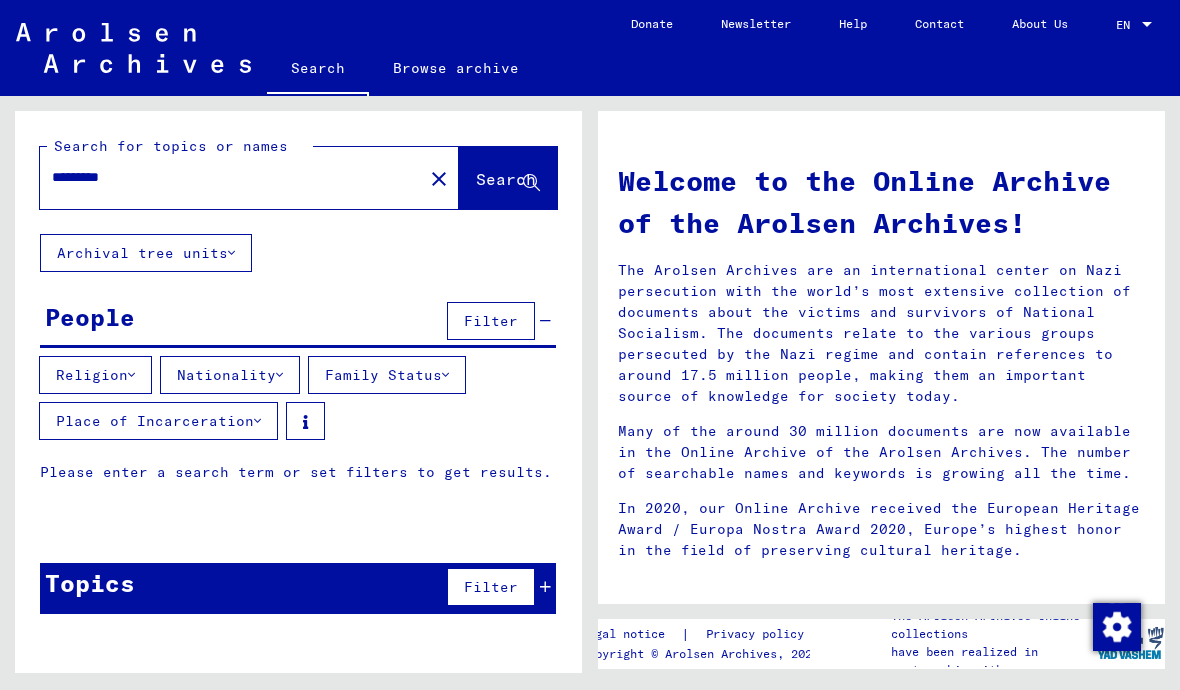 click on "Search" 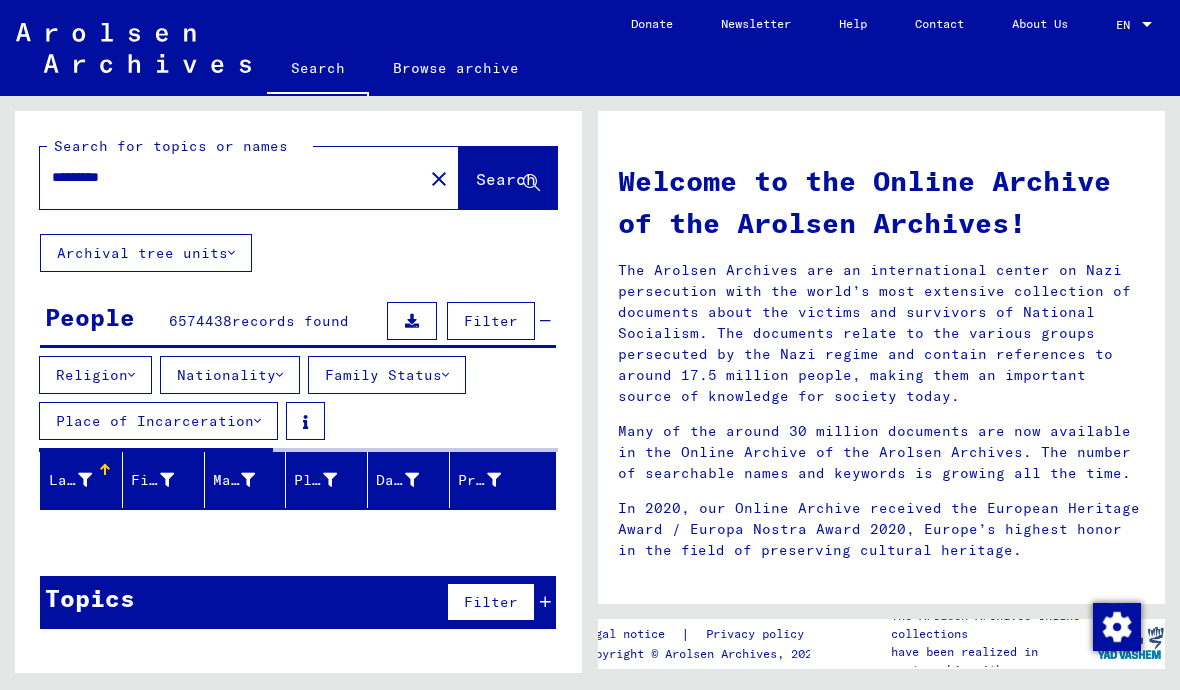 scroll, scrollTop: 0, scrollLeft: 0, axis: both 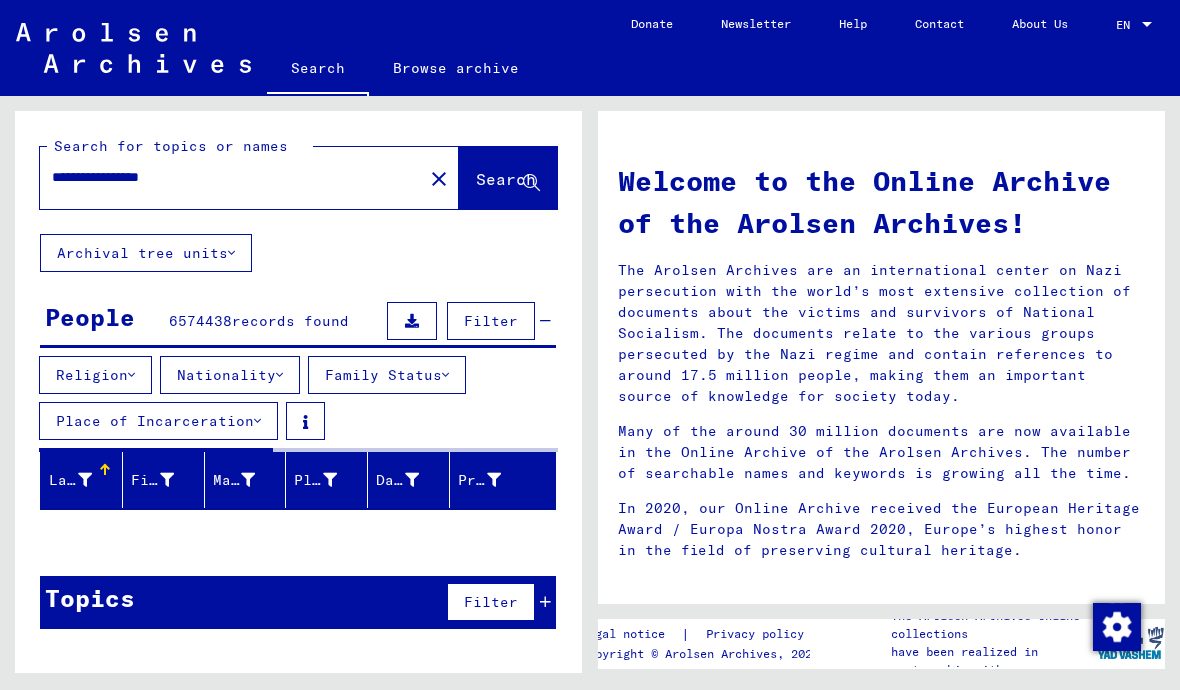 type on "**********" 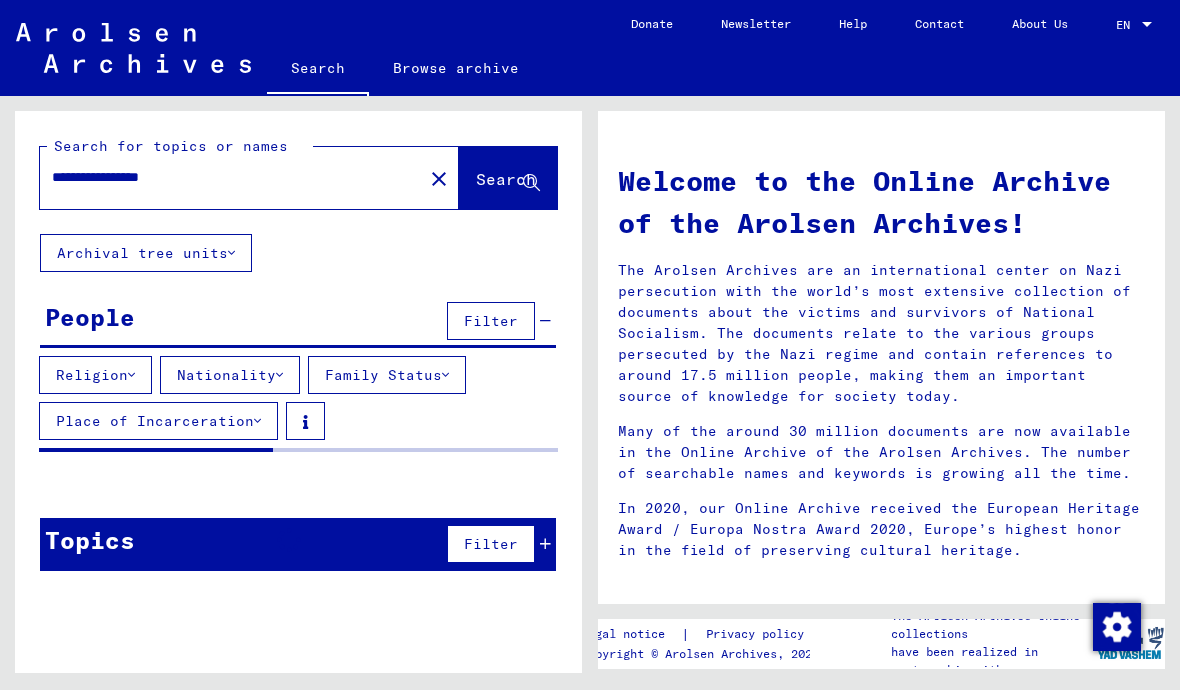 click on "Filter" at bounding box center [491, 321] 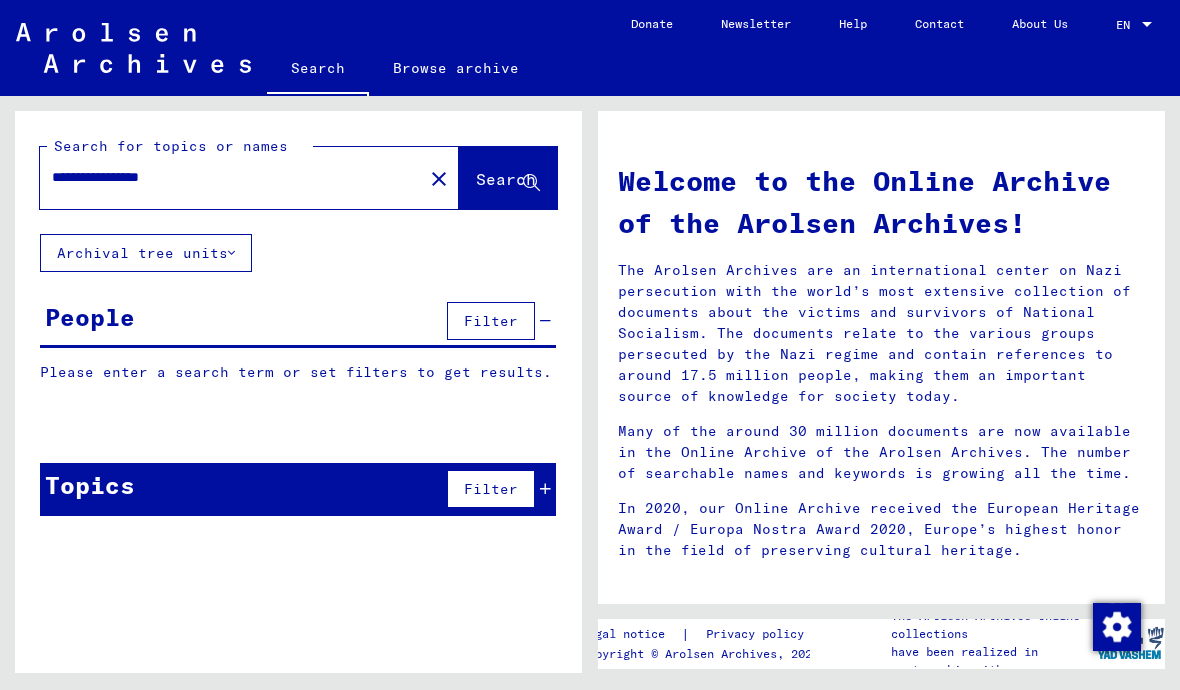 click on "Archival tree units" 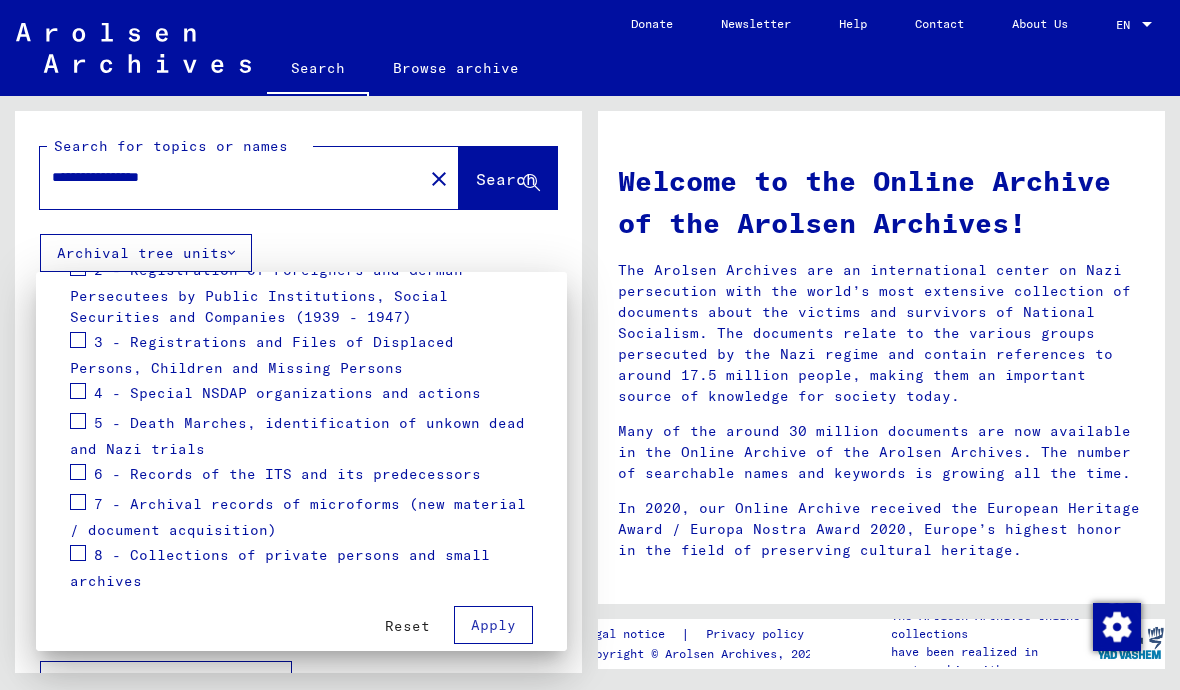 scroll, scrollTop: 352, scrollLeft: 0, axis: vertical 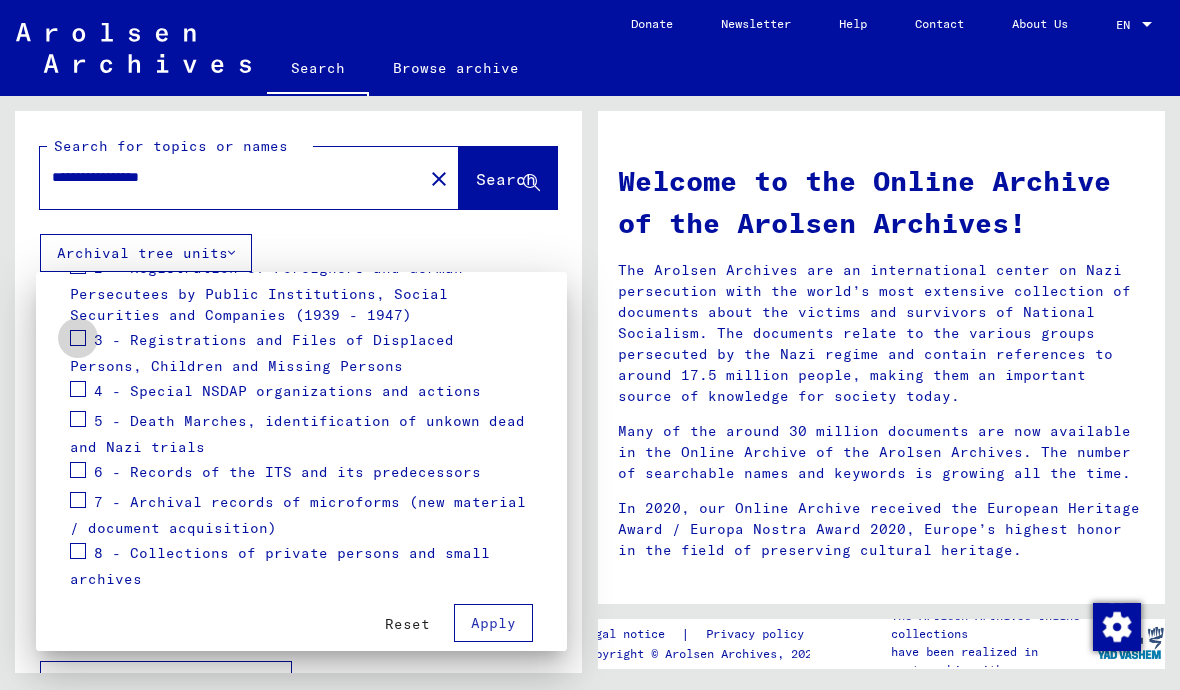 click at bounding box center (78, 338) 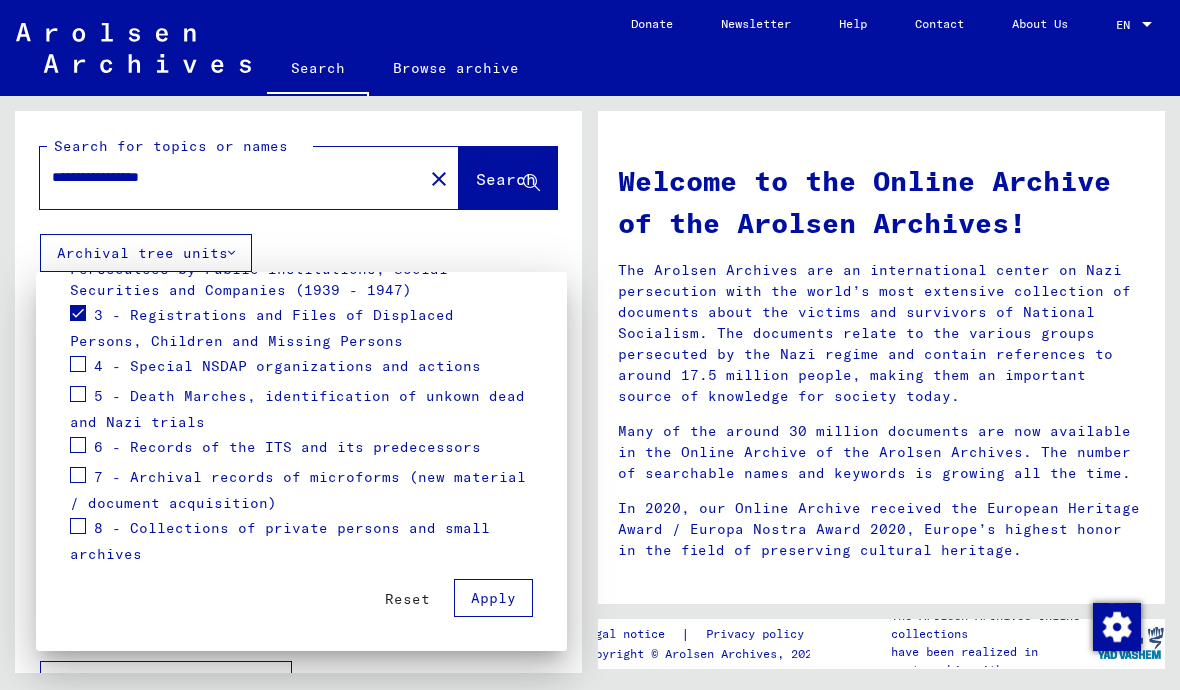scroll, scrollTop: 377, scrollLeft: 0, axis: vertical 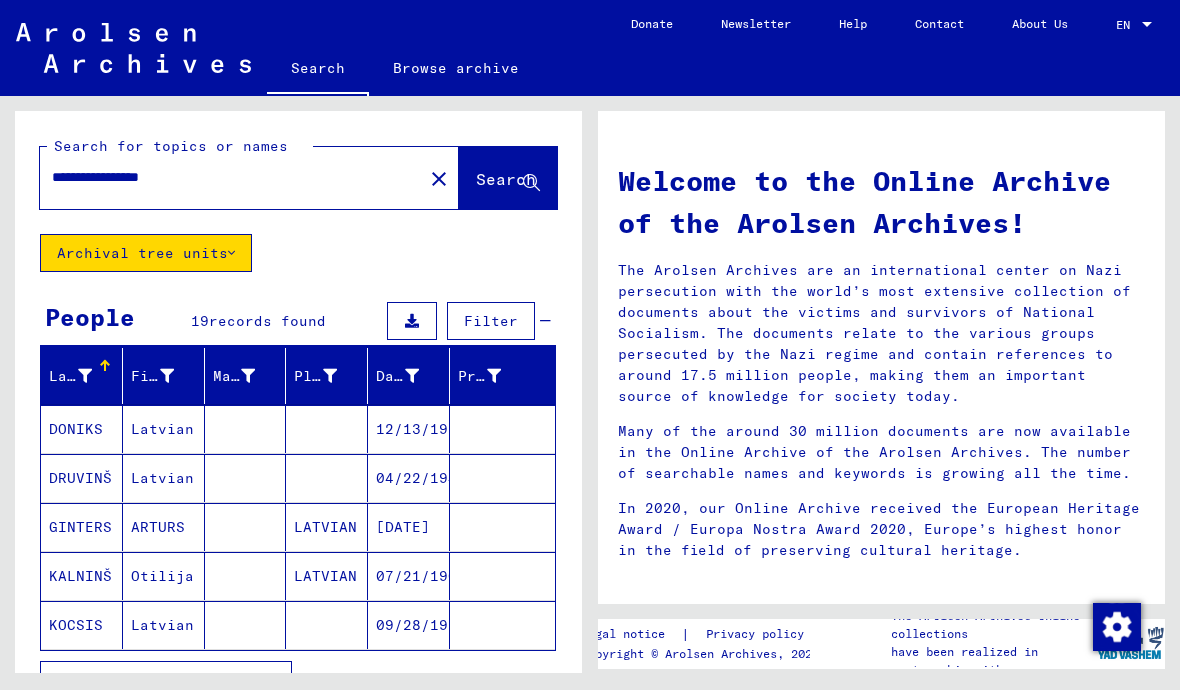 click on "**********" at bounding box center [225, 177] 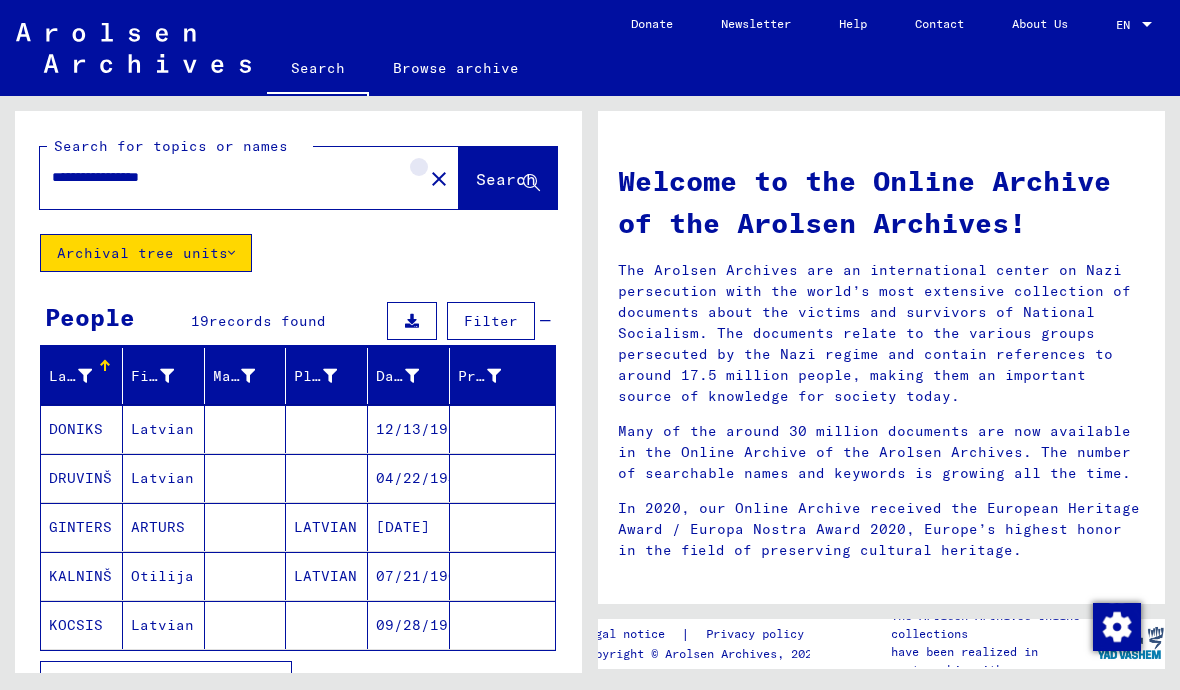 click on "close" 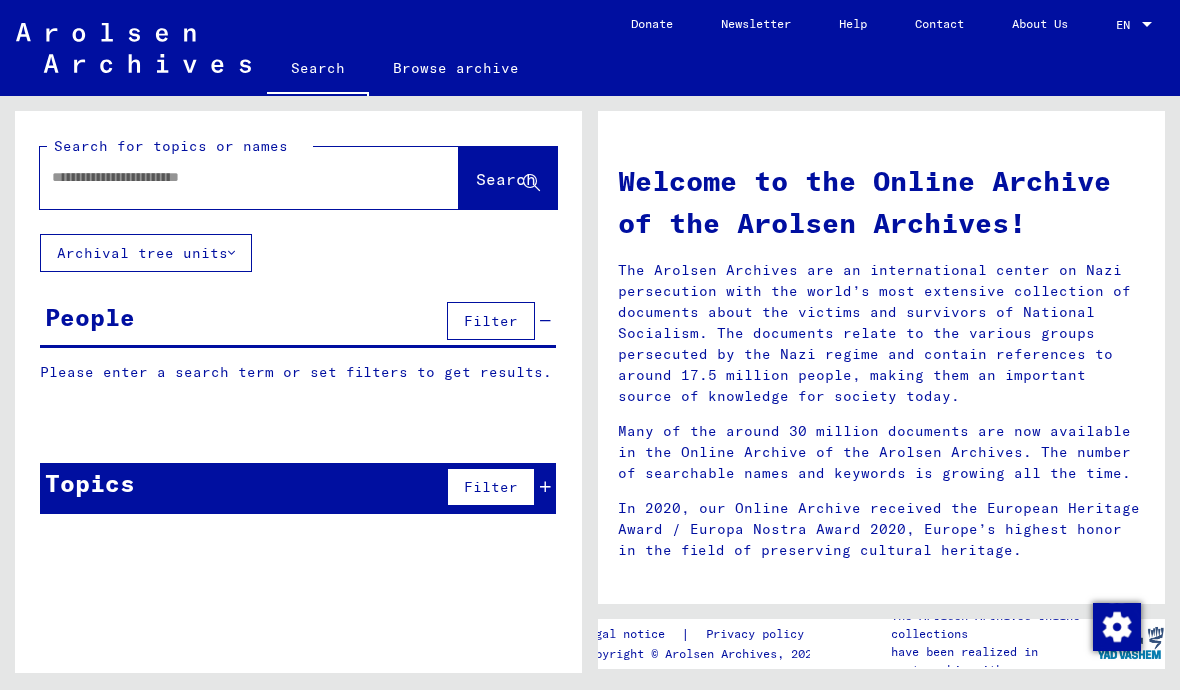 click at bounding box center [225, 177] 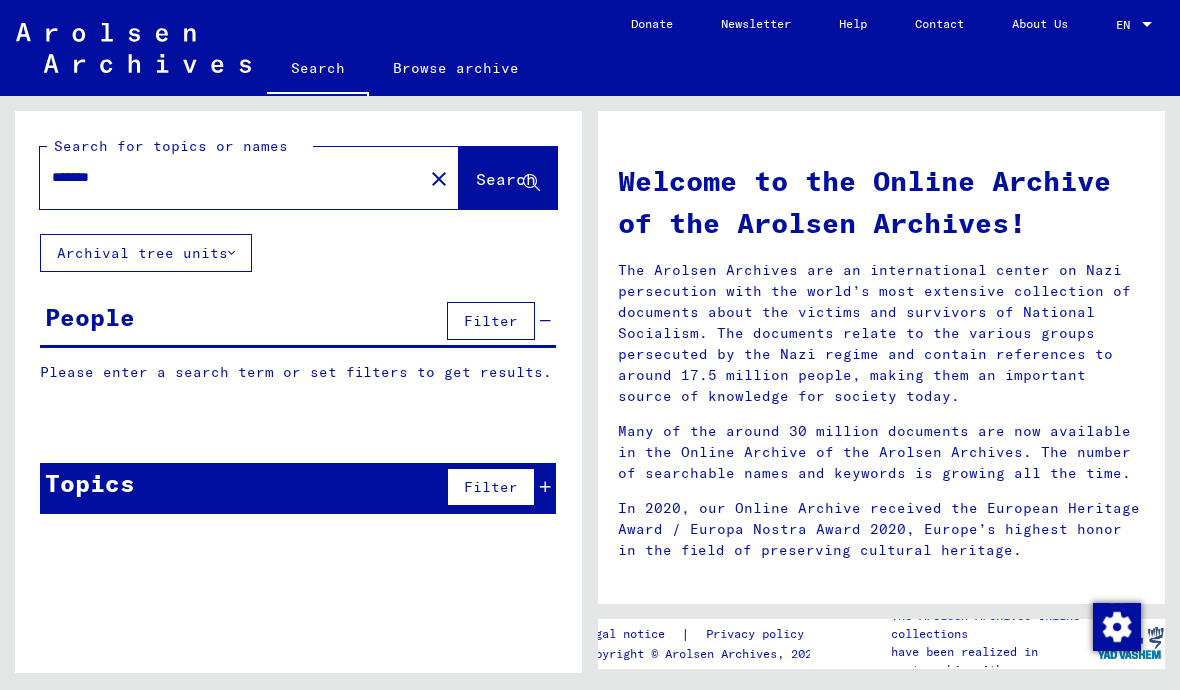type on "*******" 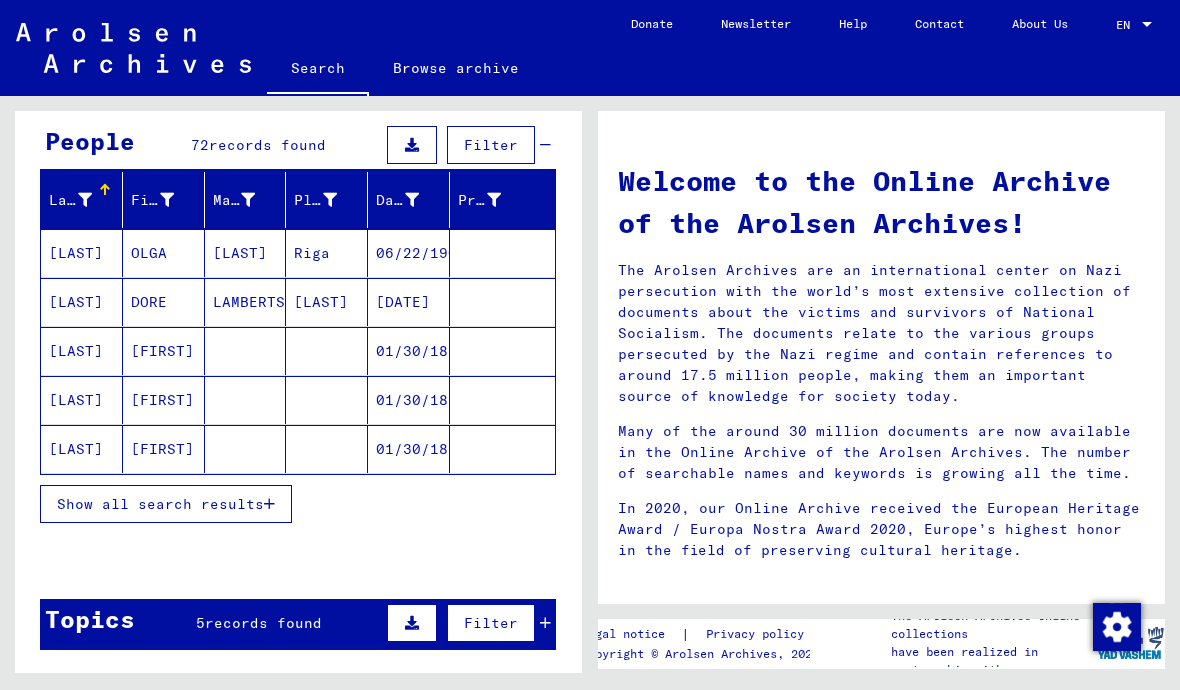 scroll, scrollTop: 182, scrollLeft: 0, axis: vertical 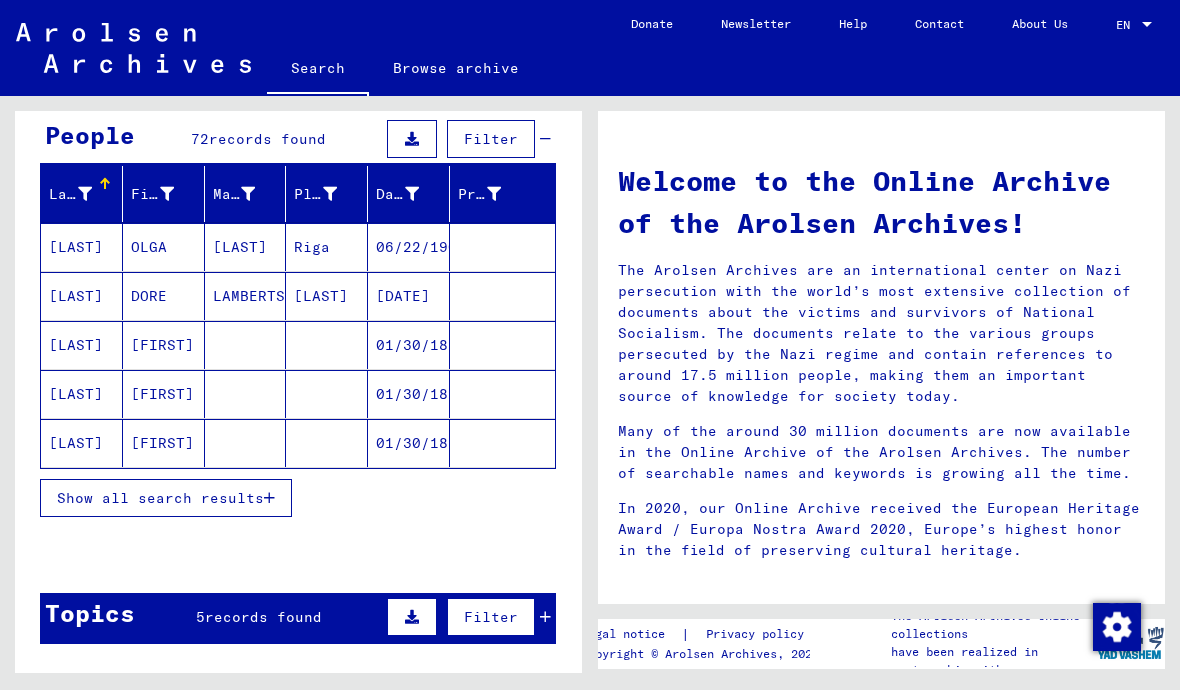 click on "[LAST]" at bounding box center [327, 345] 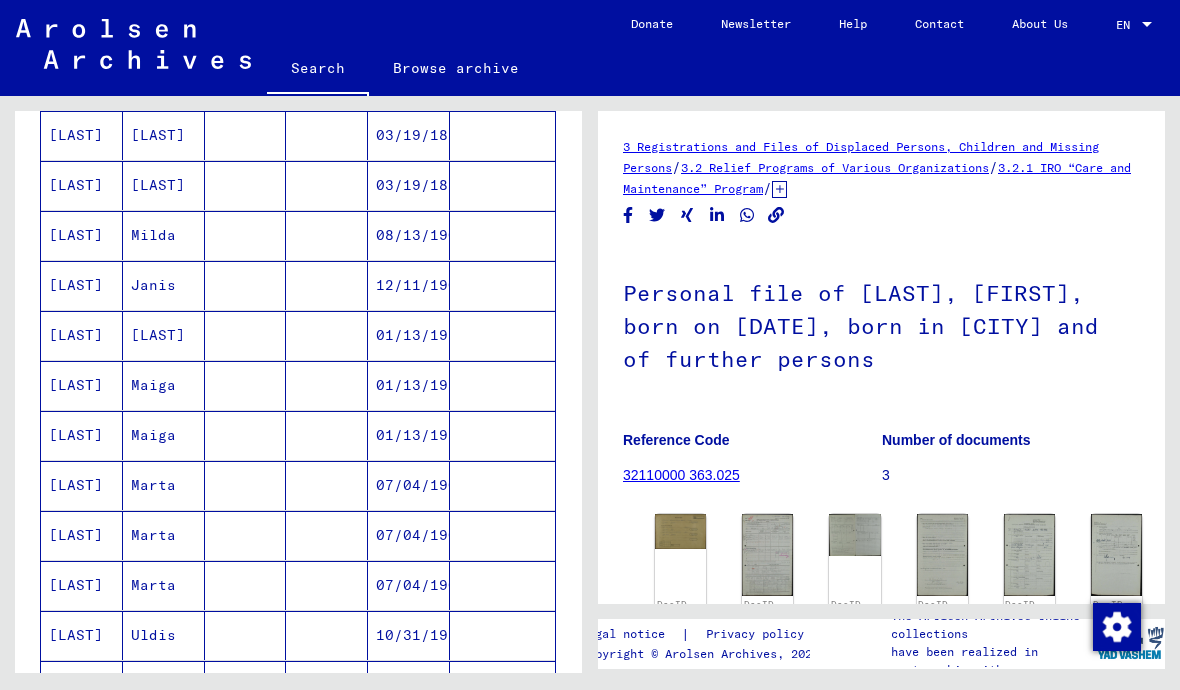 scroll, scrollTop: 0, scrollLeft: 0, axis: both 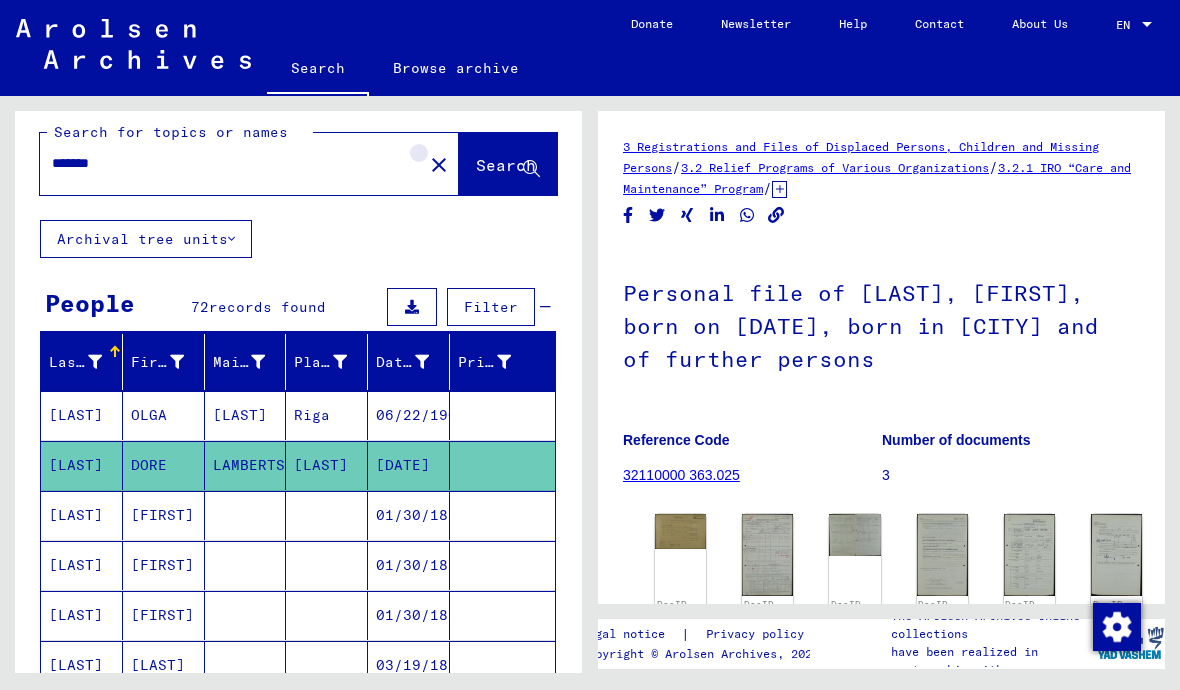 click on "close" 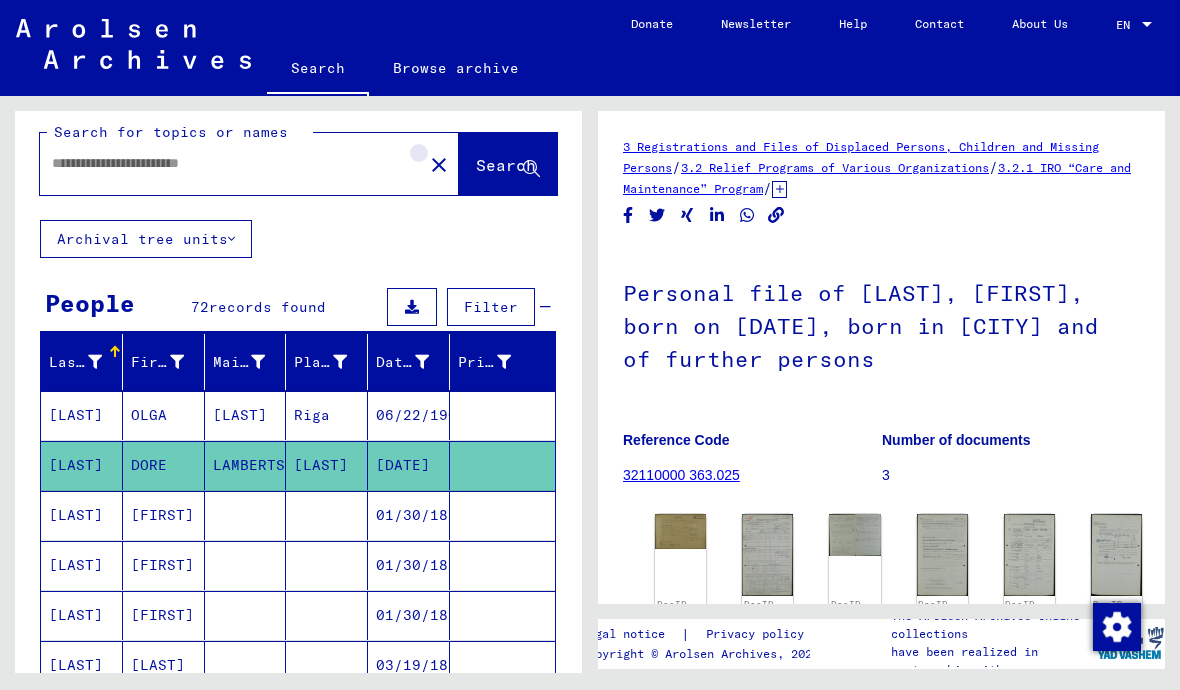 scroll, scrollTop: 0, scrollLeft: 0, axis: both 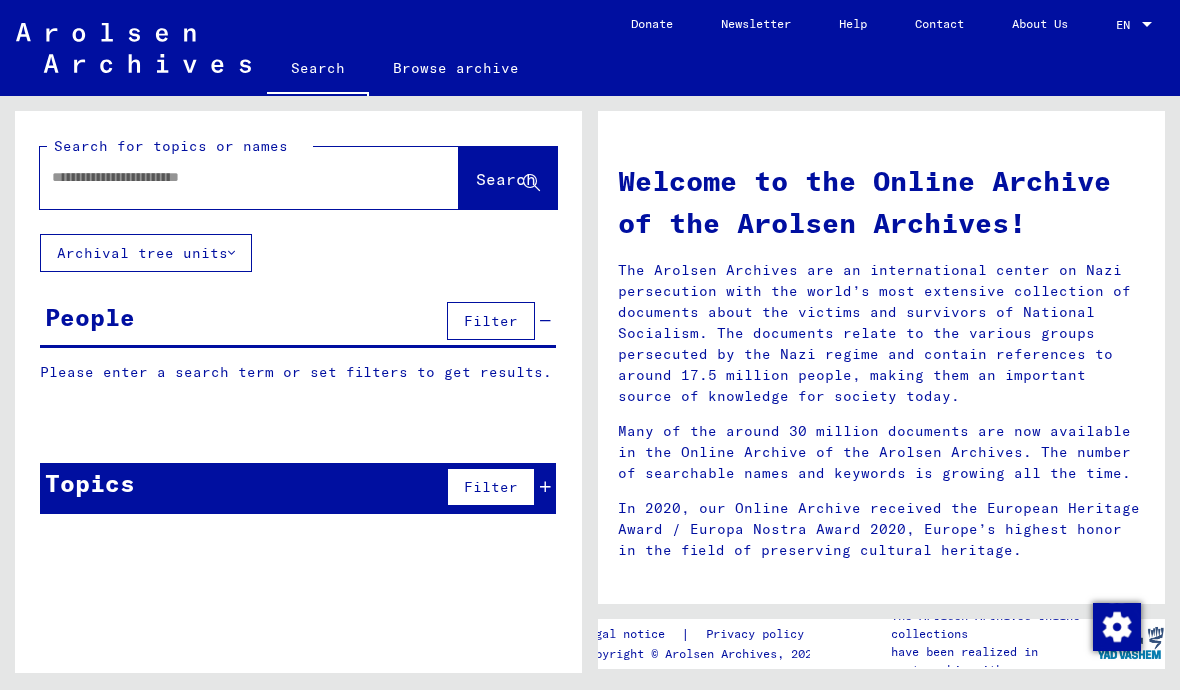click at bounding box center (225, 177) 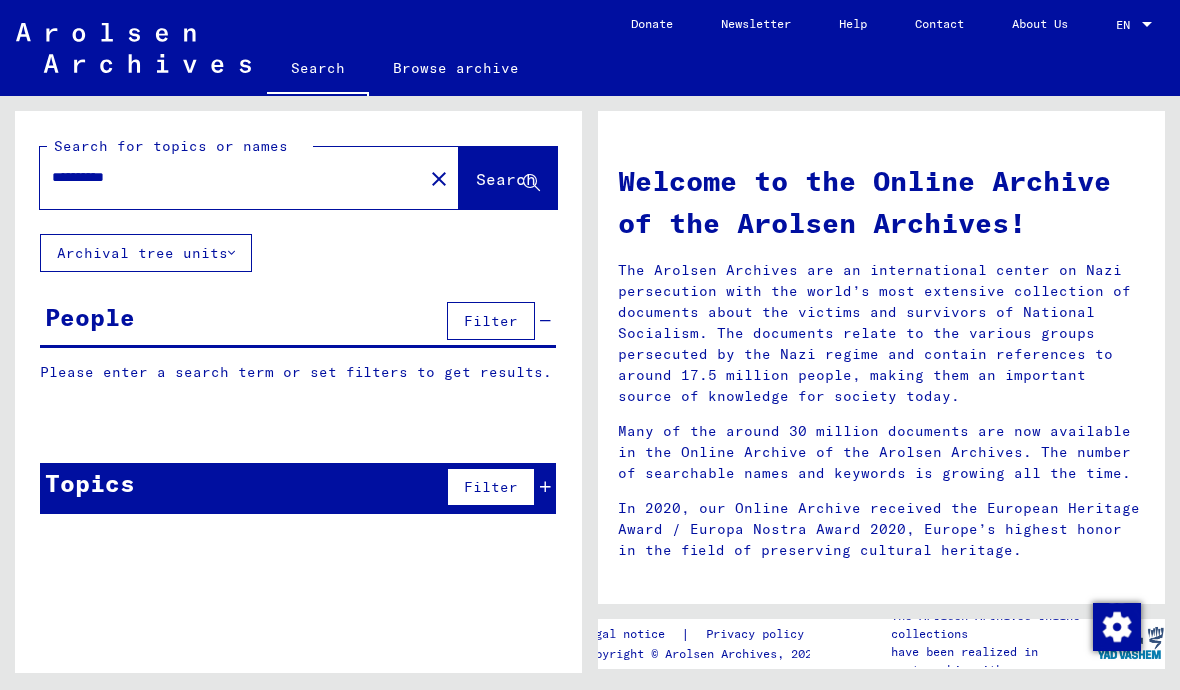 click on "Search" 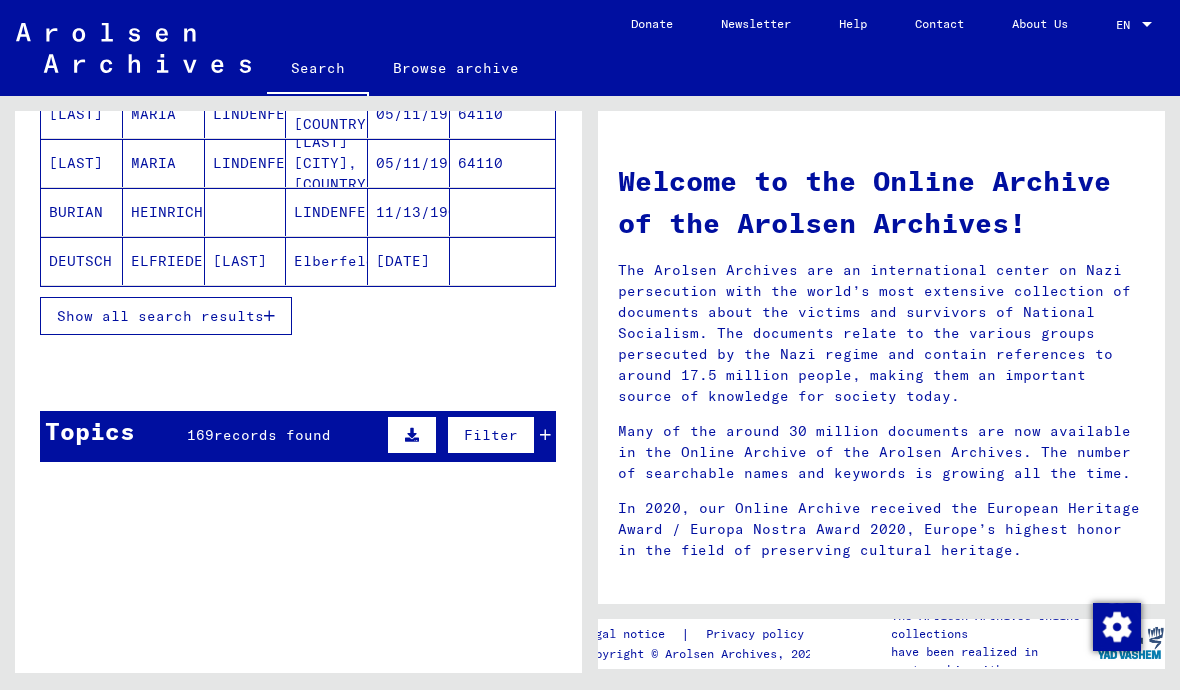 scroll, scrollTop: 369, scrollLeft: 0, axis: vertical 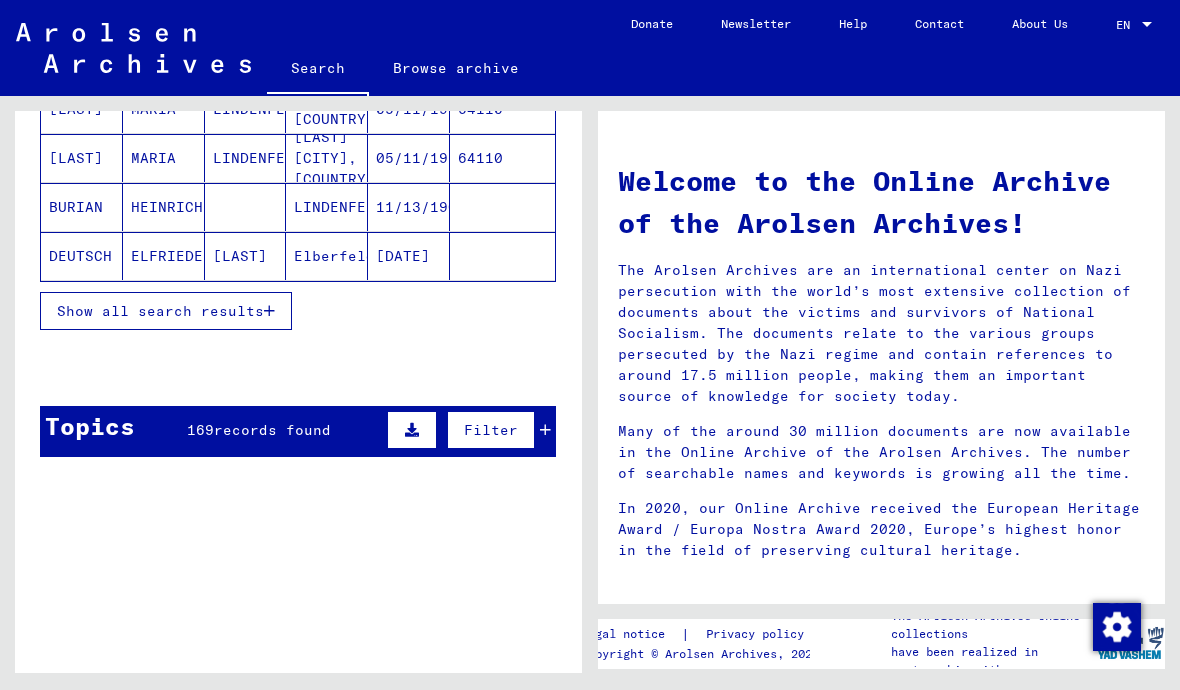 click on "Show all search results" at bounding box center (160, 311) 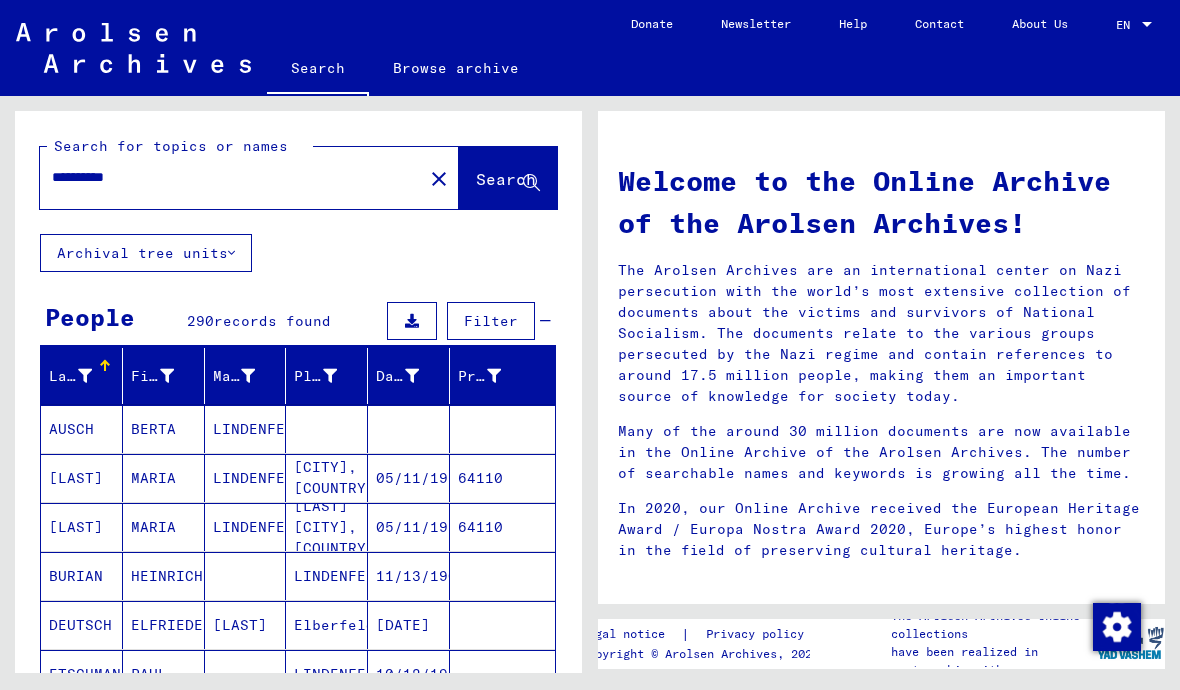 scroll, scrollTop: 0, scrollLeft: 0, axis: both 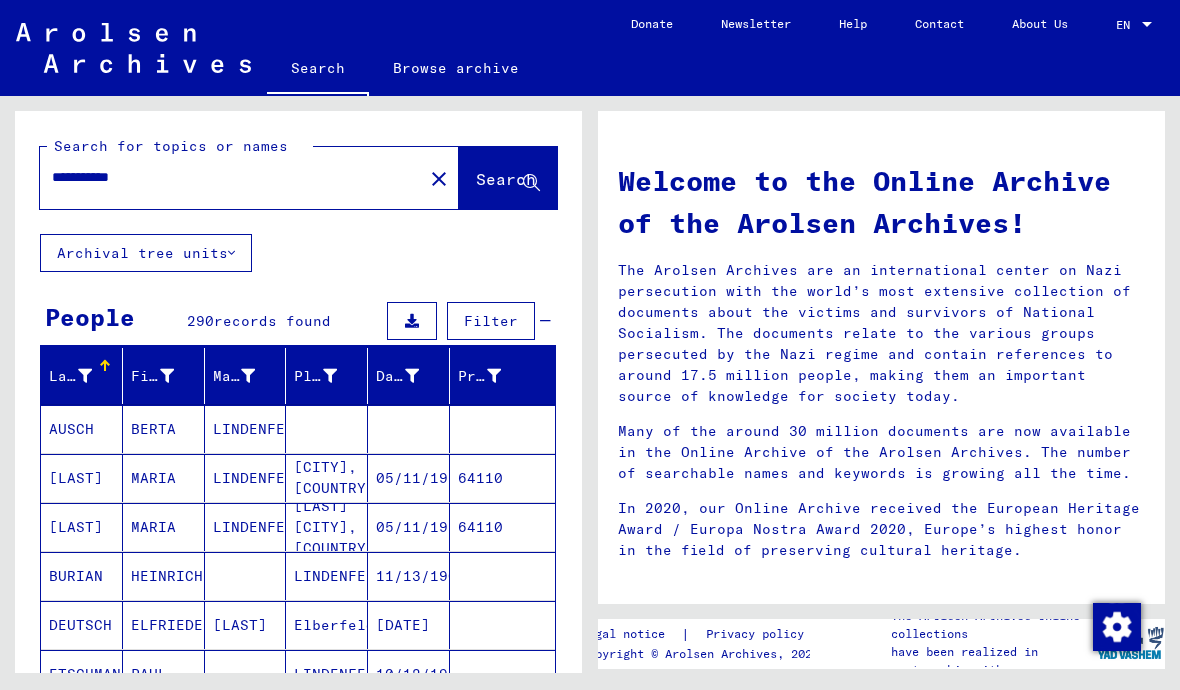 click on "Search" 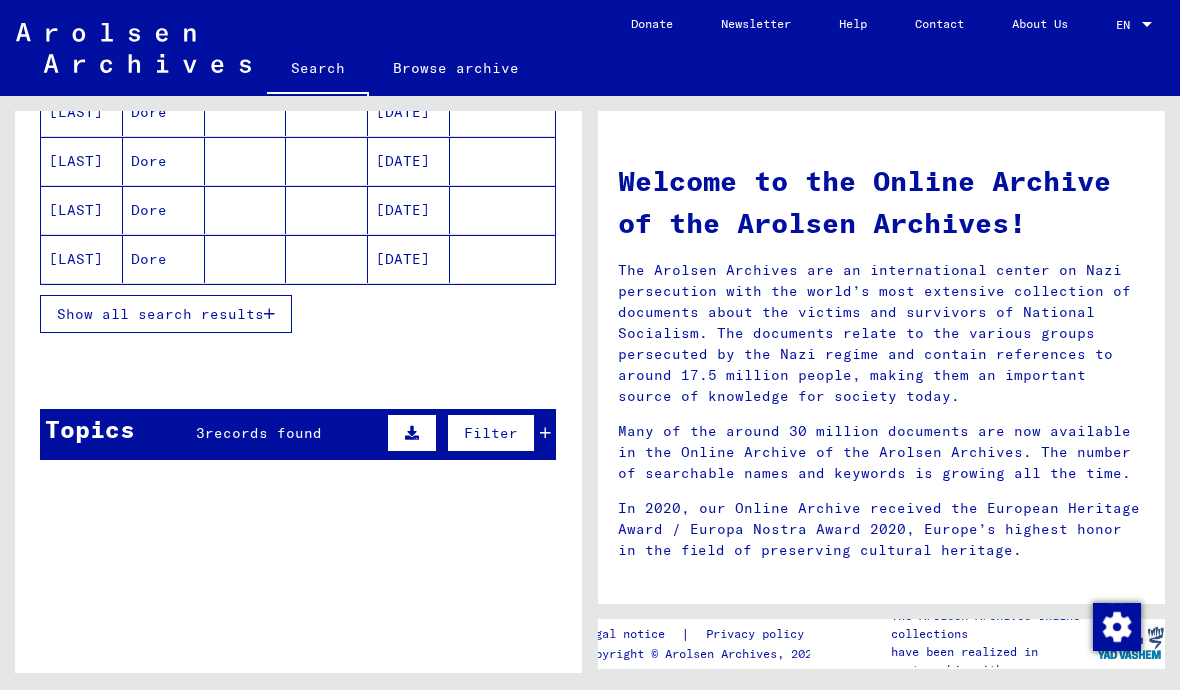 scroll, scrollTop: 363, scrollLeft: 0, axis: vertical 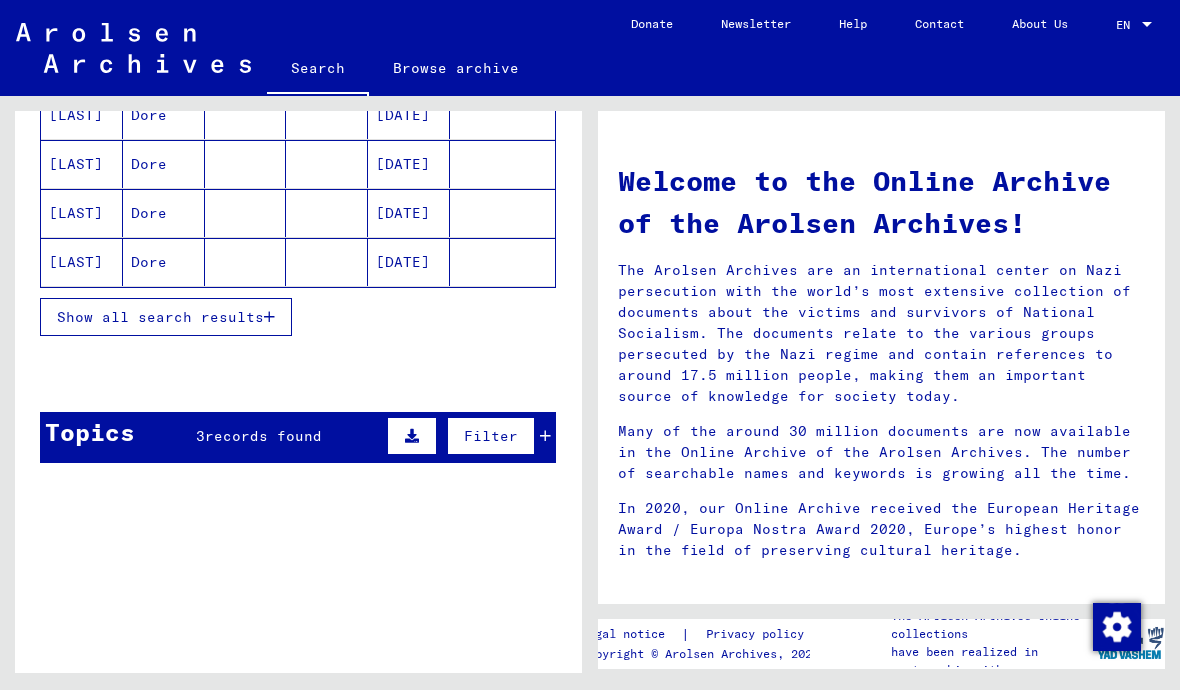click on "Show all search results" at bounding box center (160, 317) 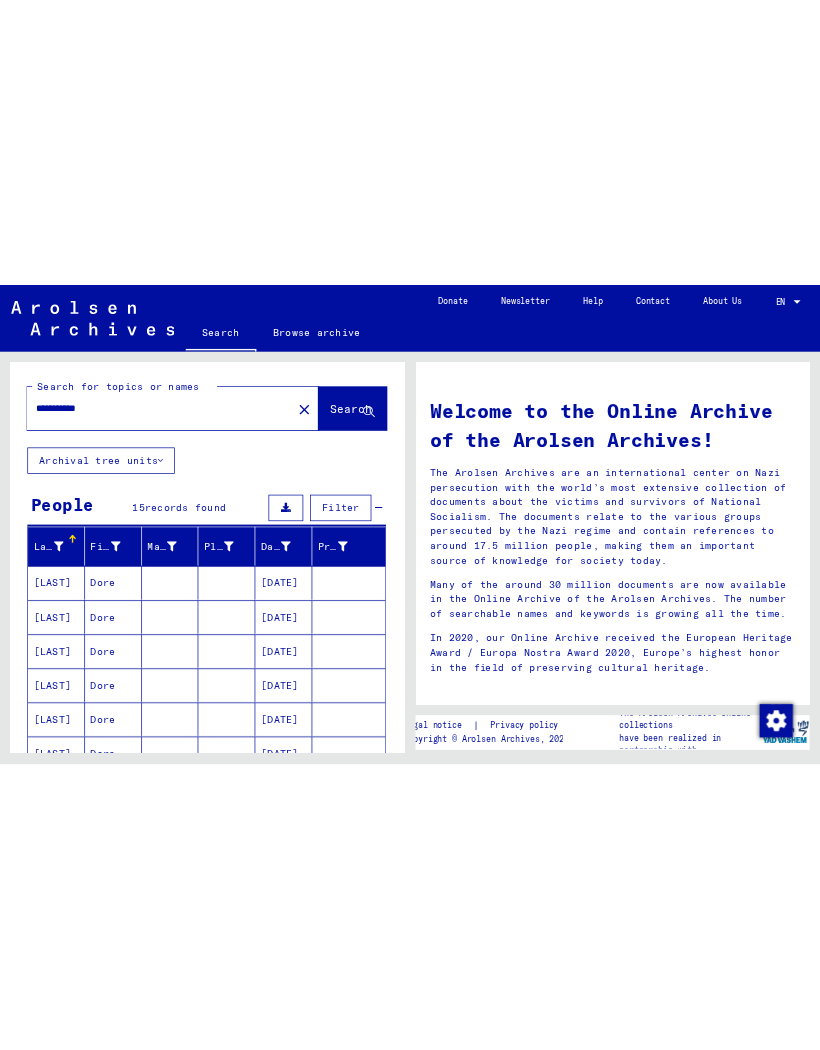 scroll, scrollTop: 0, scrollLeft: 0, axis: both 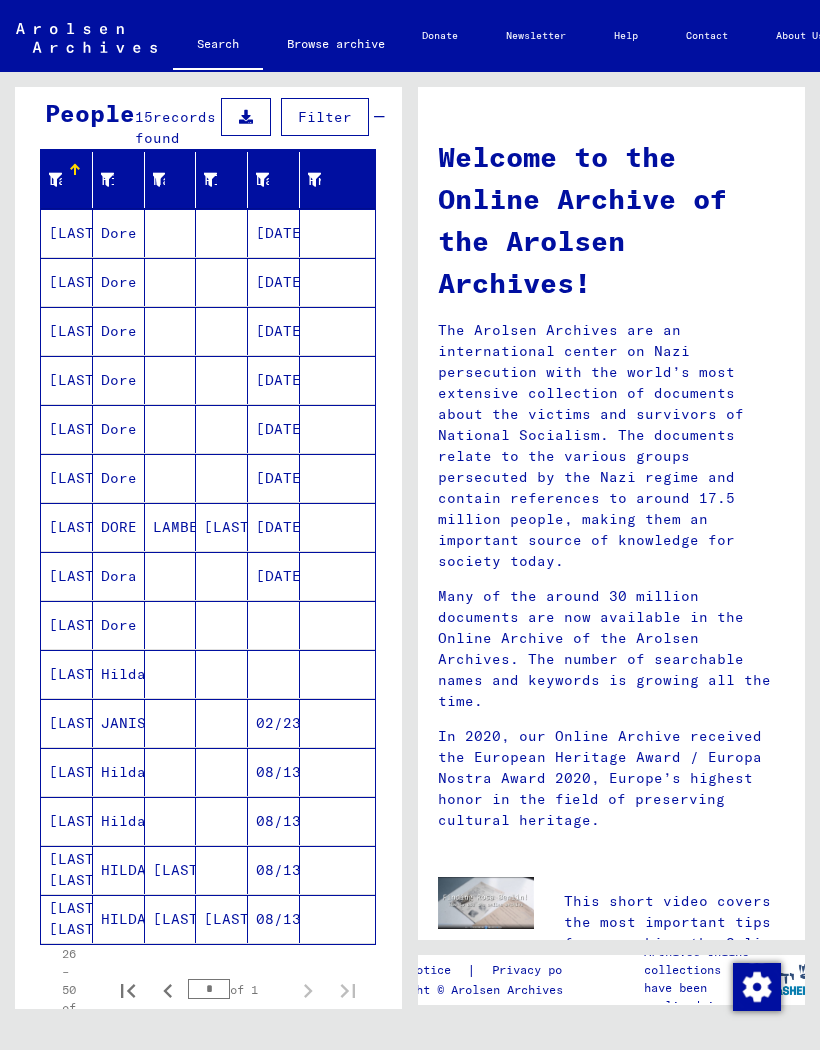 click on "[LAST]" at bounding box center [67, 282] 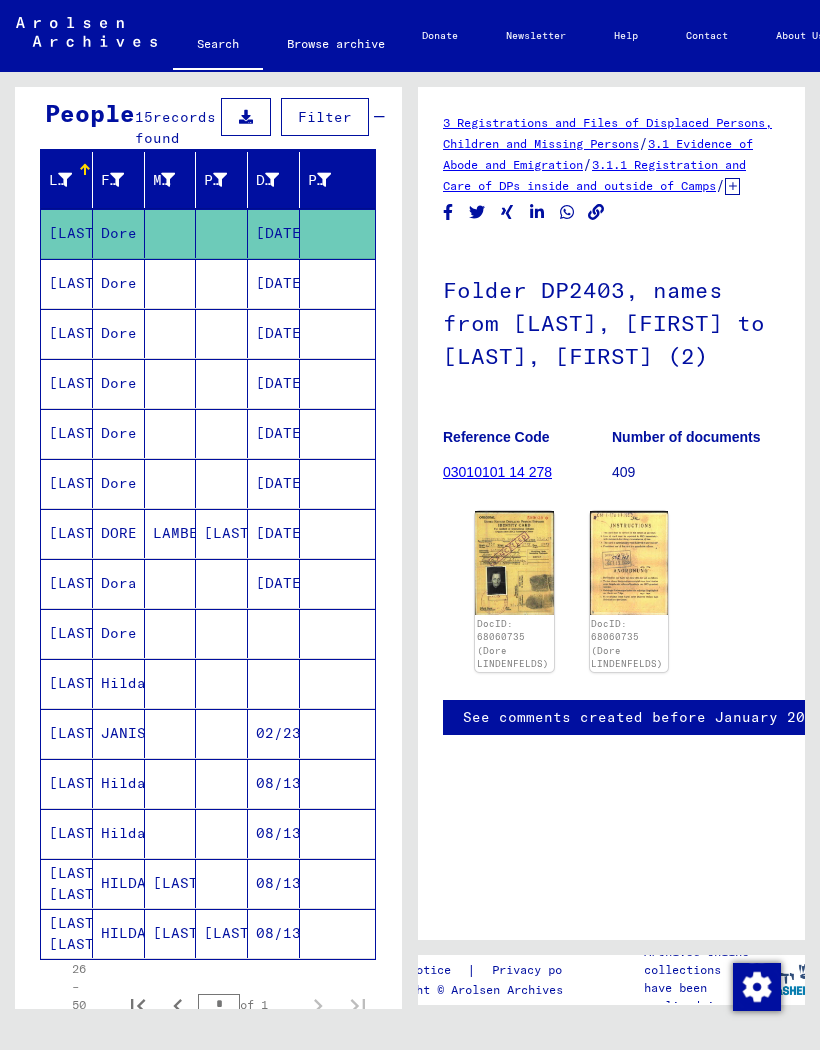 scroll, scrollTop: 0, scrollLeft: 0, axis: both 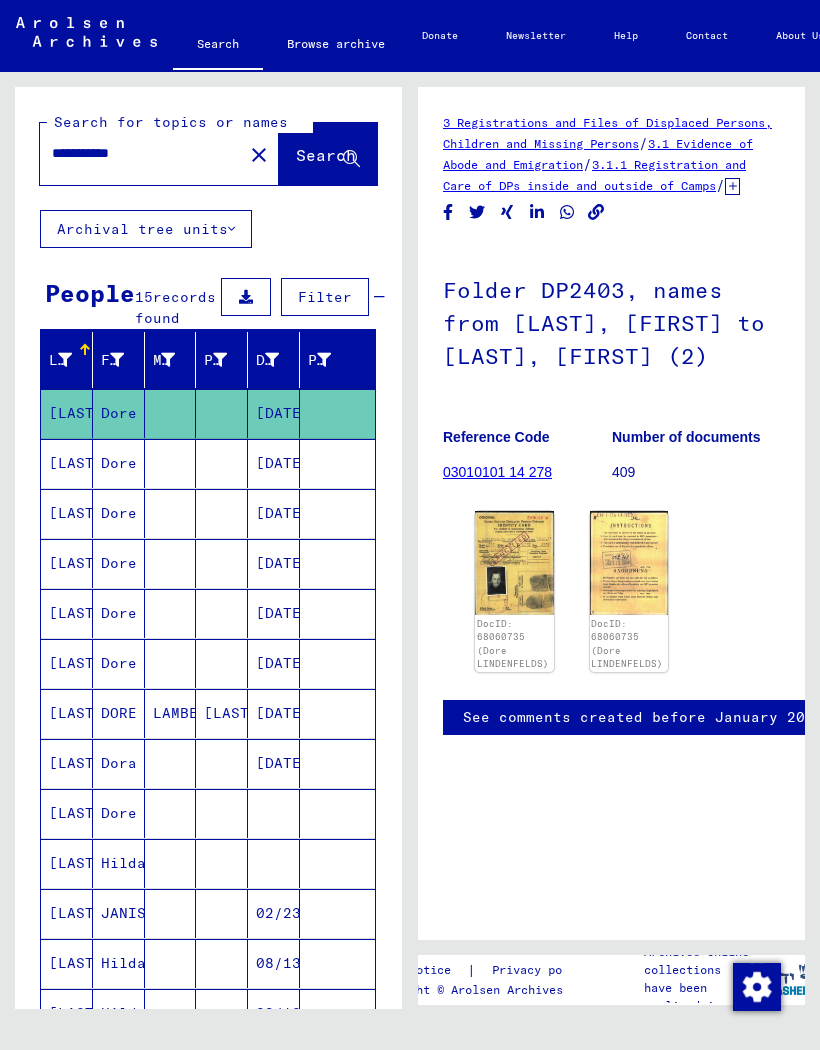 click on "[LAST]" 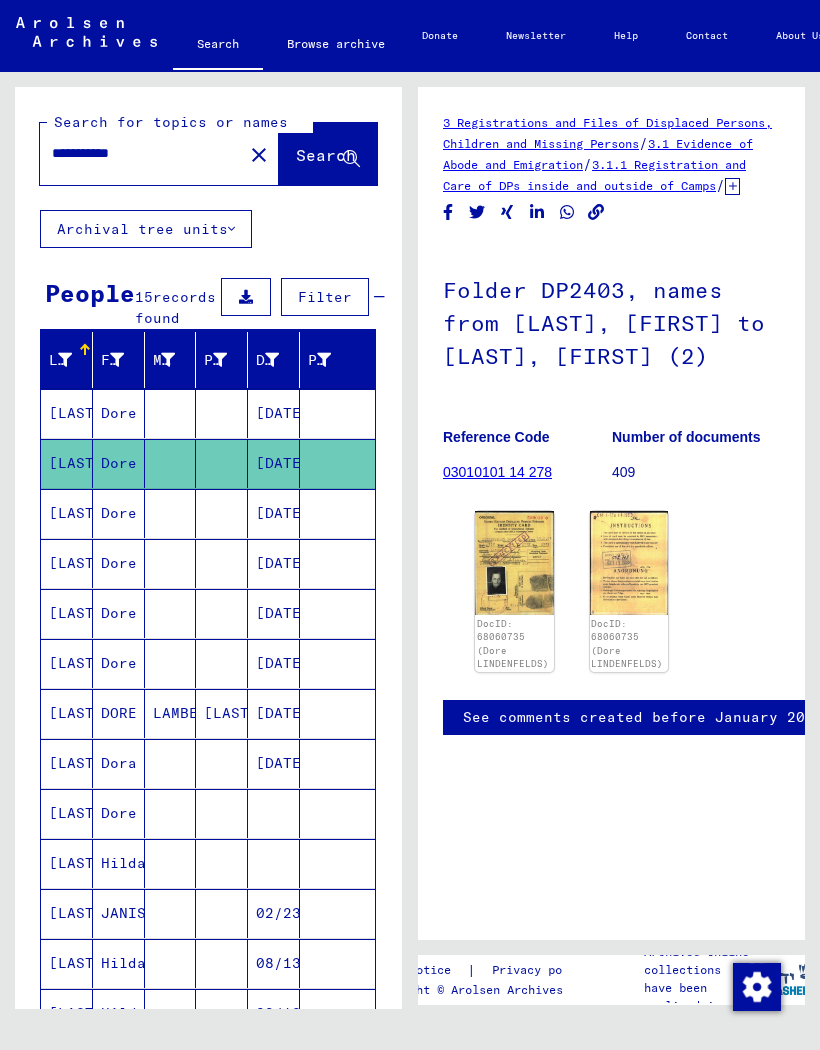 scroll, scrollTop: 0, scrollLeft: 0, axis: both 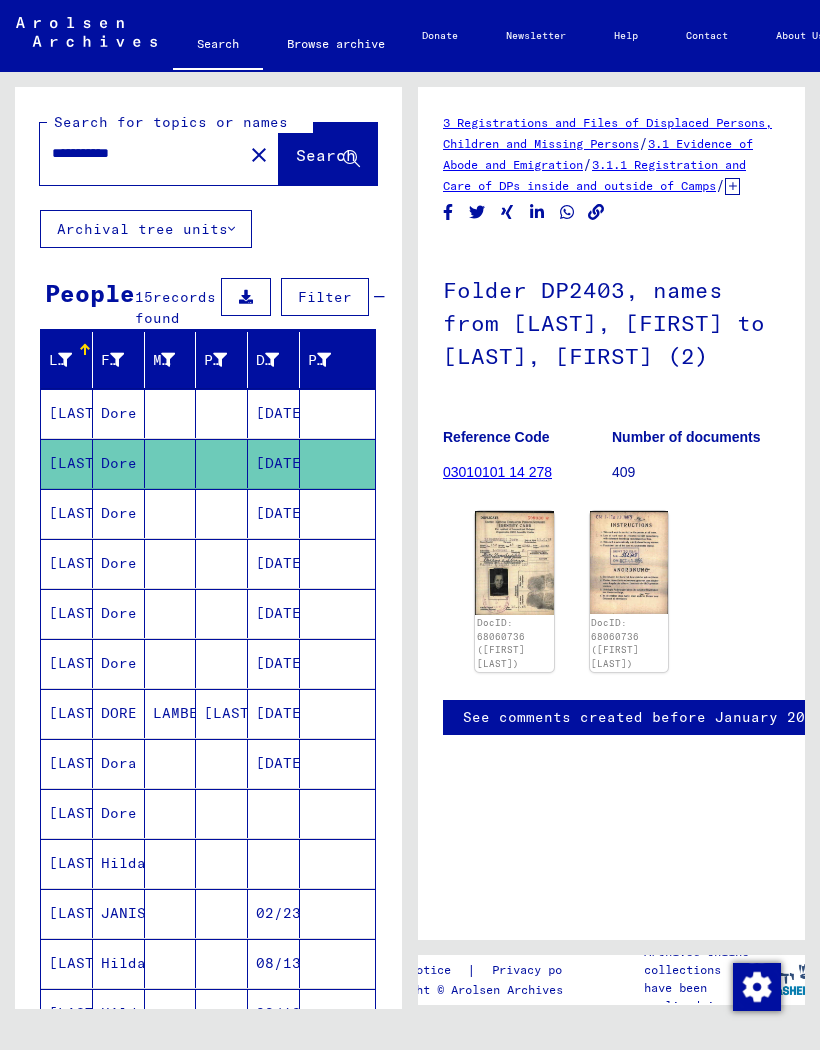 click on "[LAST]" at bounding box center [67, 563] 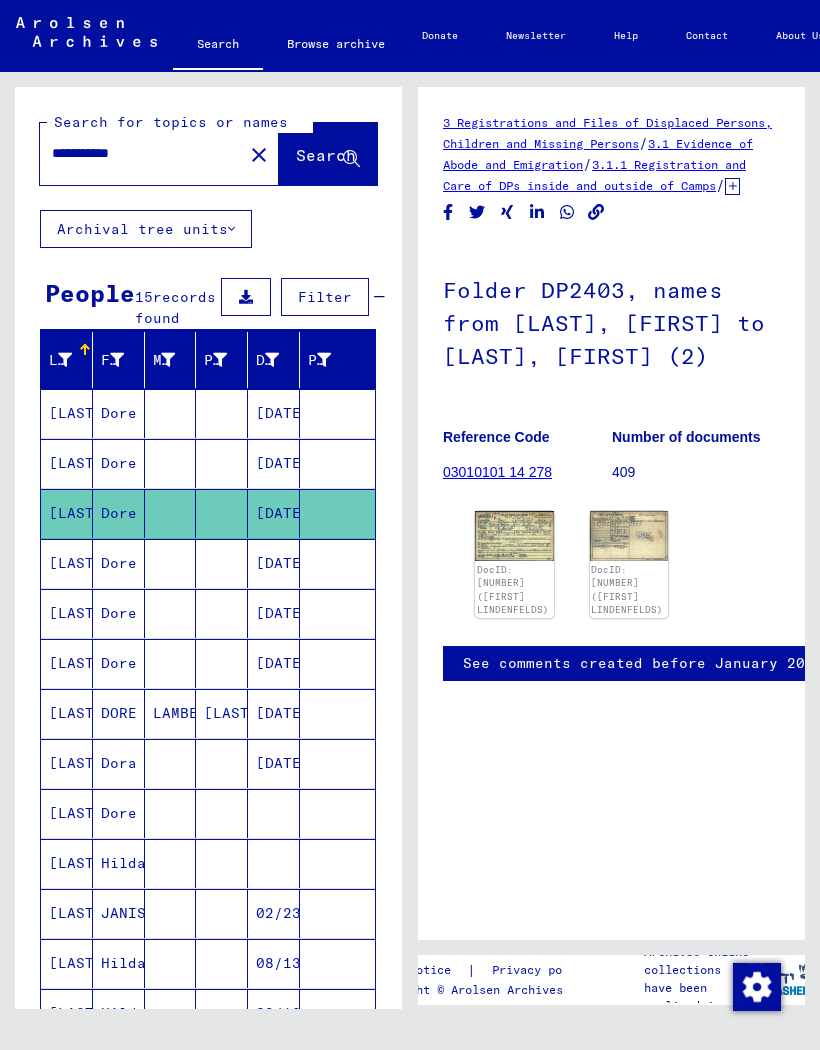 scroll, scrollTop: 0, scrollLeft: 0, axis: both 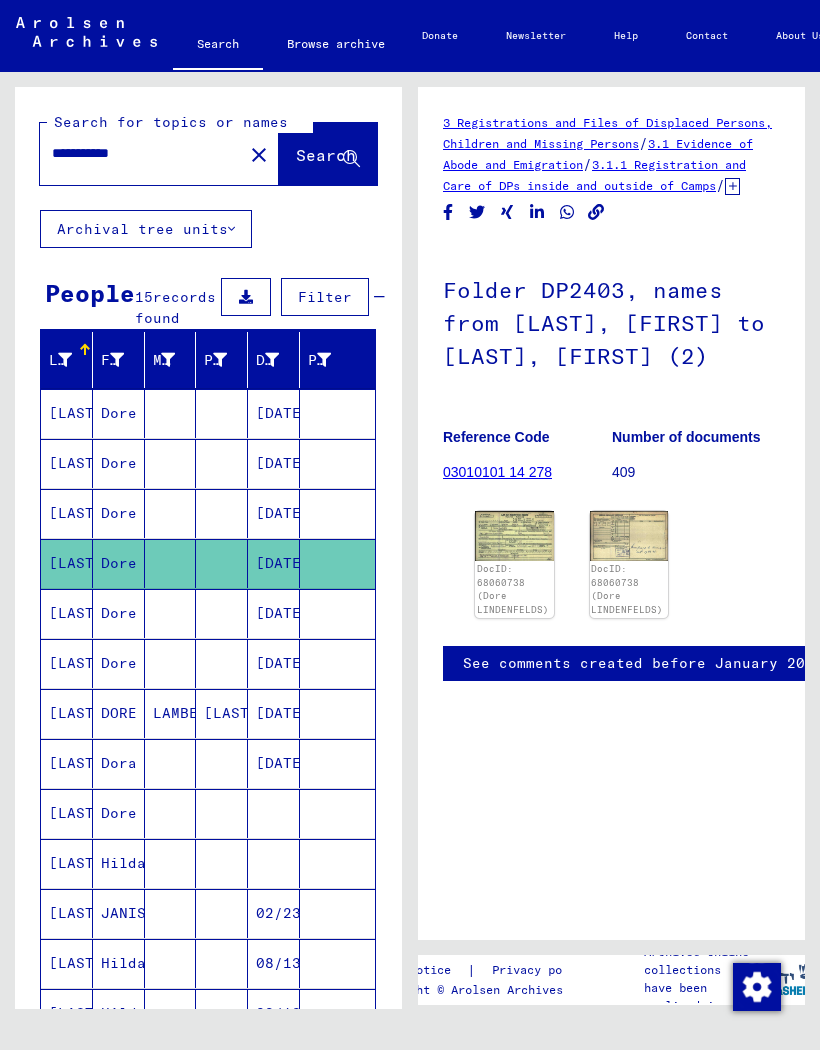click on "[LAST]" at bounding box center (67, 663) 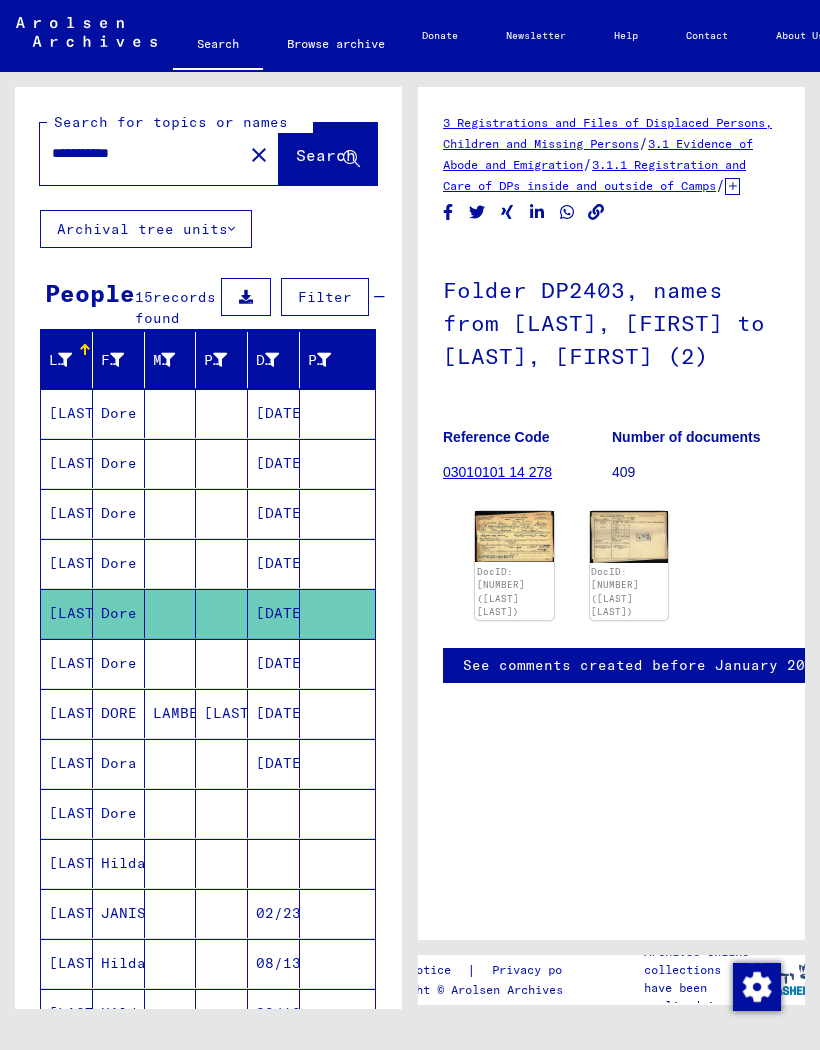scroll, scrollTop: 0, scrollLeft: 0, axis: both 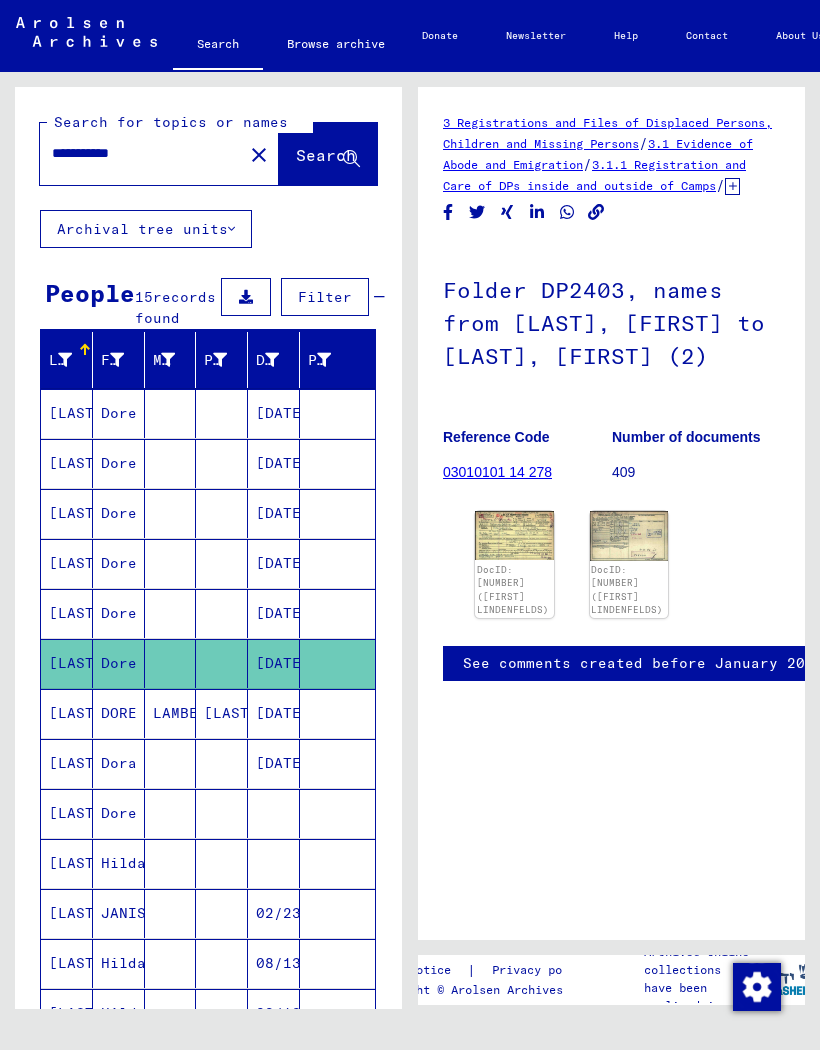 click on "[LAST]" at bounding box center [67, 763] 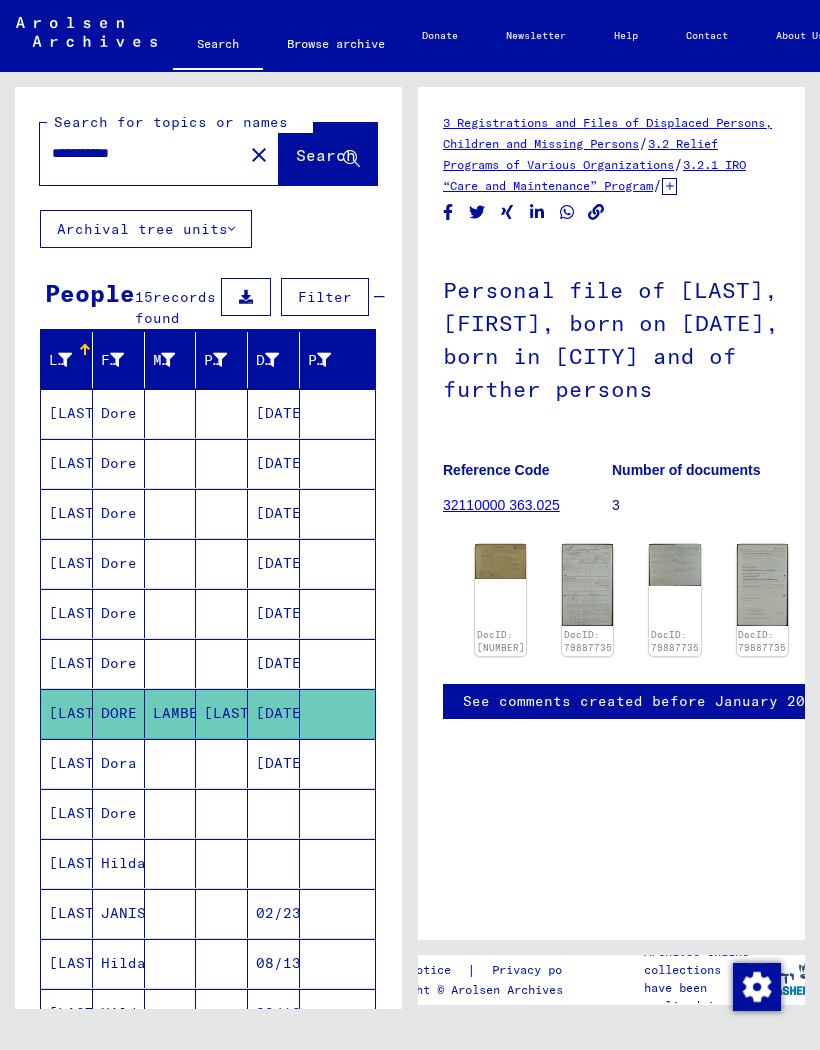 scroll, scrollTop: 0, scrollLeft: 0, axis: both 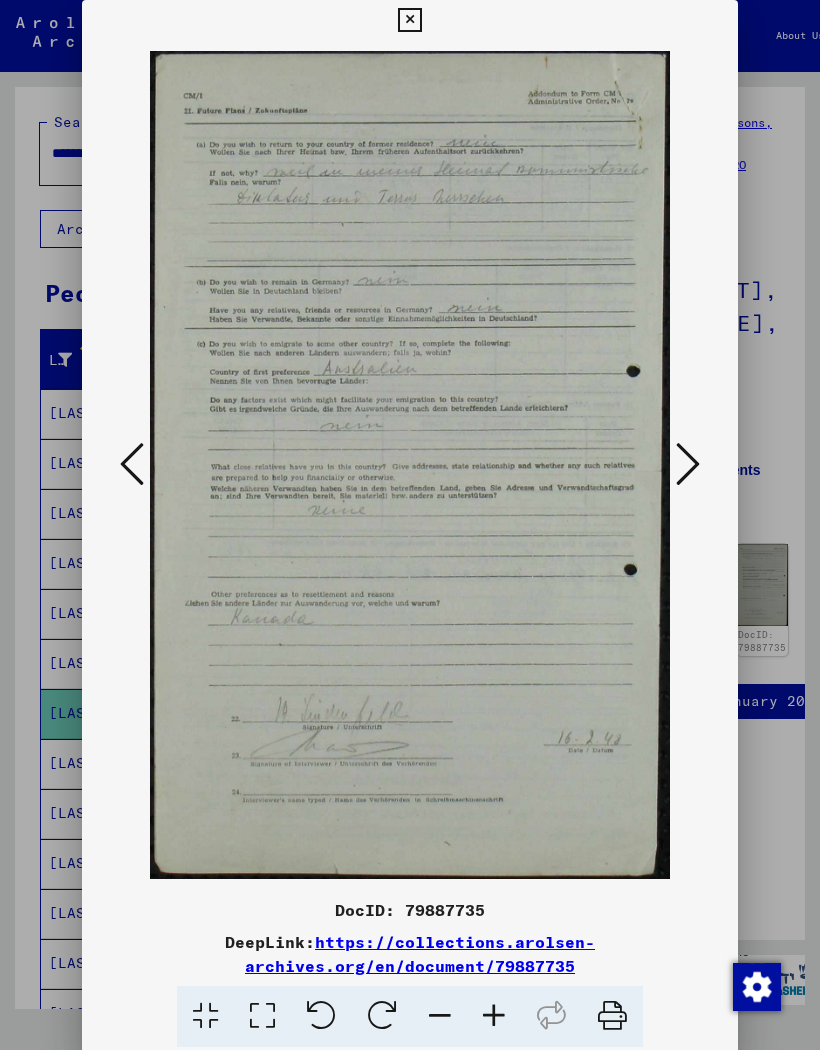 click at bounding box center [132, 464] 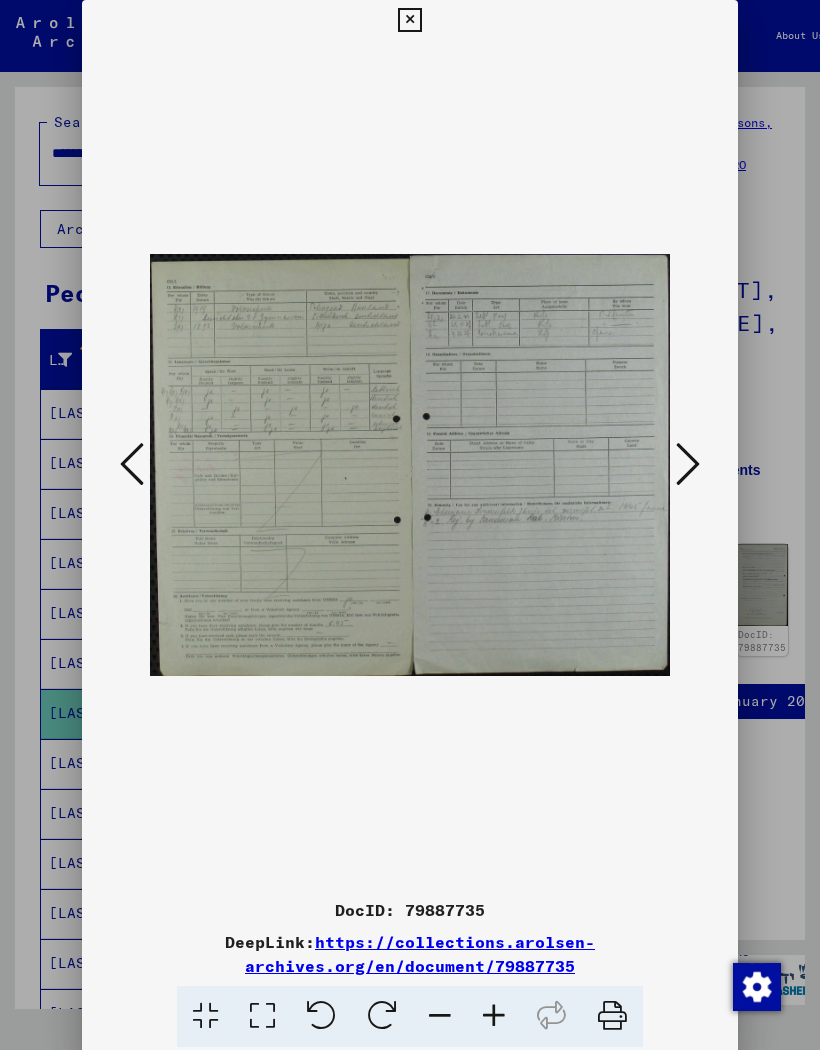 click at bounding box center (132, 464) 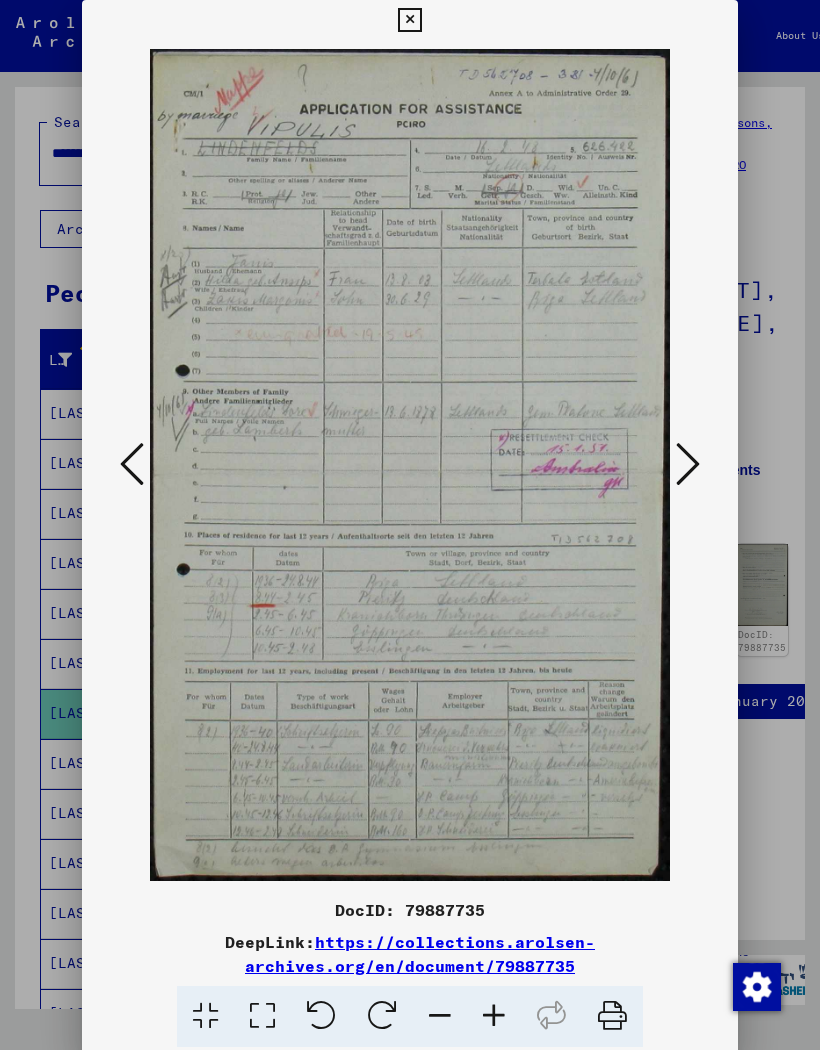 click at bounding box center [688, 465] 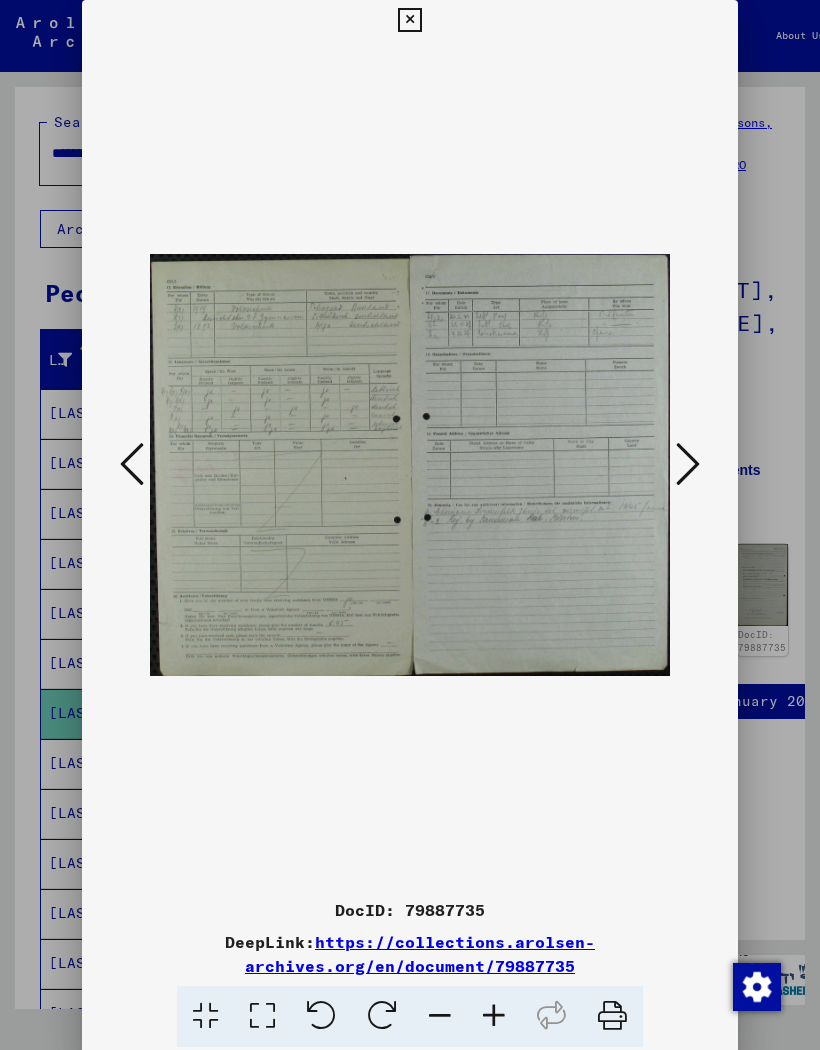 click at bounding box center [688, 464] 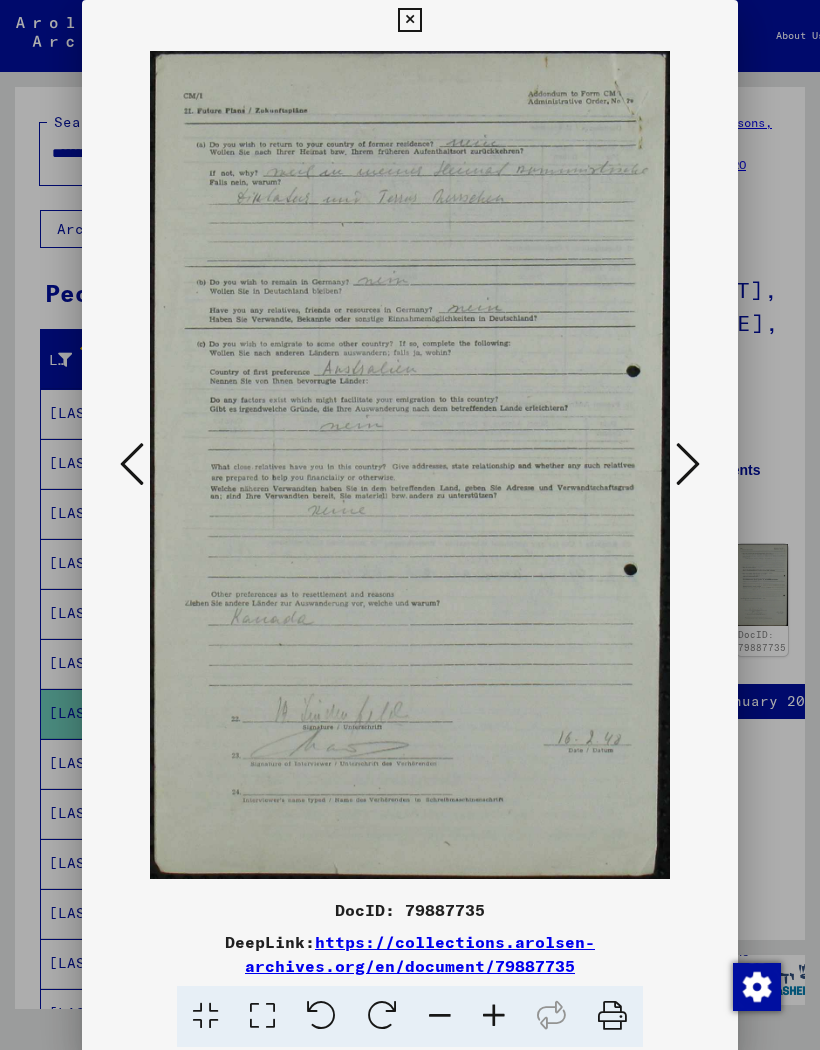 click at bounding box center (688, 465) 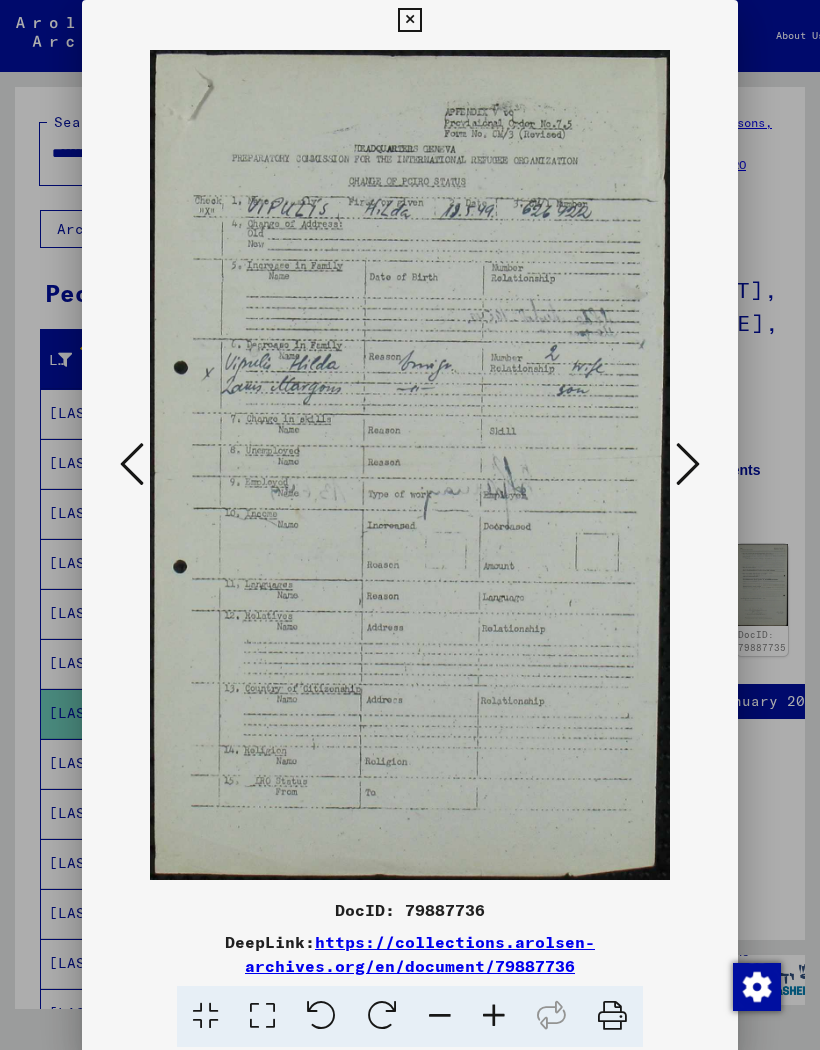 click at bounding box center (409, 20) 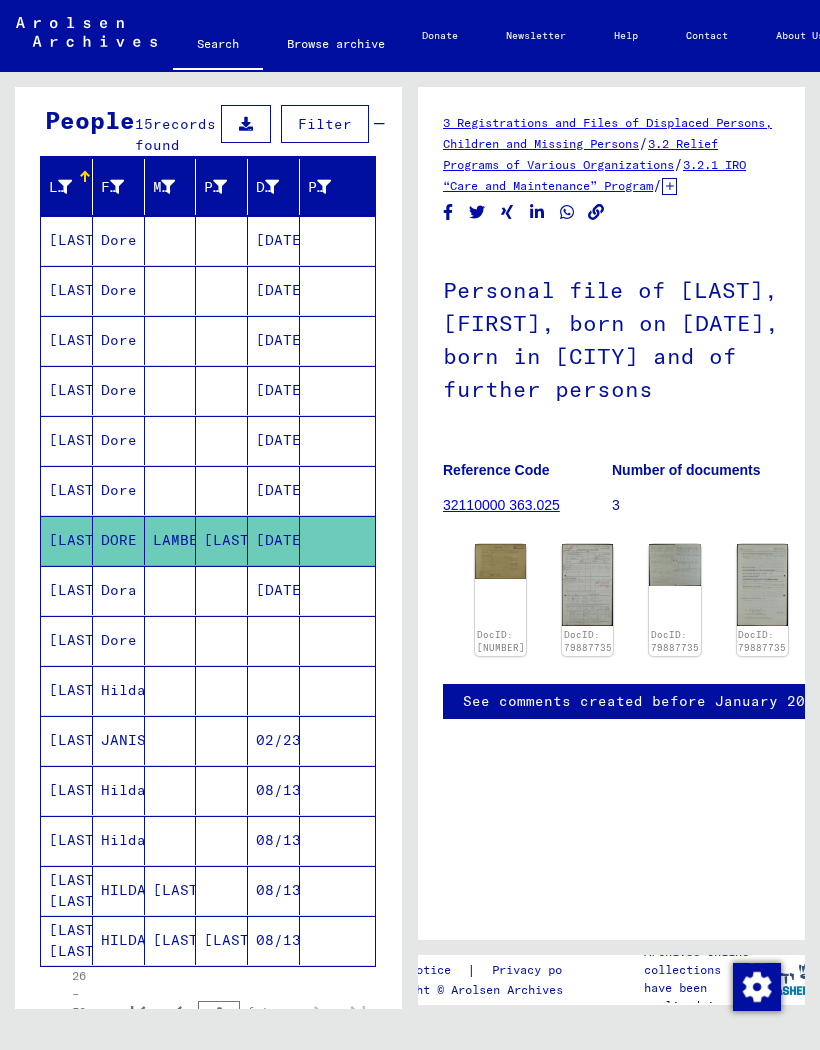 scroll, scrollTop: 199, scrollLeft: 0, axis: vertical 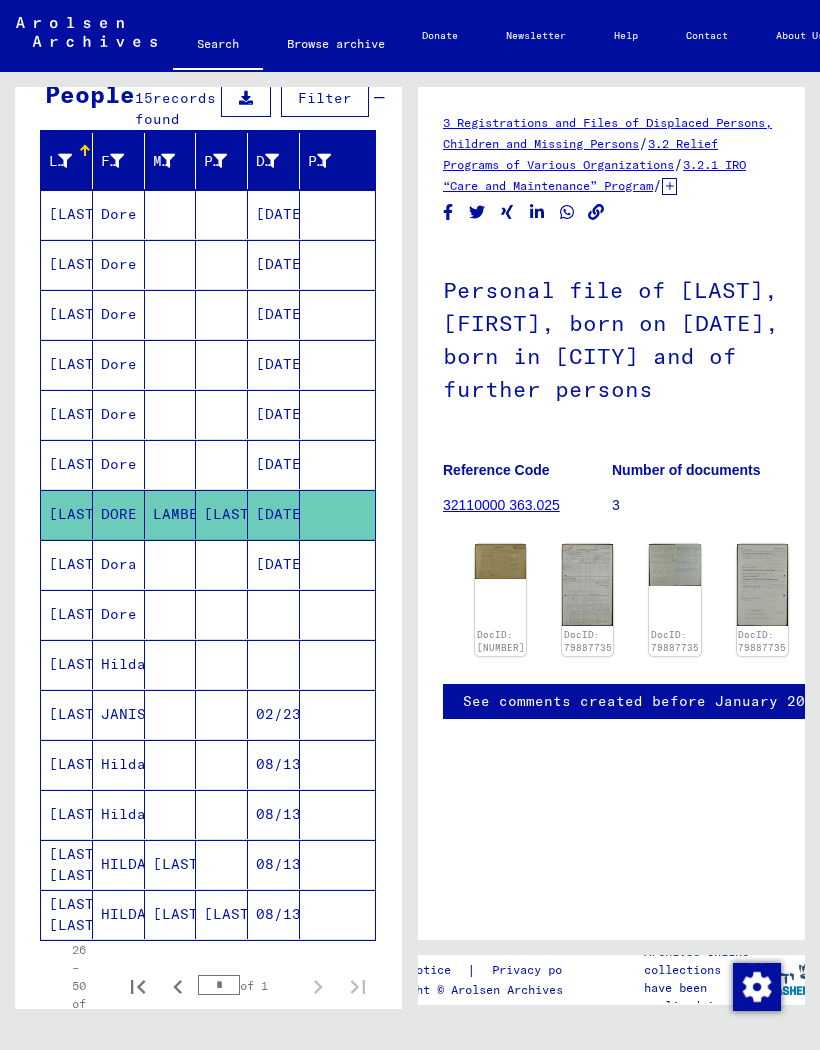 click on "[LAST]" at bounding box center (67, 614) 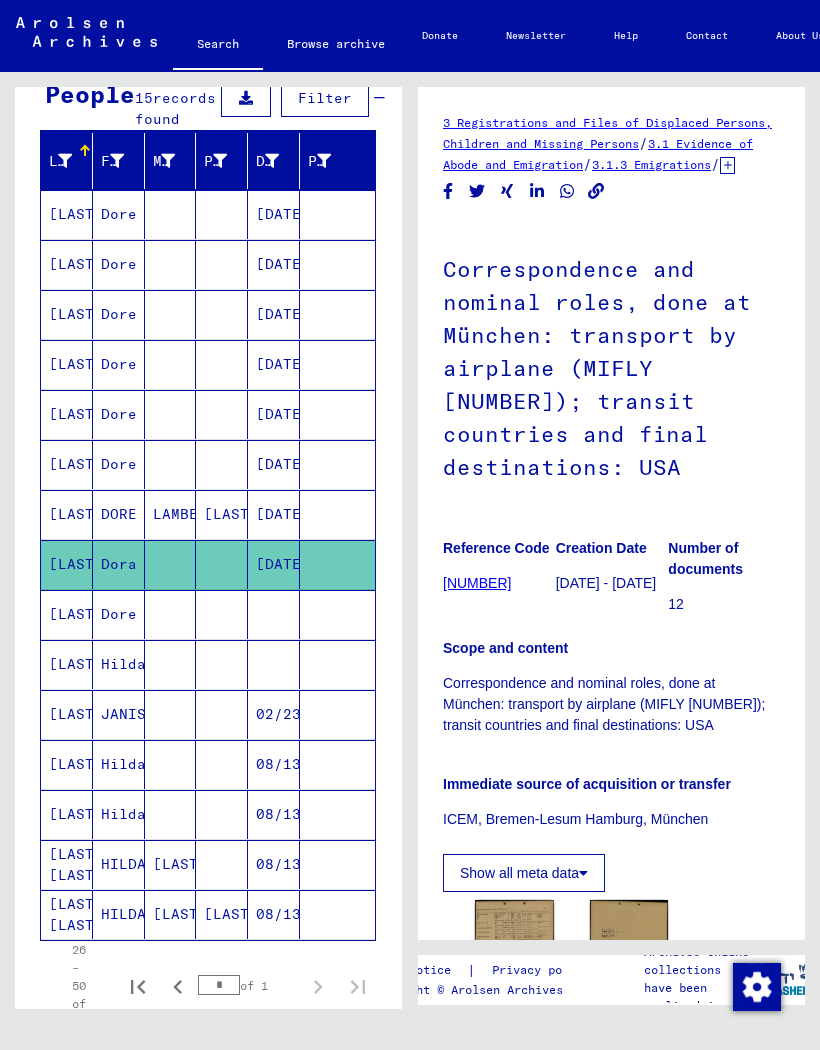 scroll, scrollTop: 0, scrollLeft: 0, axis: both 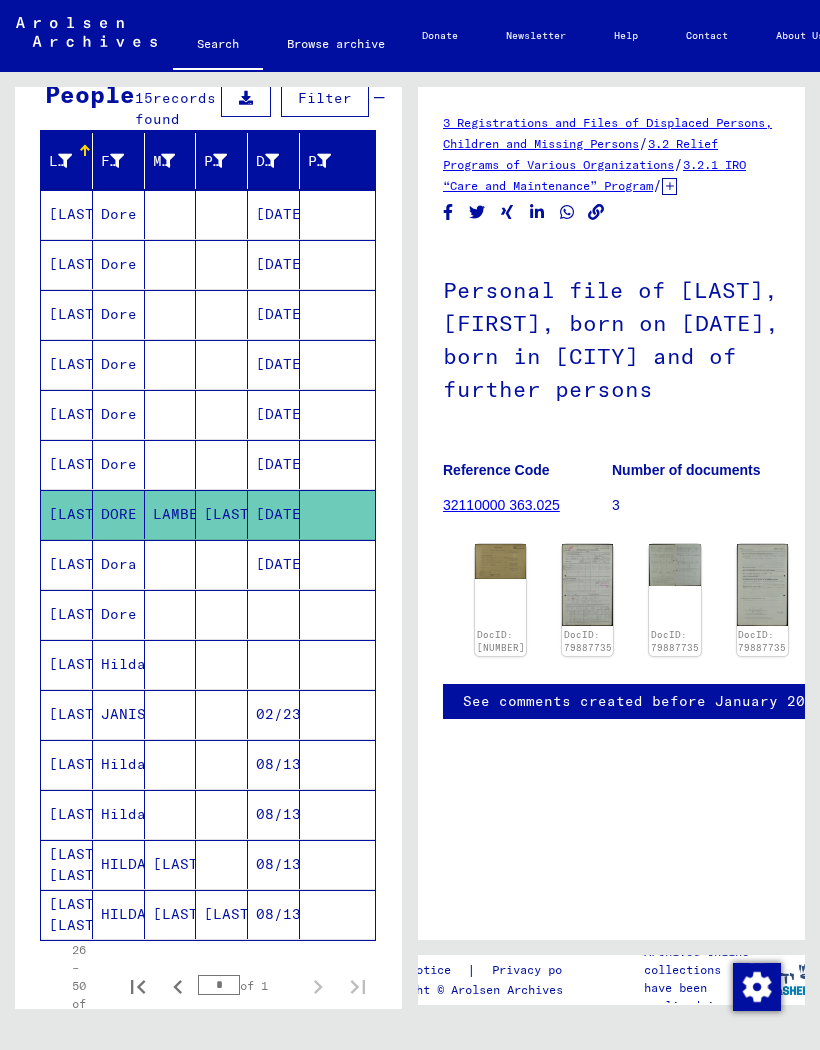 click on "[LAST]" at bounding box center [67, 714] 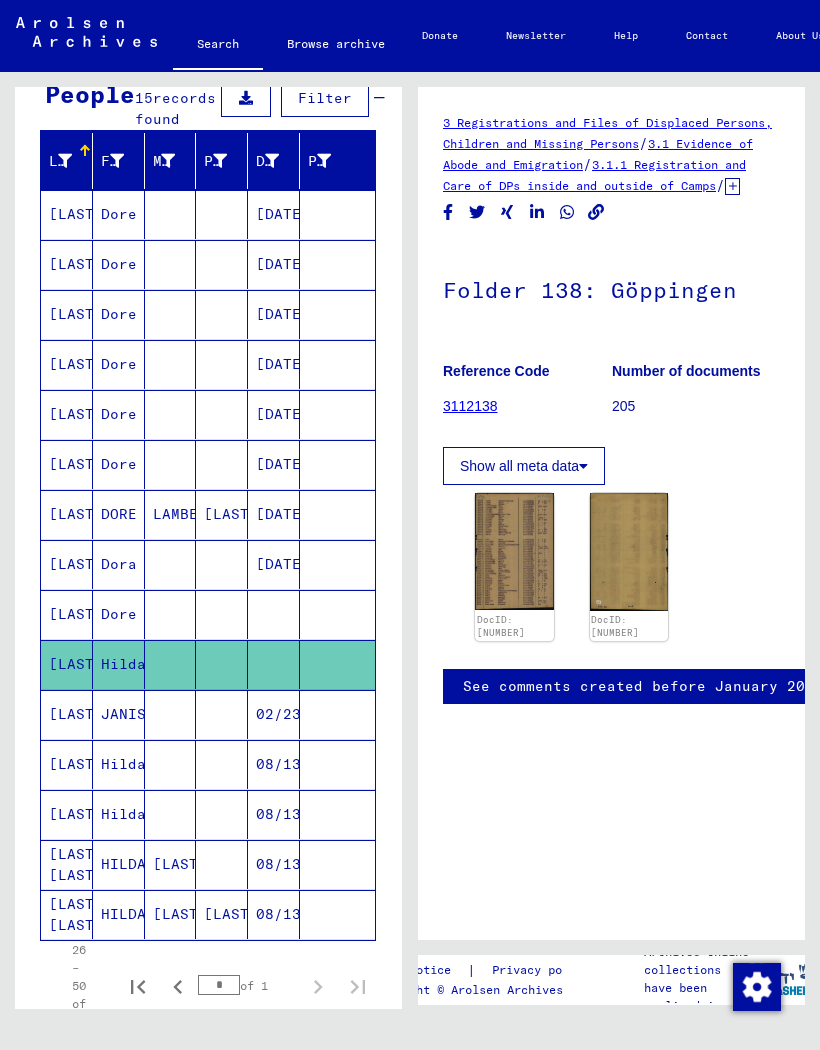 scroll, scrollTop: 0, scrollLeft: 0, axis: both 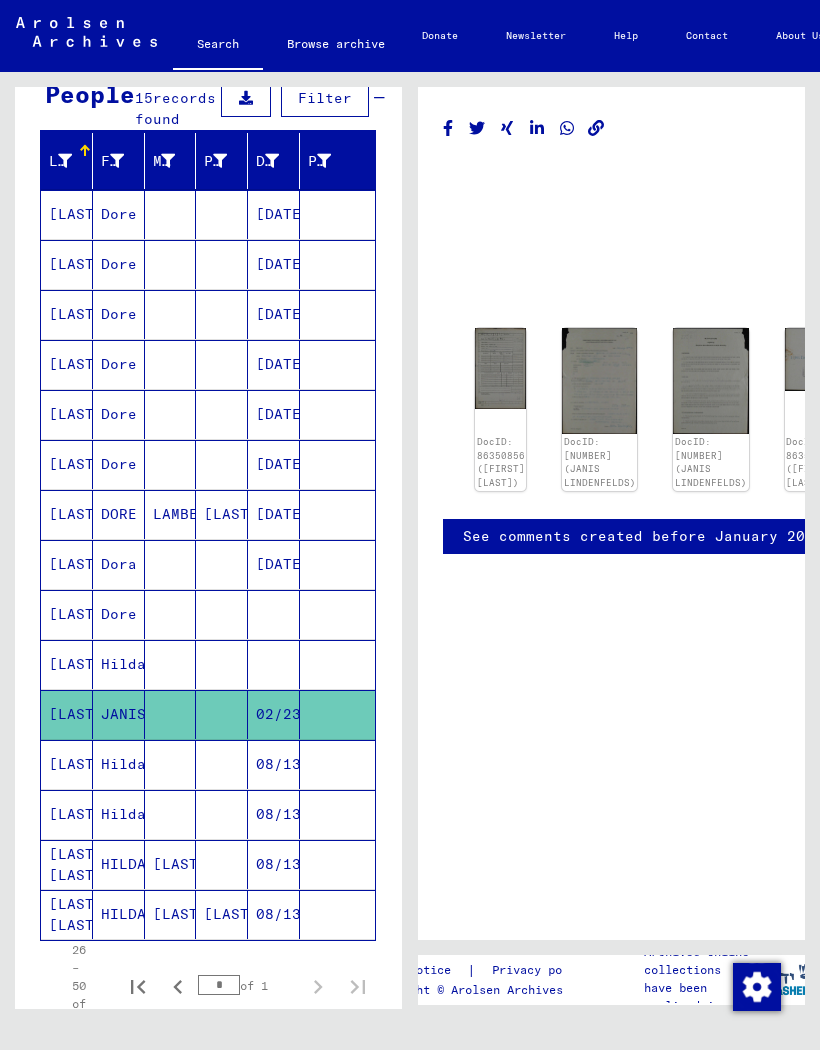 click 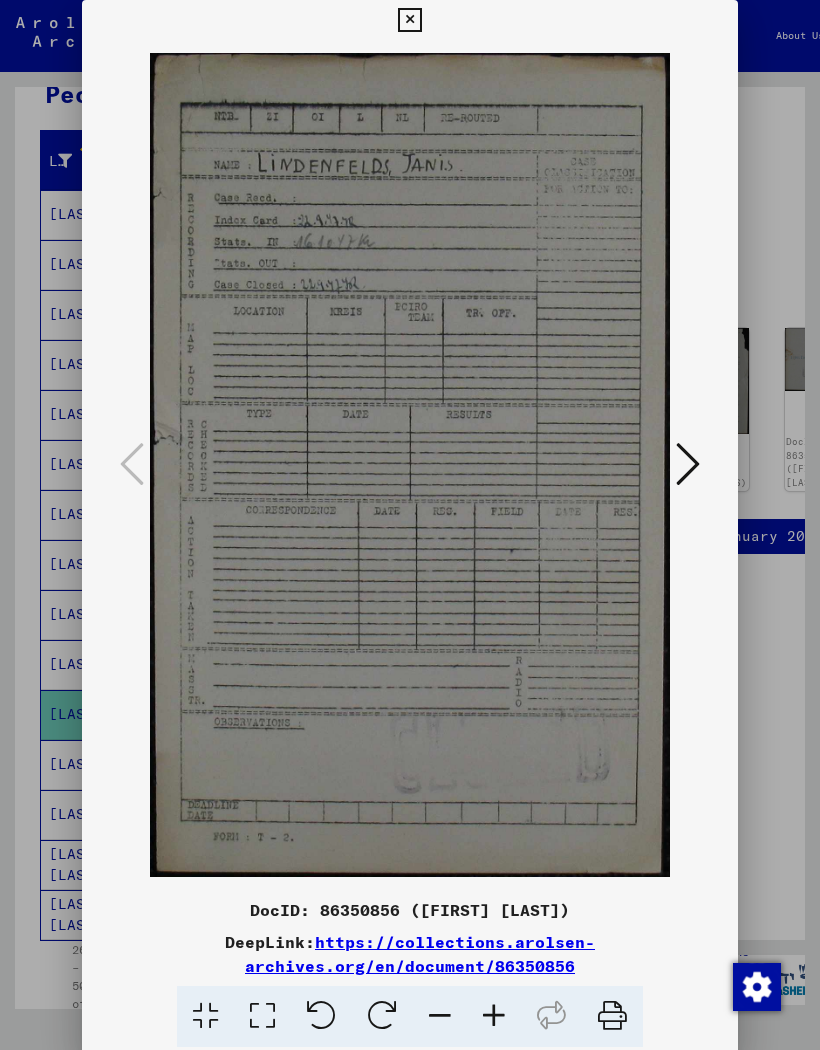 click at bounding box center (688, 464) 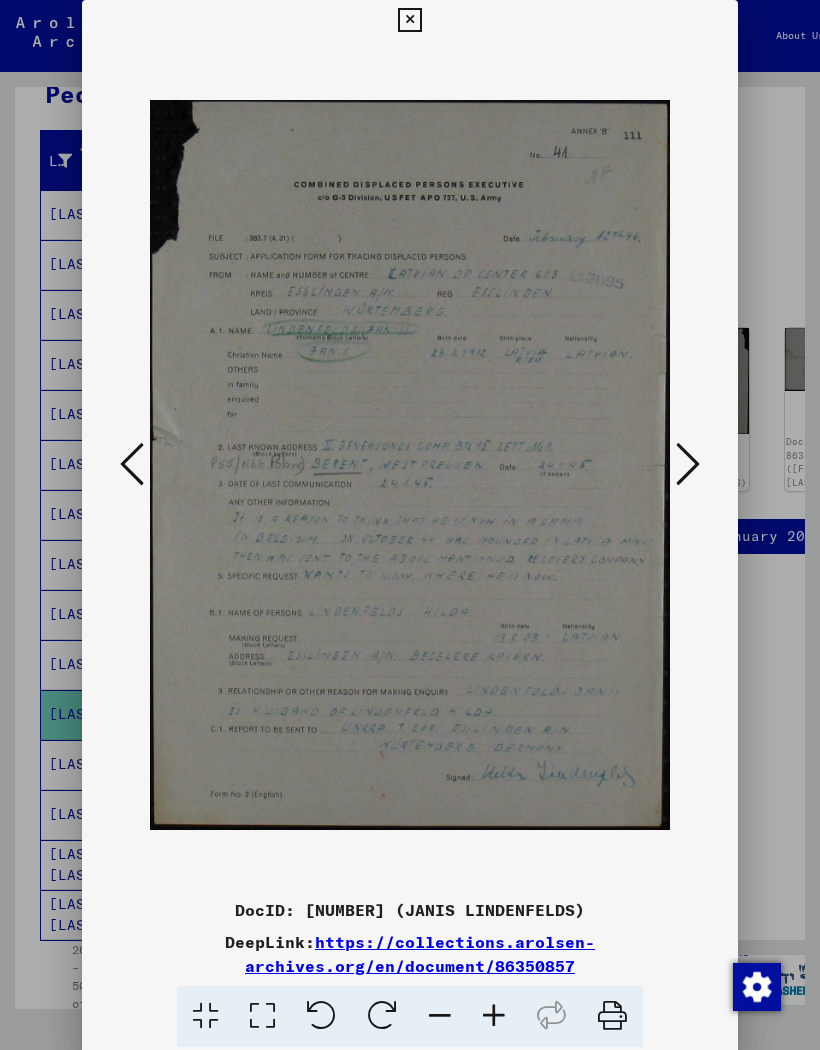 click at bounding box center (688, 464) 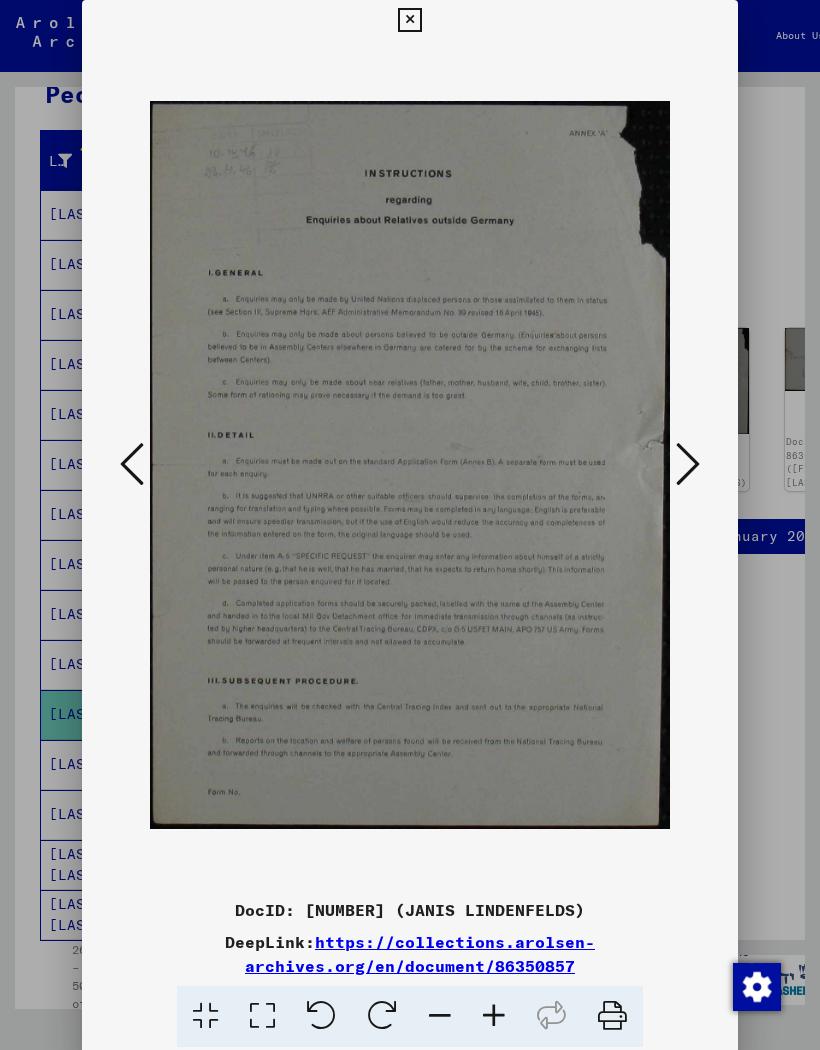 click at bounding box center [688, 464] 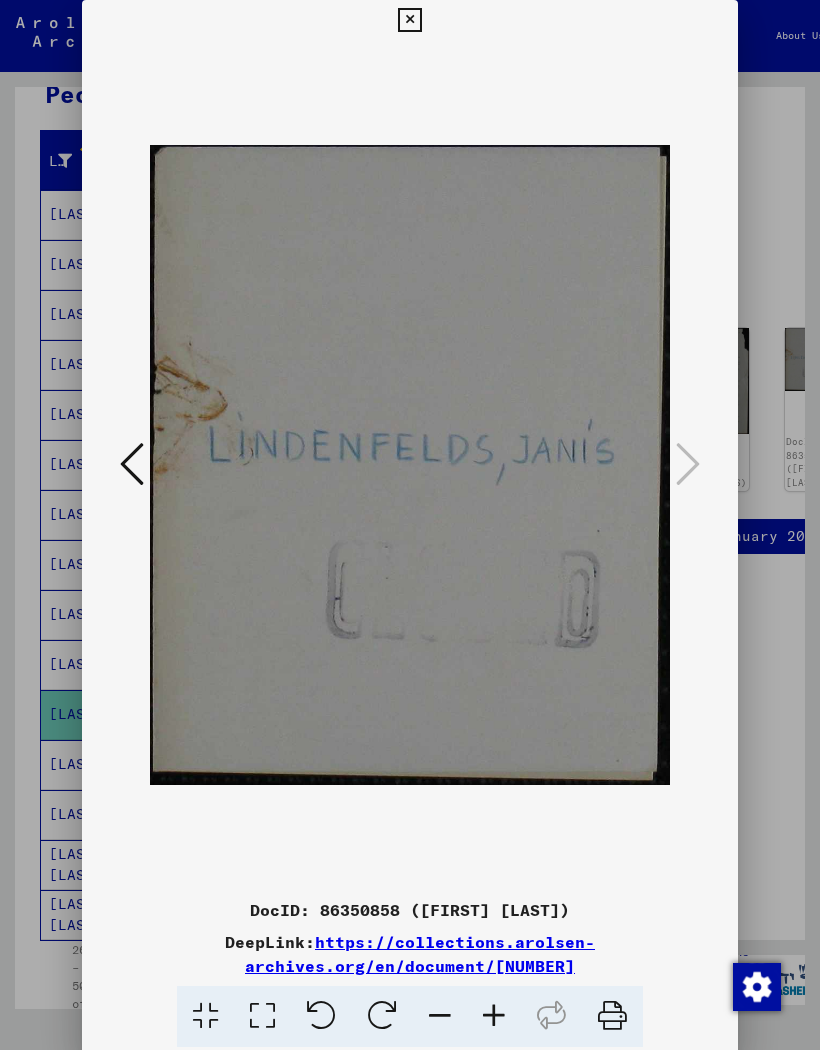 click at bounding box center [409, 20] 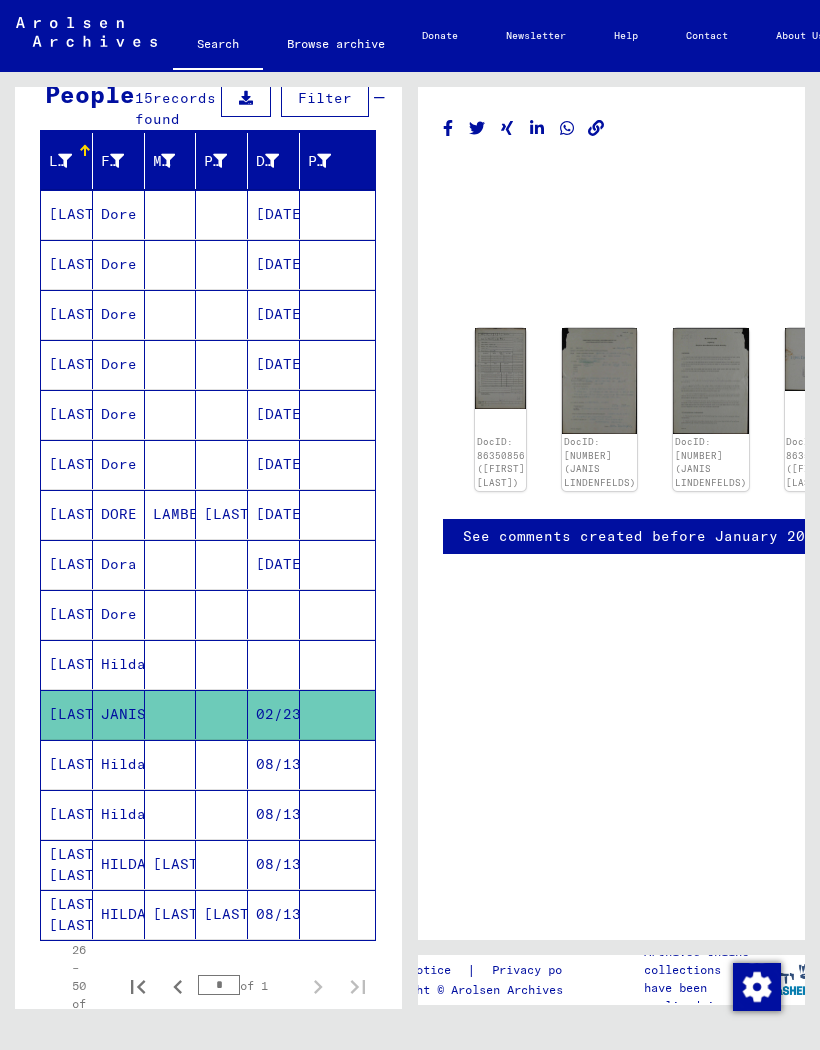 click on "[LAST]" at bounding box center [67, 814] 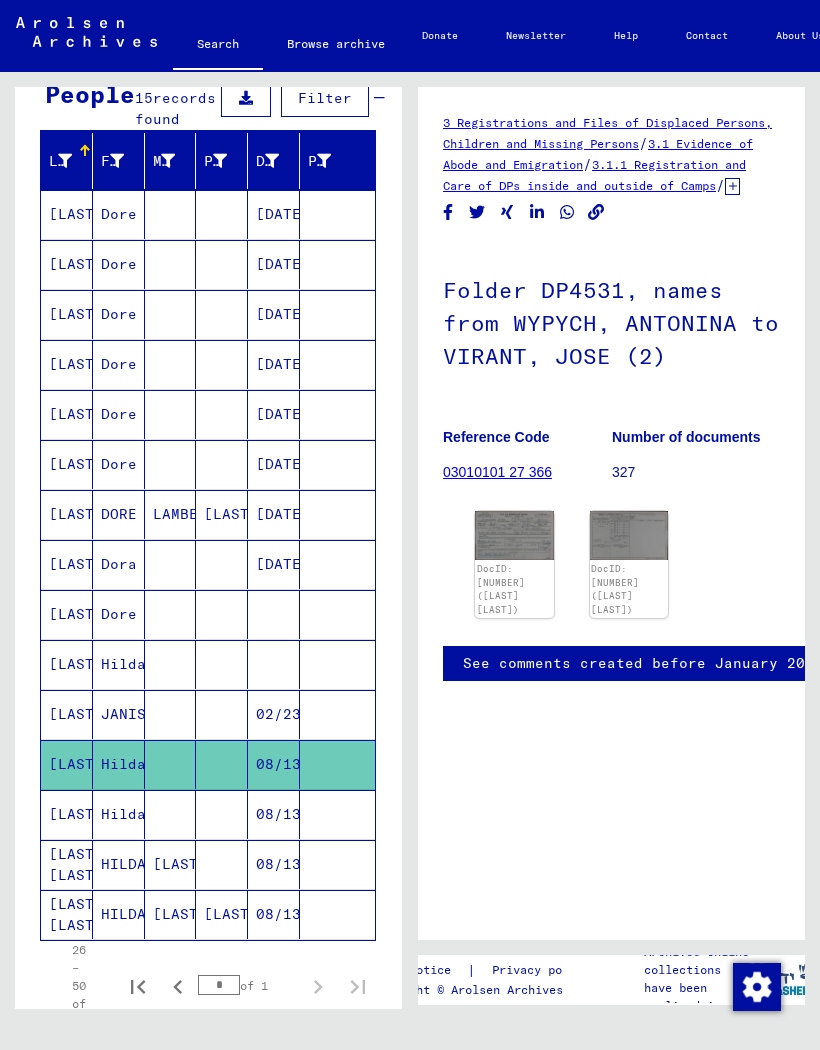 scroll, scrollTop: 0, scrollLeft: 0, axis: both 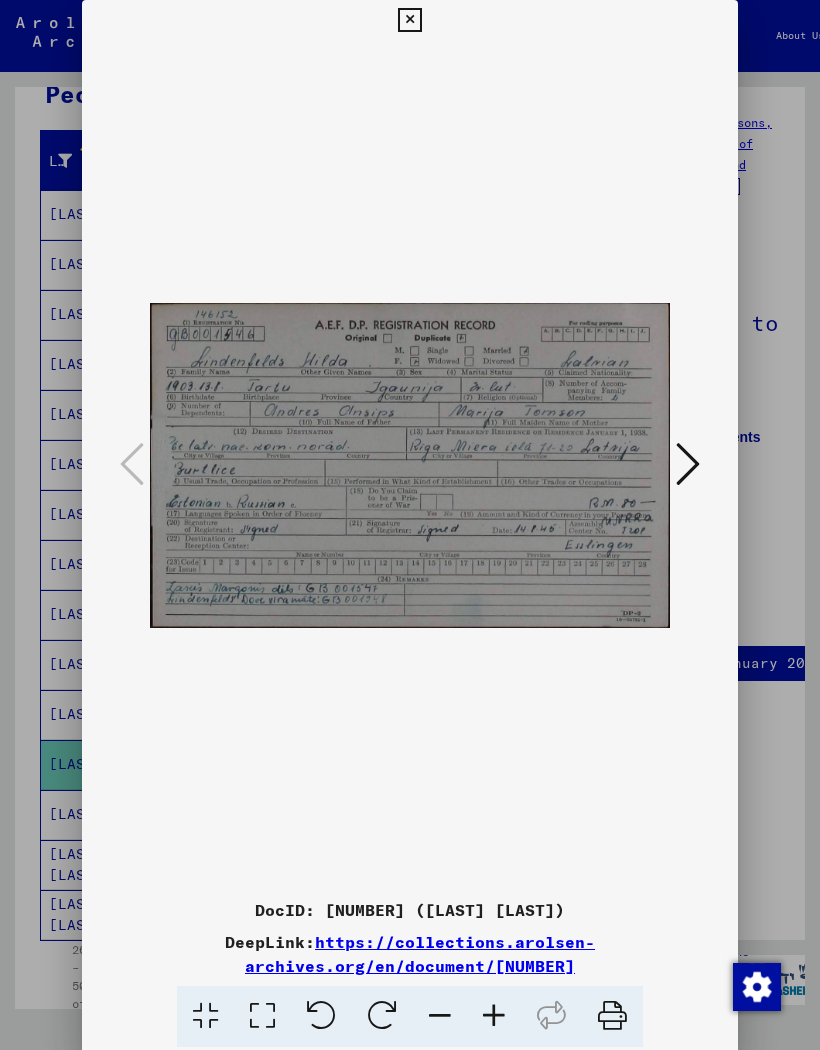 click at bounding box center [409, 20] 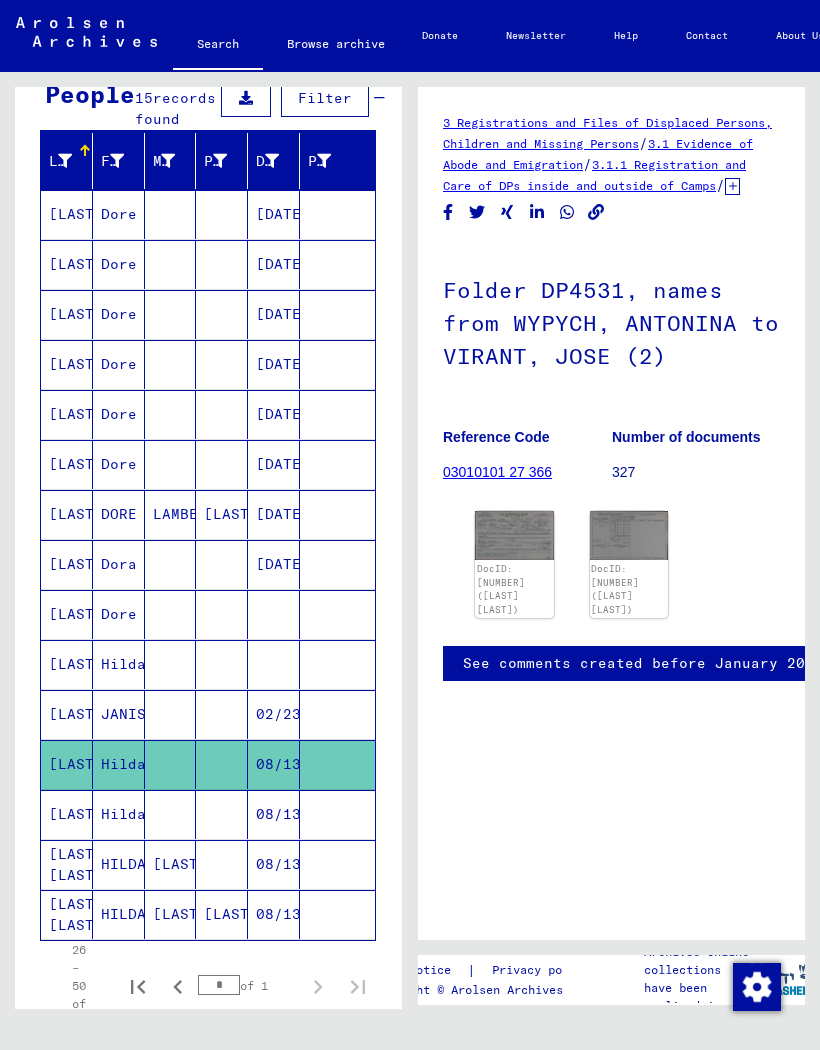 click on "Hilda" at bounding box center (119, 864) 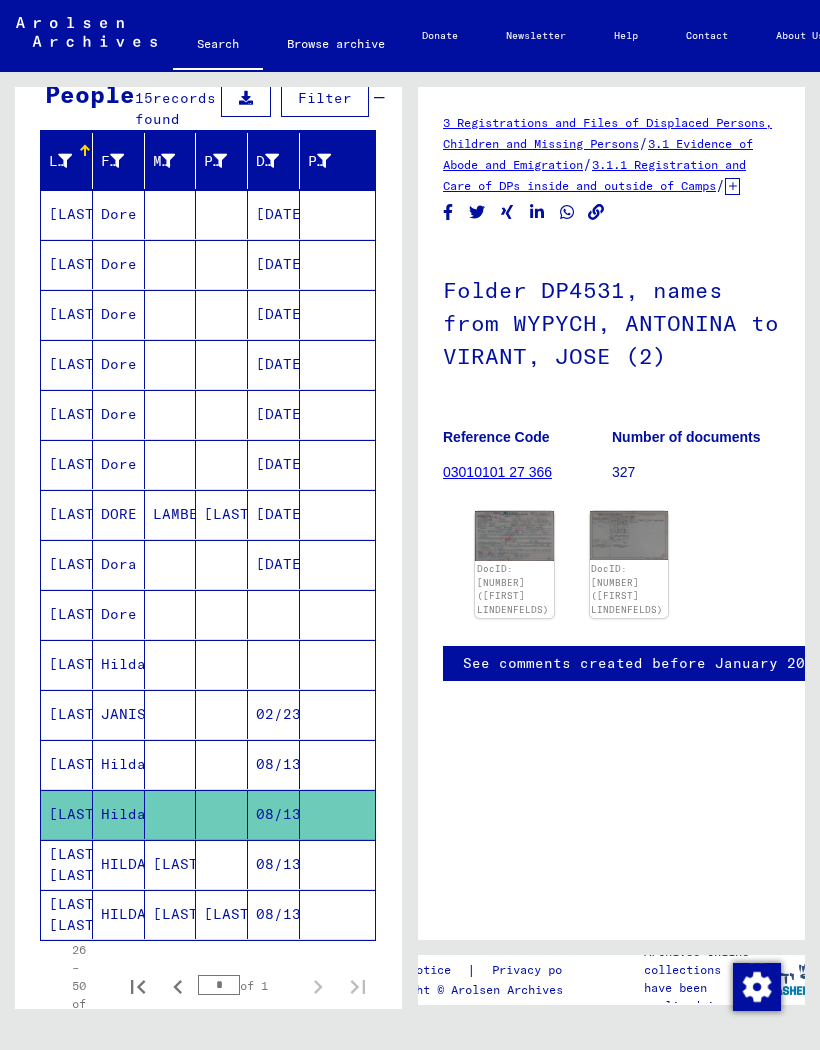 scroll, scrollTop: 0, scrollLeft: 0, axis: both 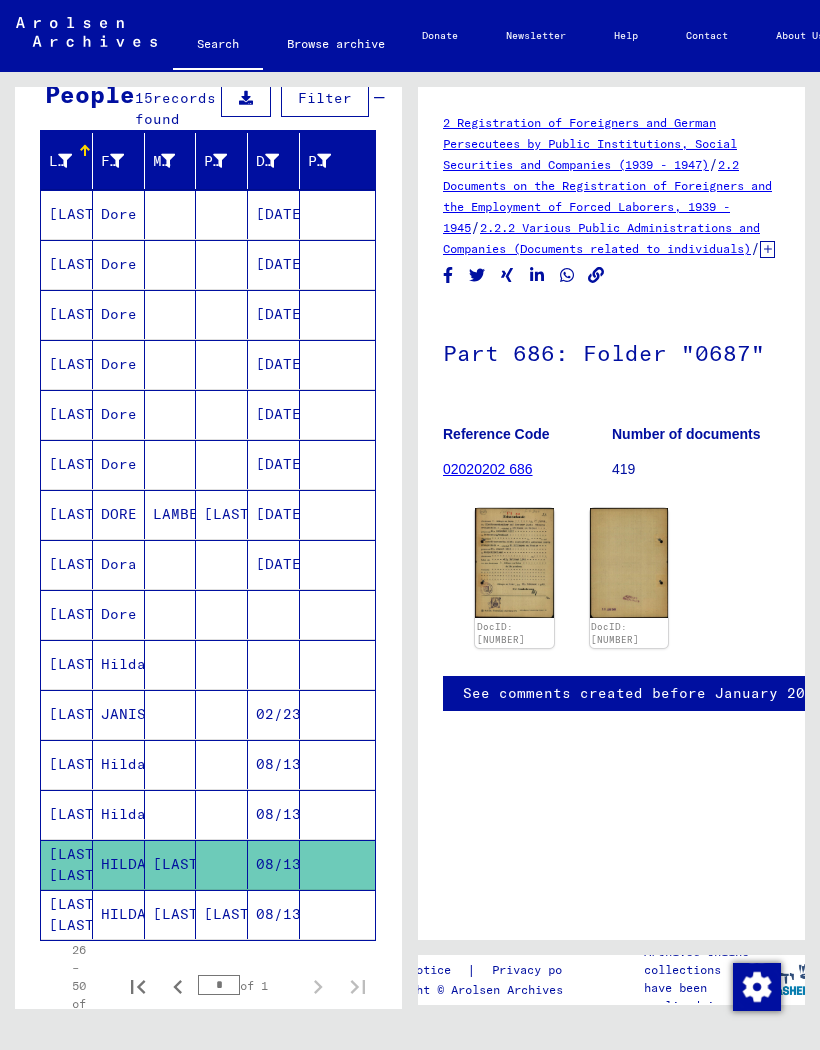 click 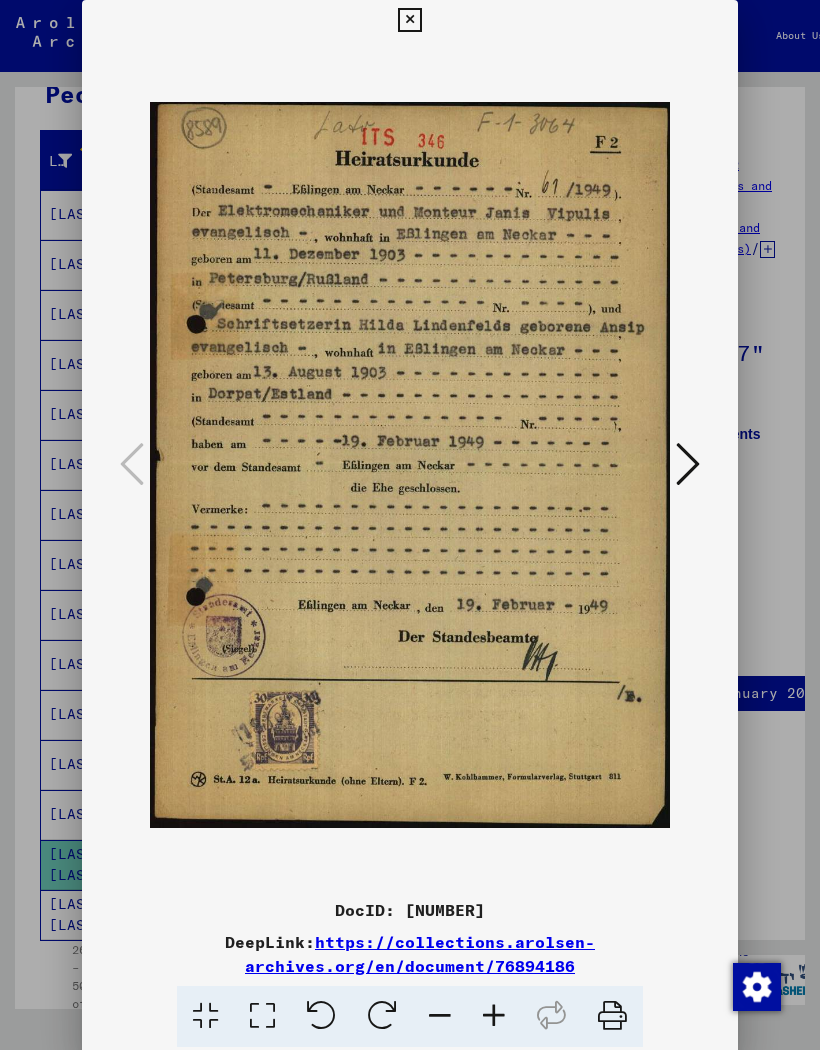 click at bounding box center (410, 525) 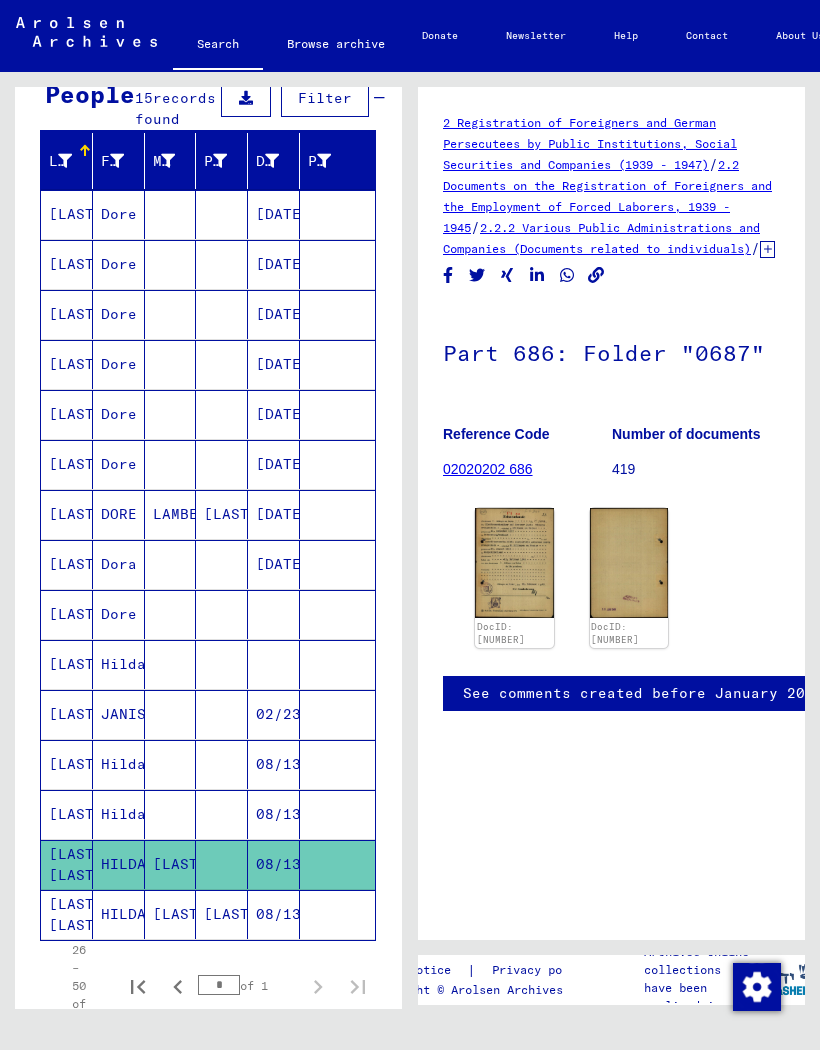 click 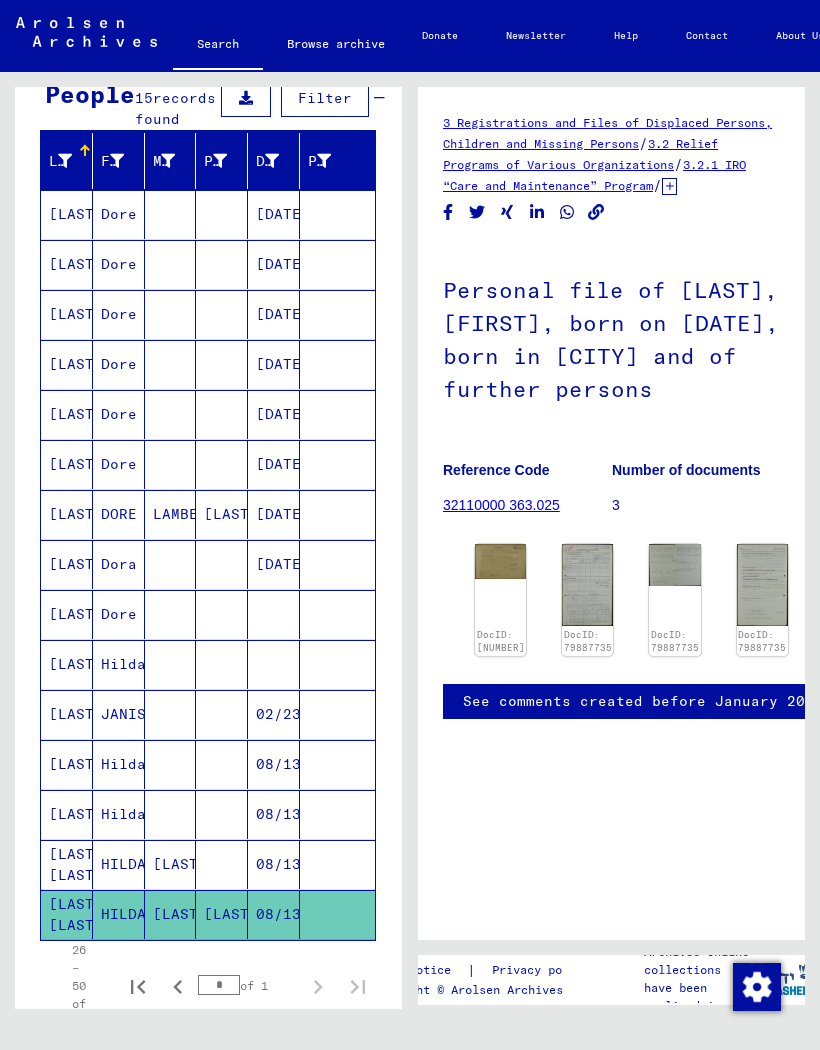 scroll, scrollTop: 0, scrollLeft: 0, axis: both 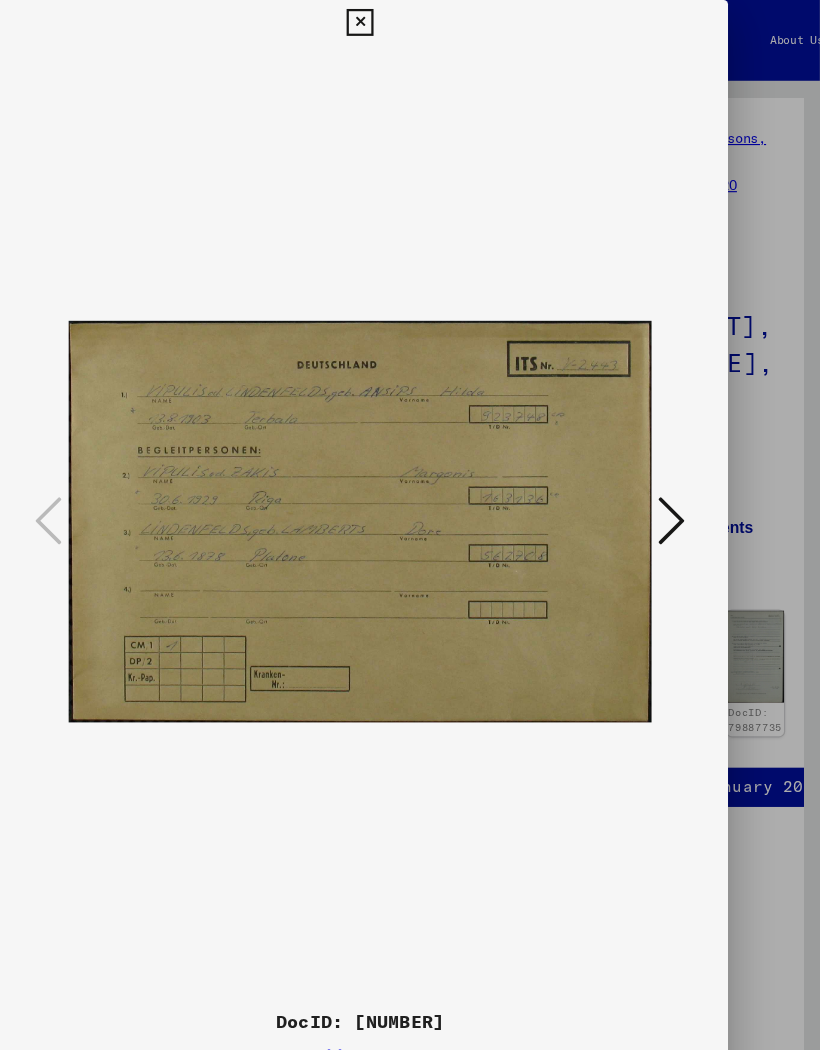 click at bounding box center [409, 20] 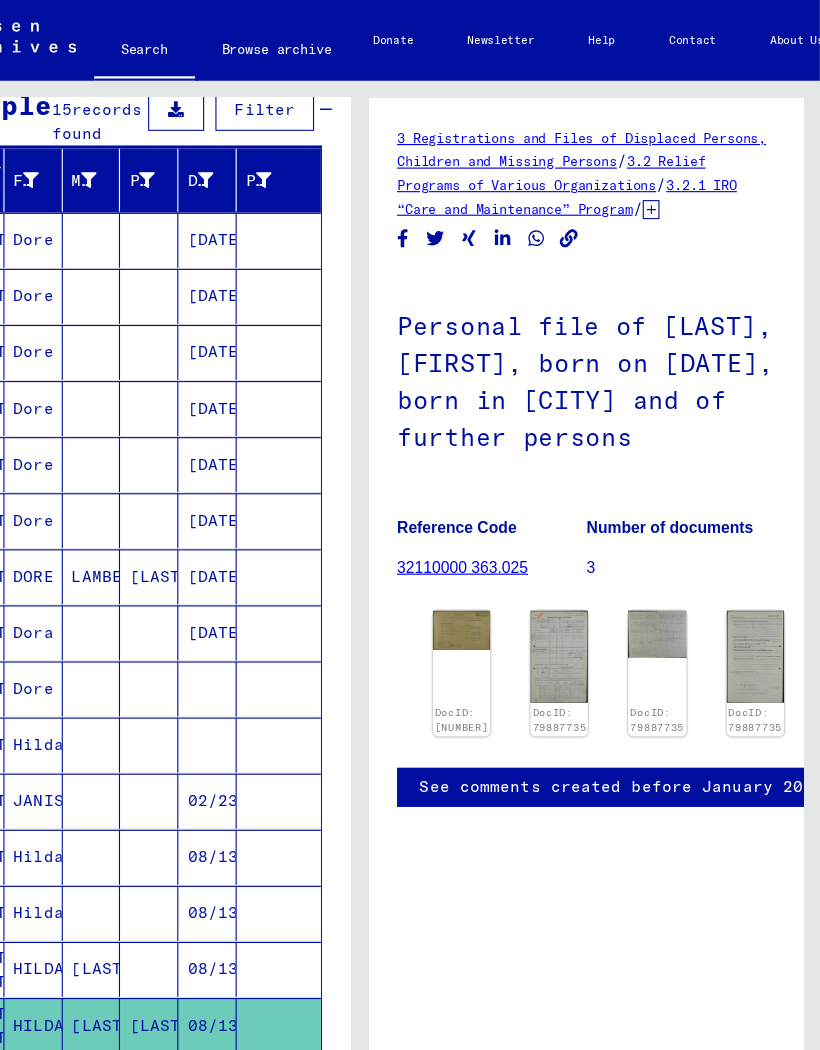 scroll, scrollTop: 0, scrollLeft: 0, axis: both 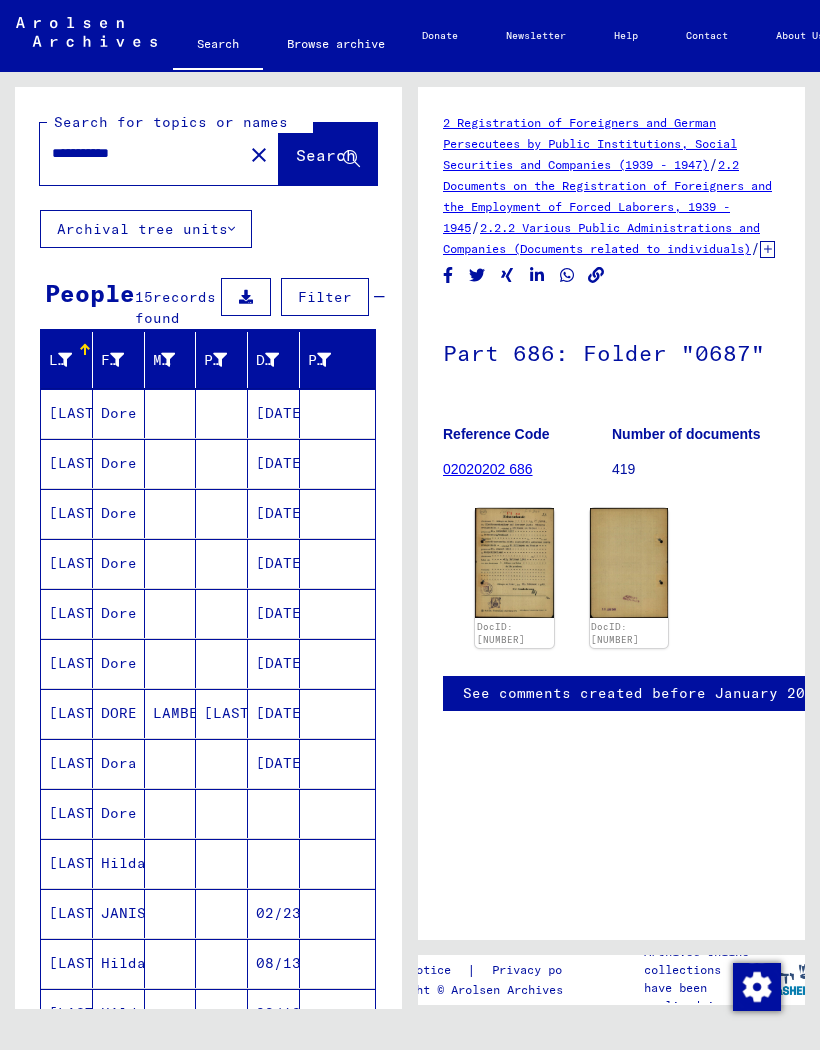 click on "**********" at bounding box center [141, 153] 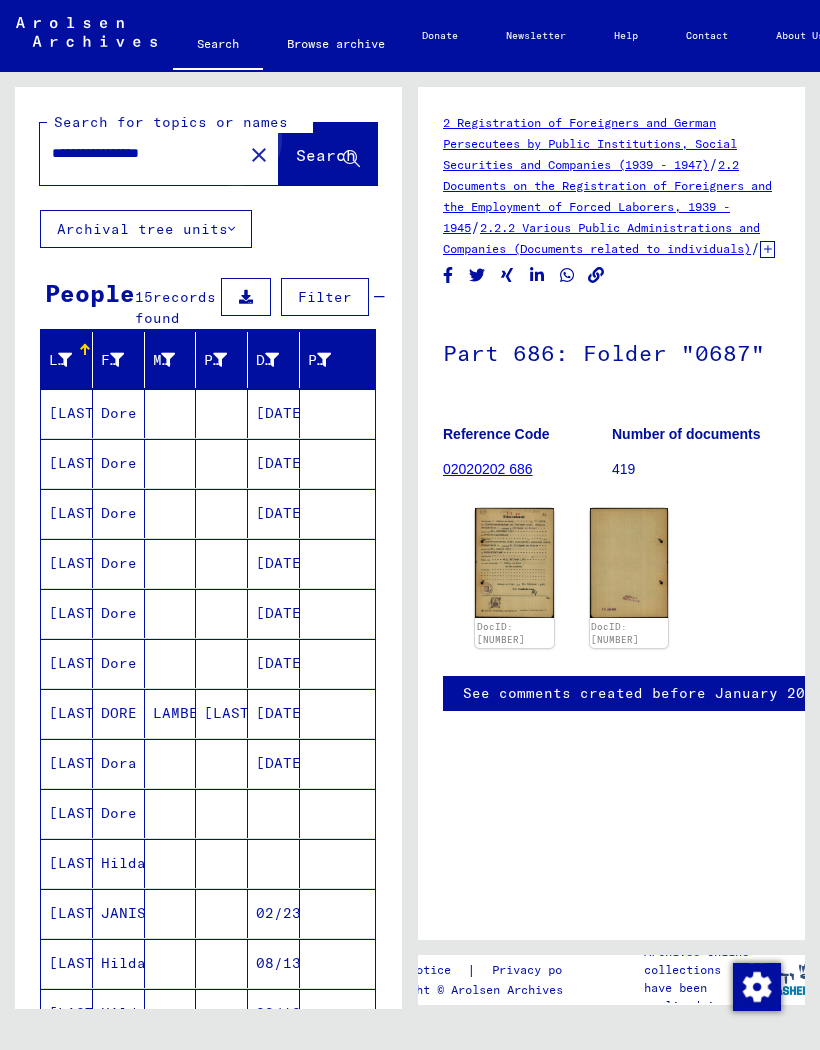 click on "Search" 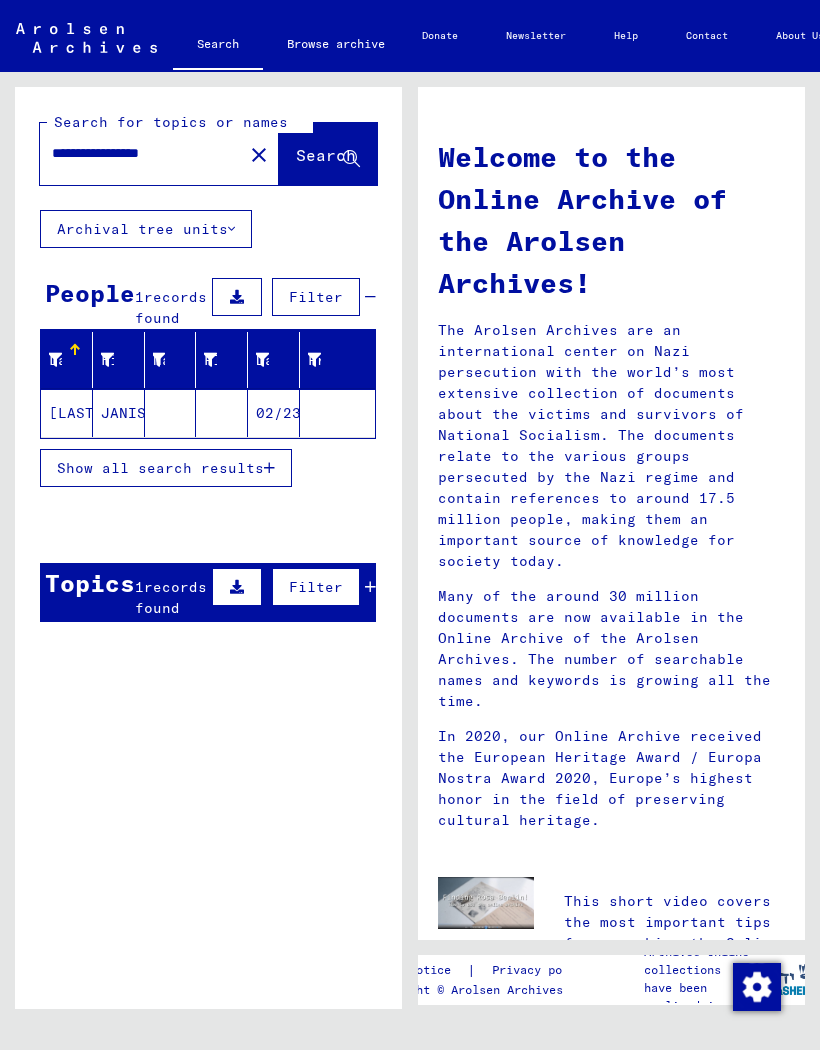 click on "Show all search results" at bounding box center [166, 468] 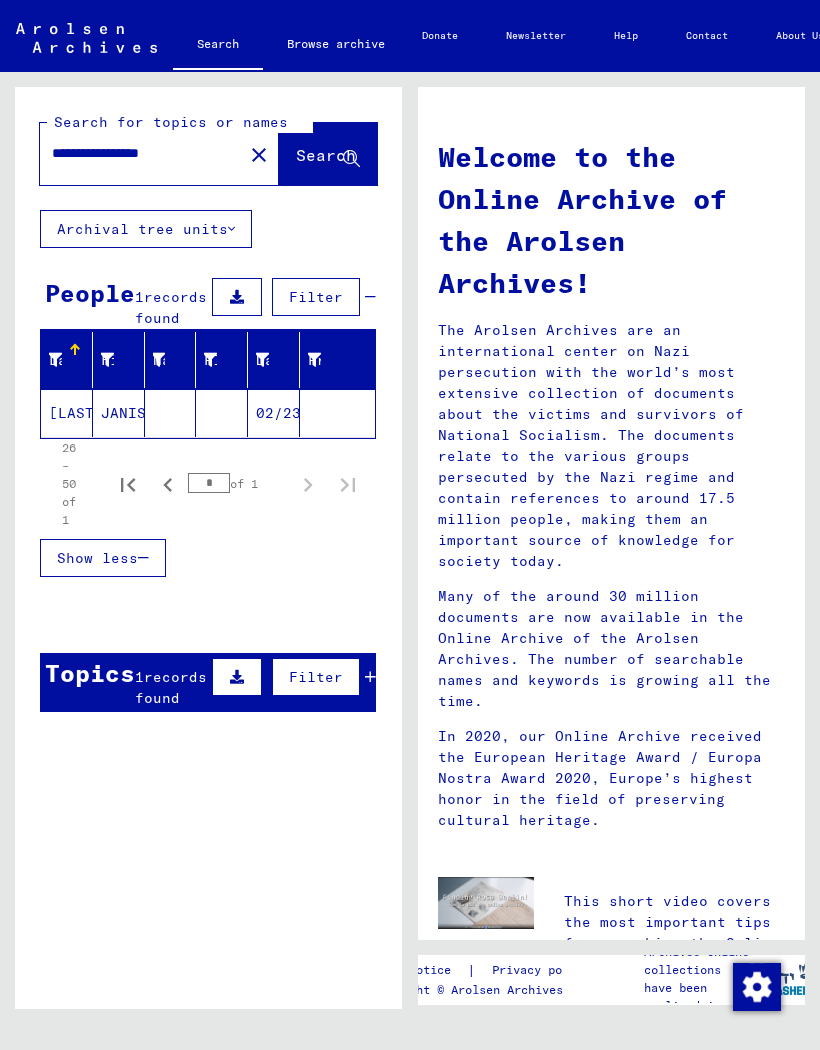 click on "[LAST]" 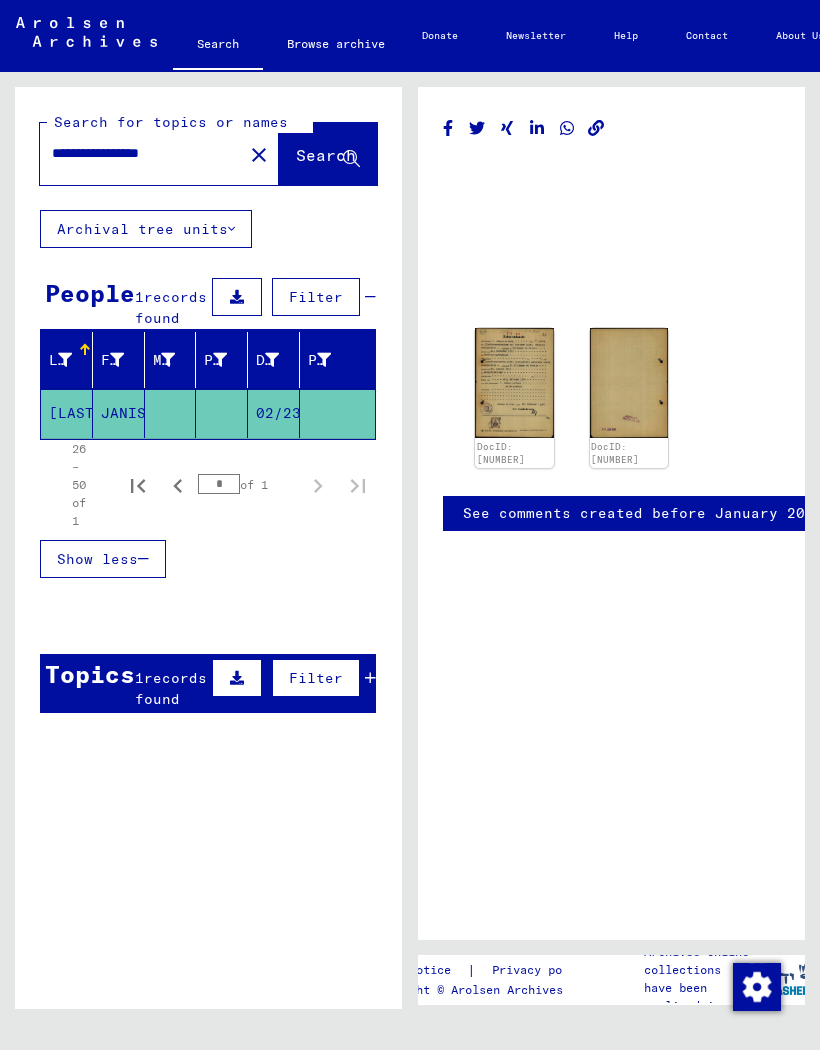 scroll, scrollTop: 0, scrollLeft: 0, axis: both 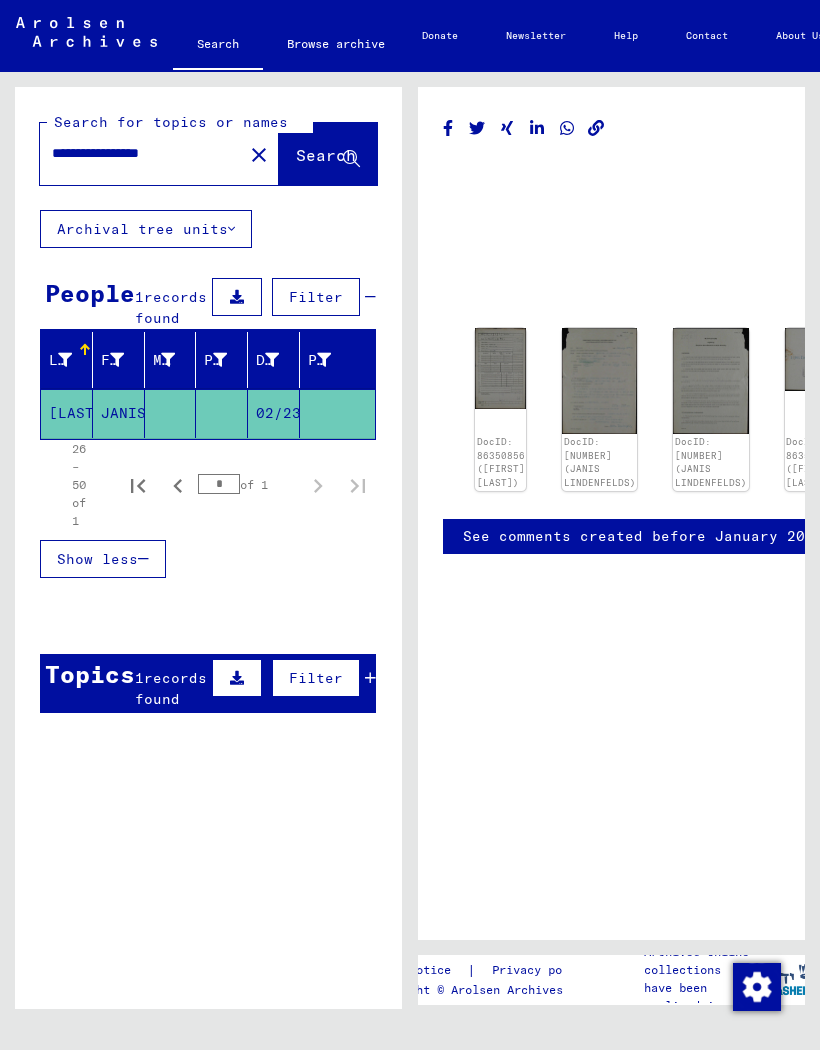 click 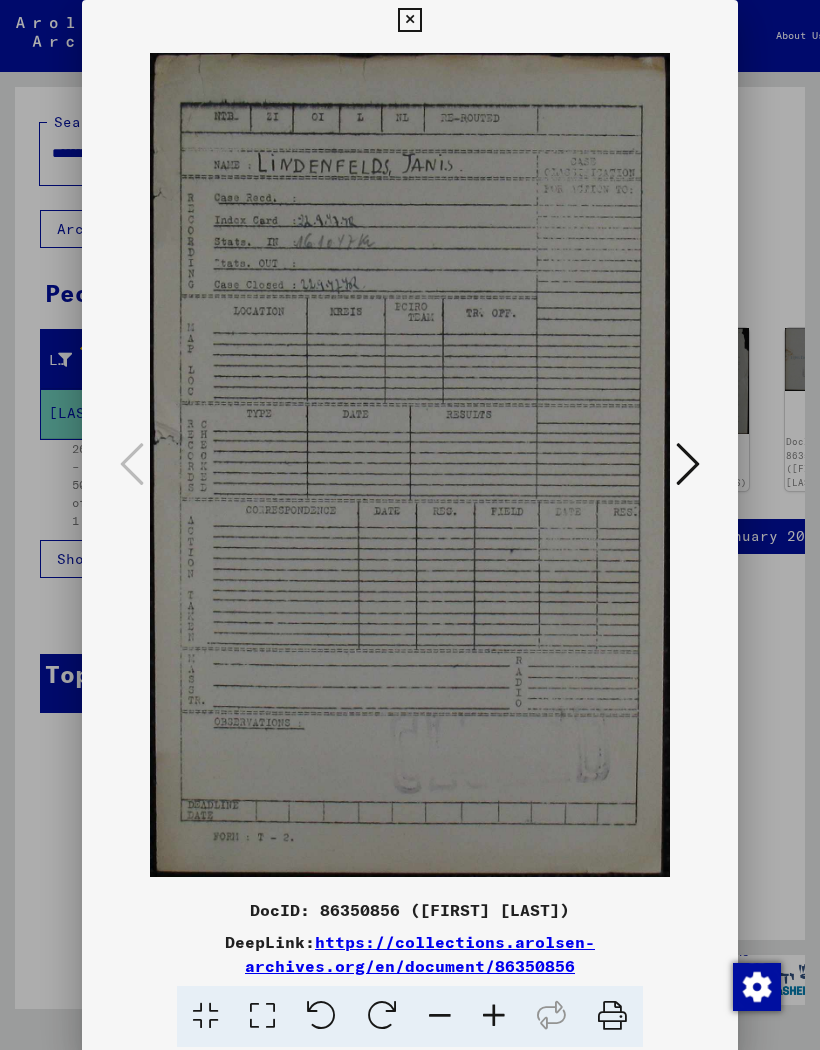 click at bounding box center (688, 464) 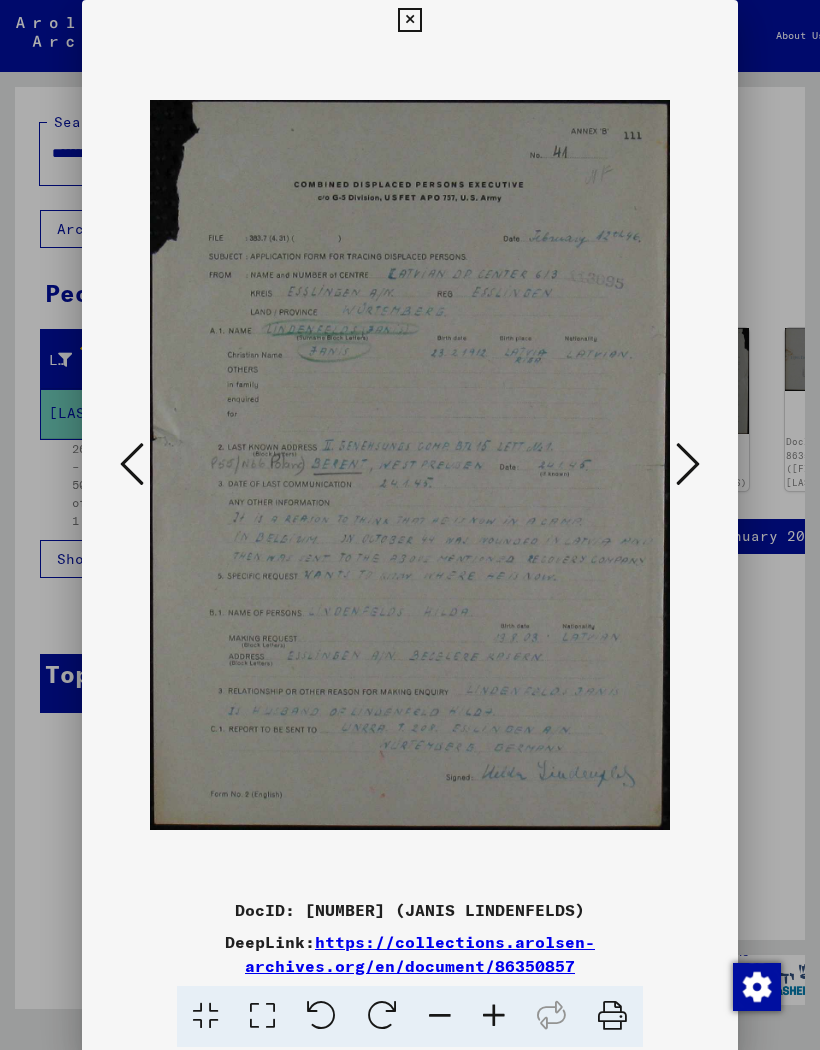 click at bounding box center [688, 464] 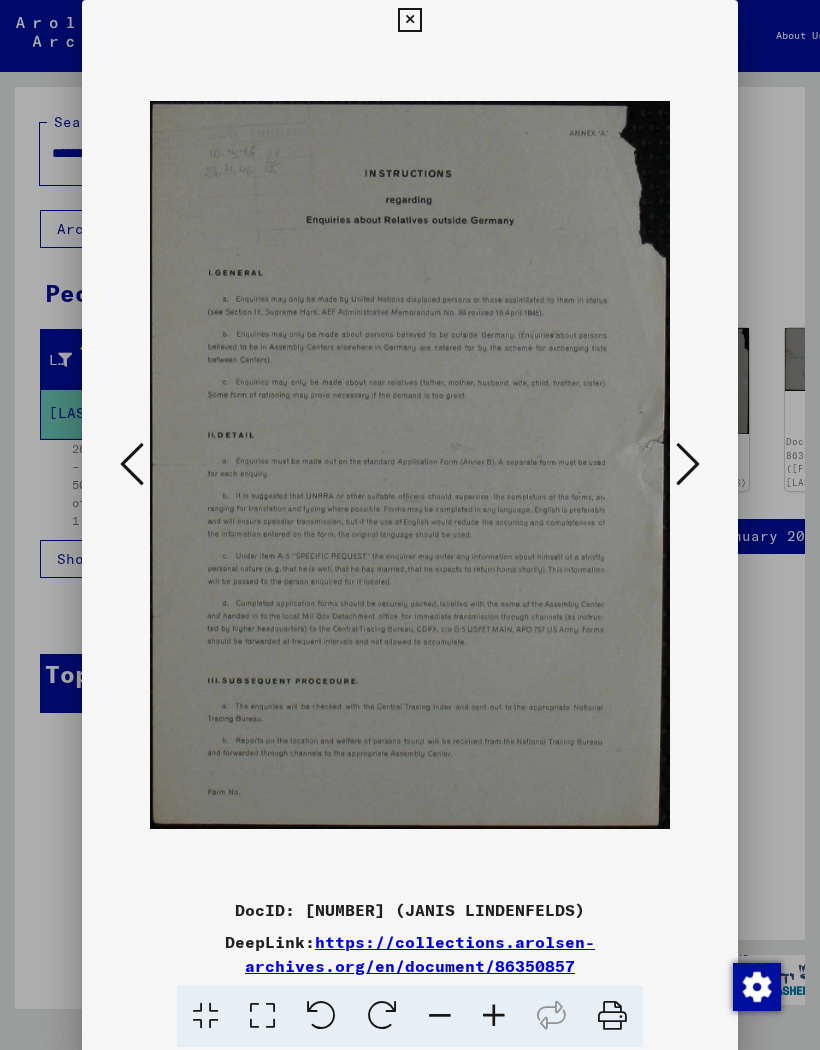 click at bounding box center [688, 464] 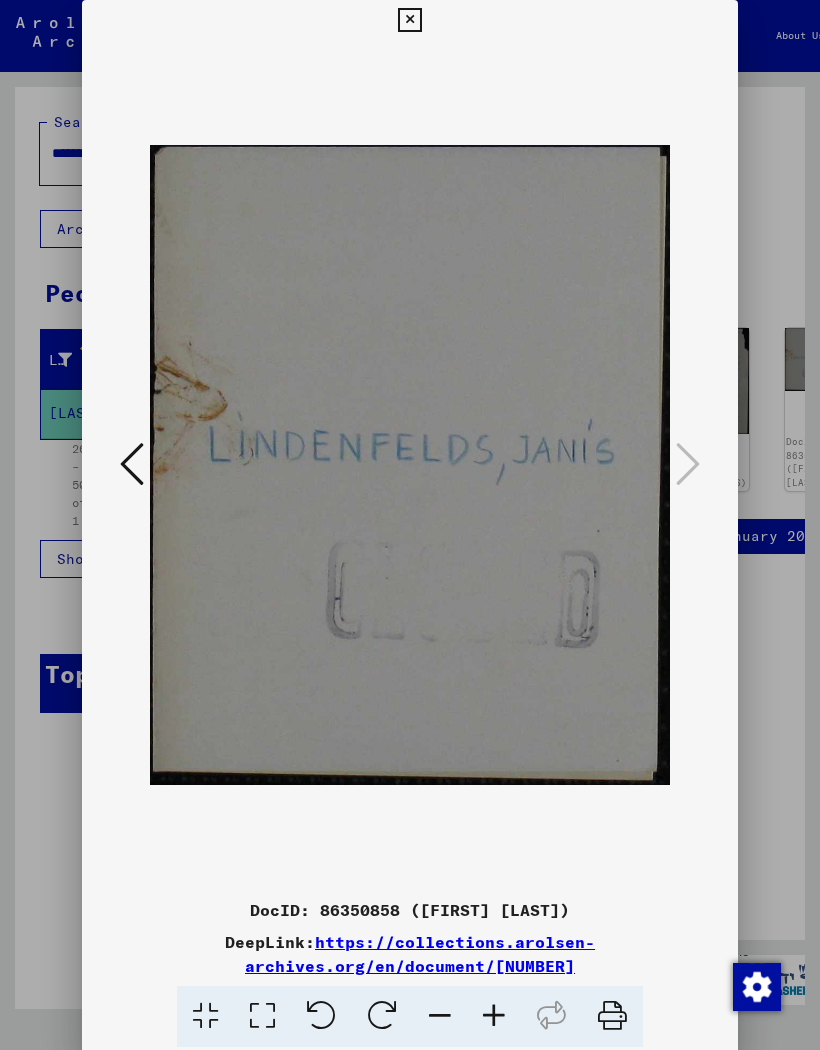 click at bounding box center [409, 20] 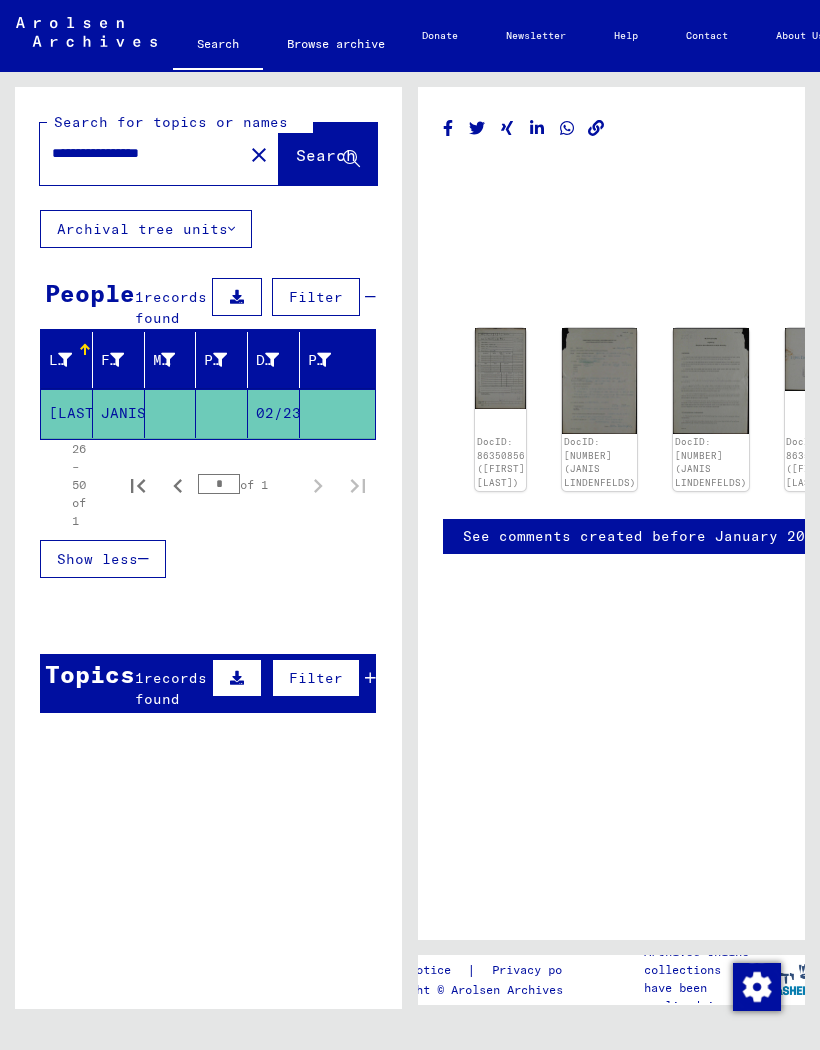 click on "JANIS" 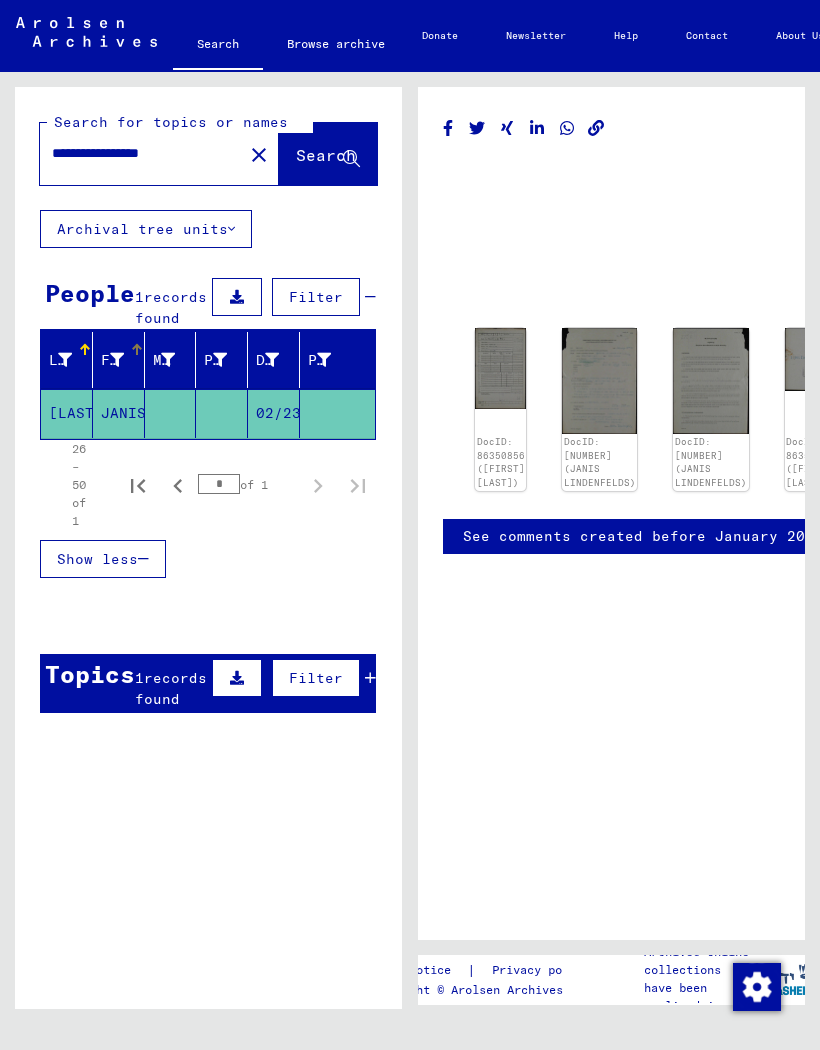 click at bounding box center (117, 360) 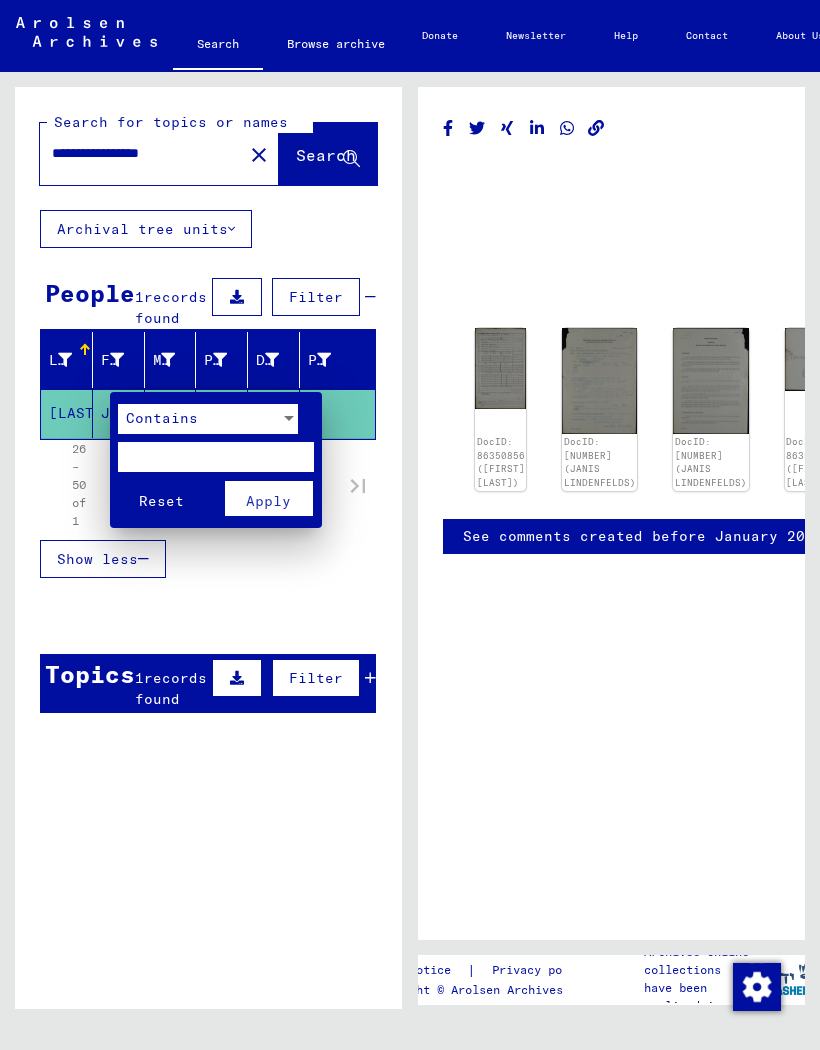 click at bounding box center (410, 525) 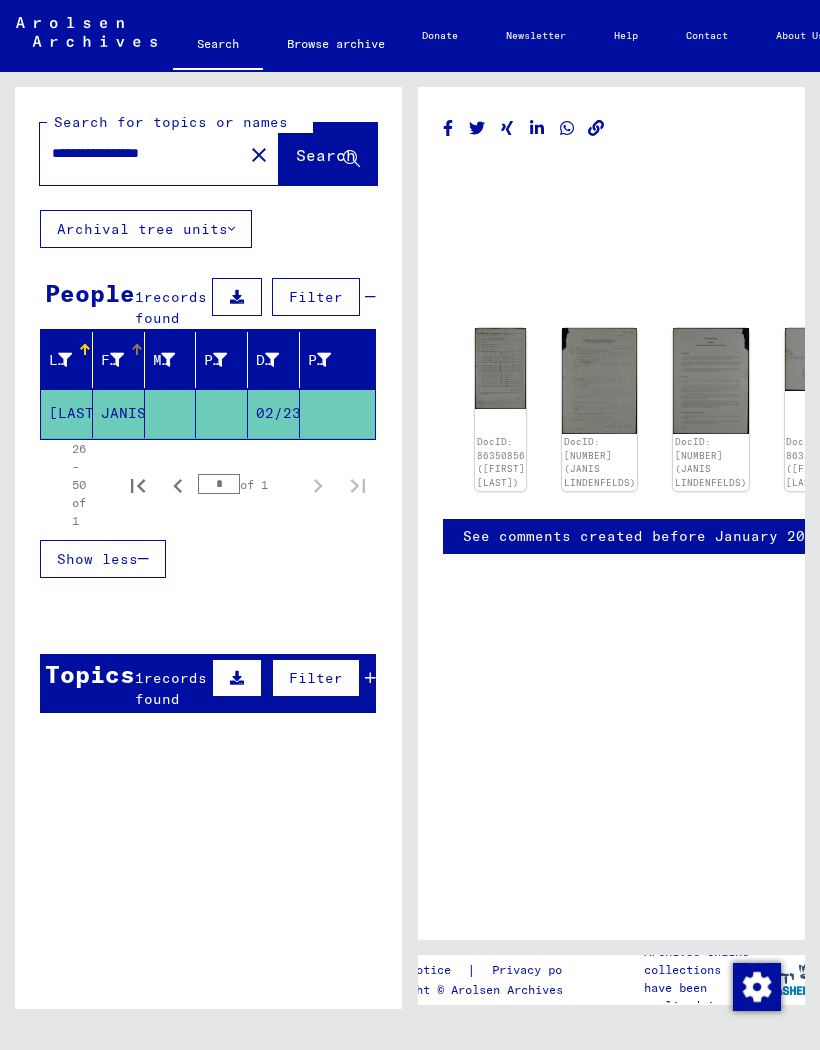 click on "02/23/1912" 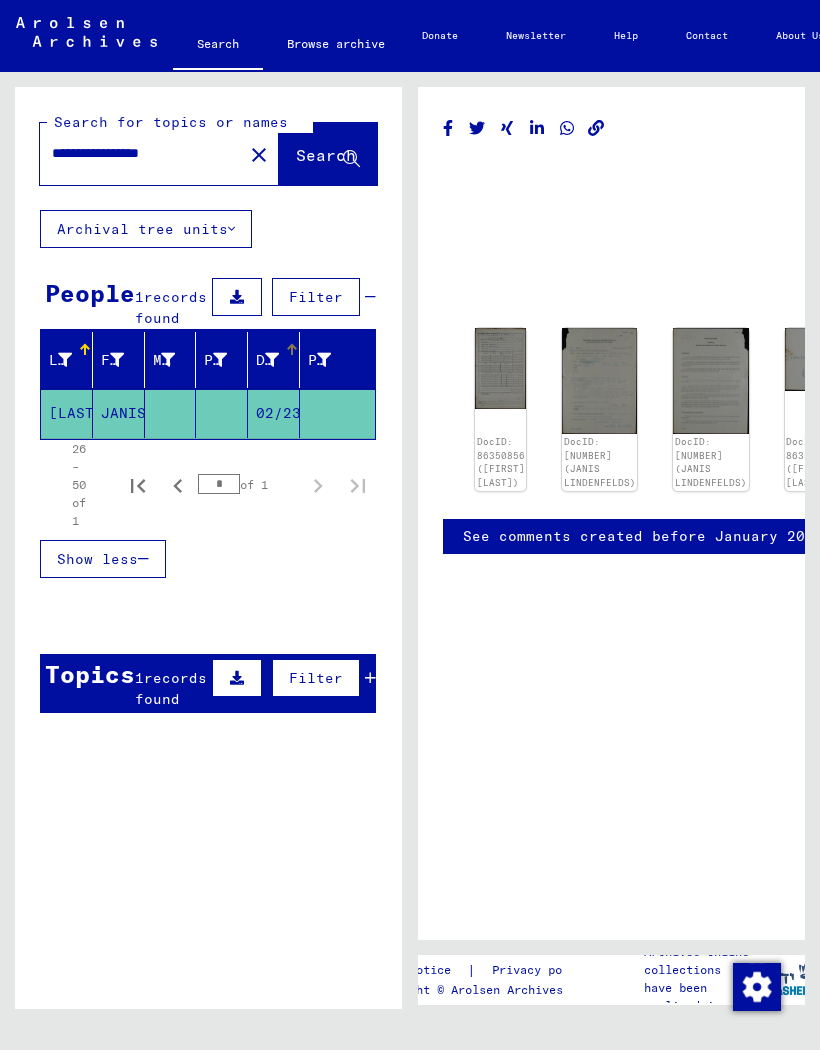 click at bounding box center [272, 360] 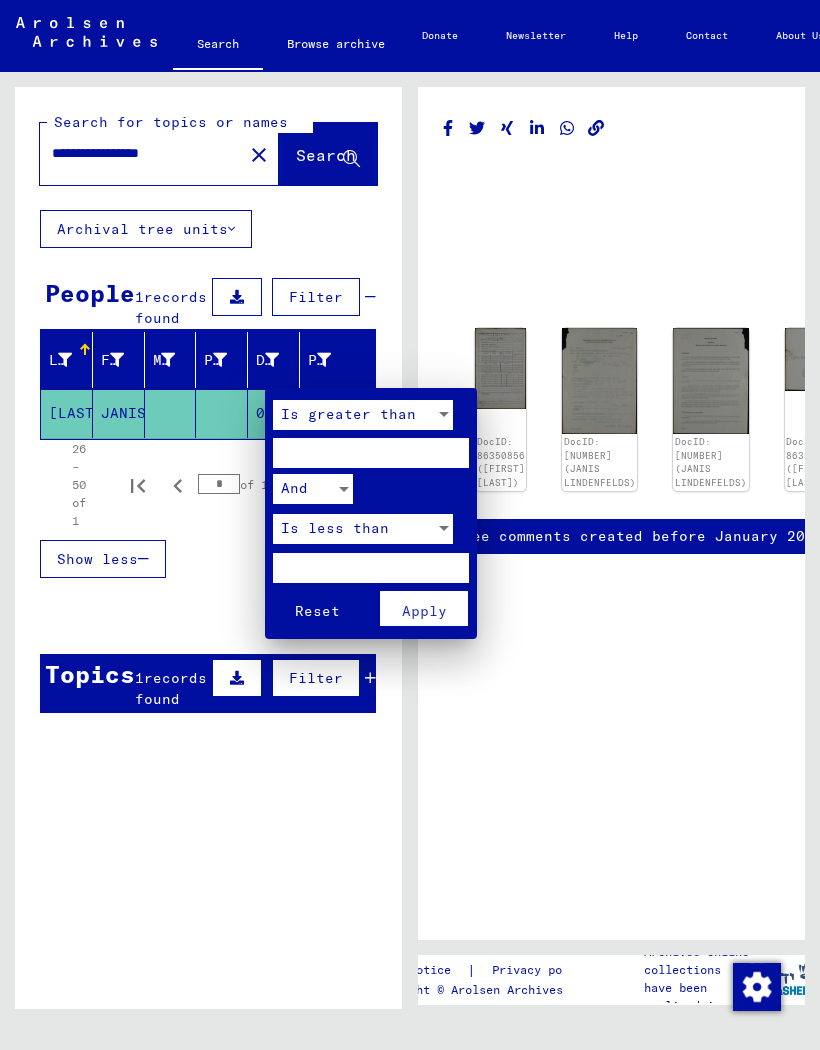 click at bounding box center [410, 525] 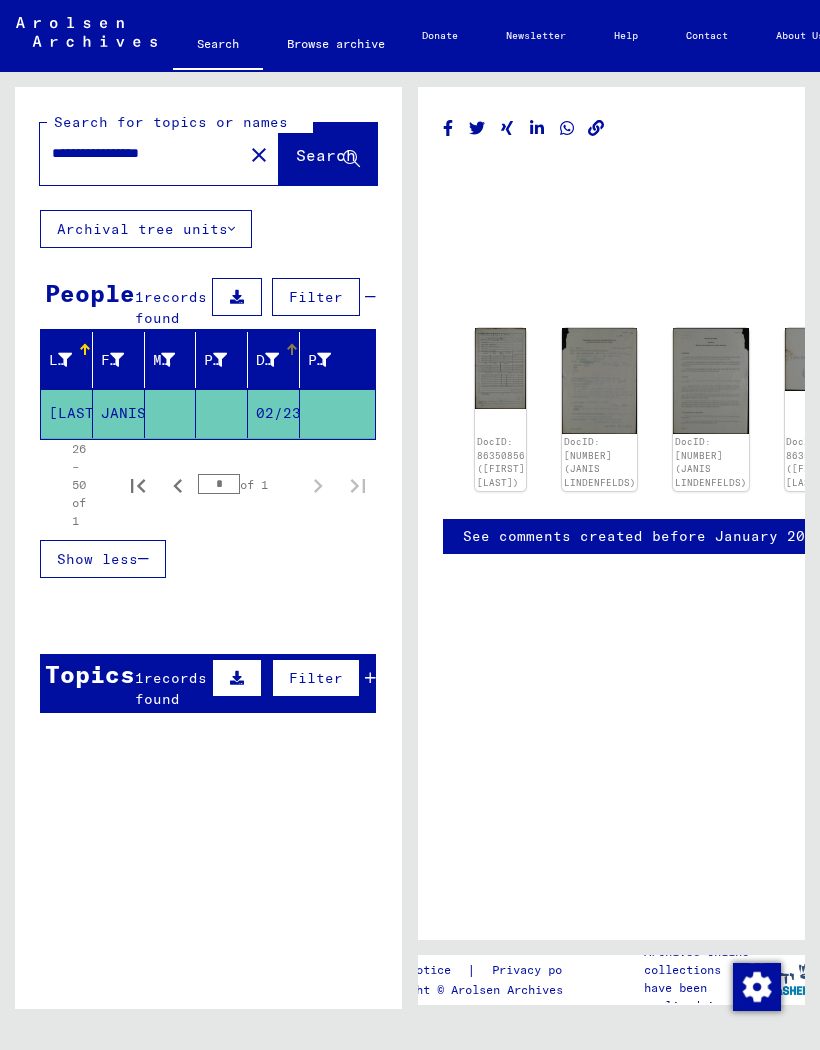 click on "02/23/1912" 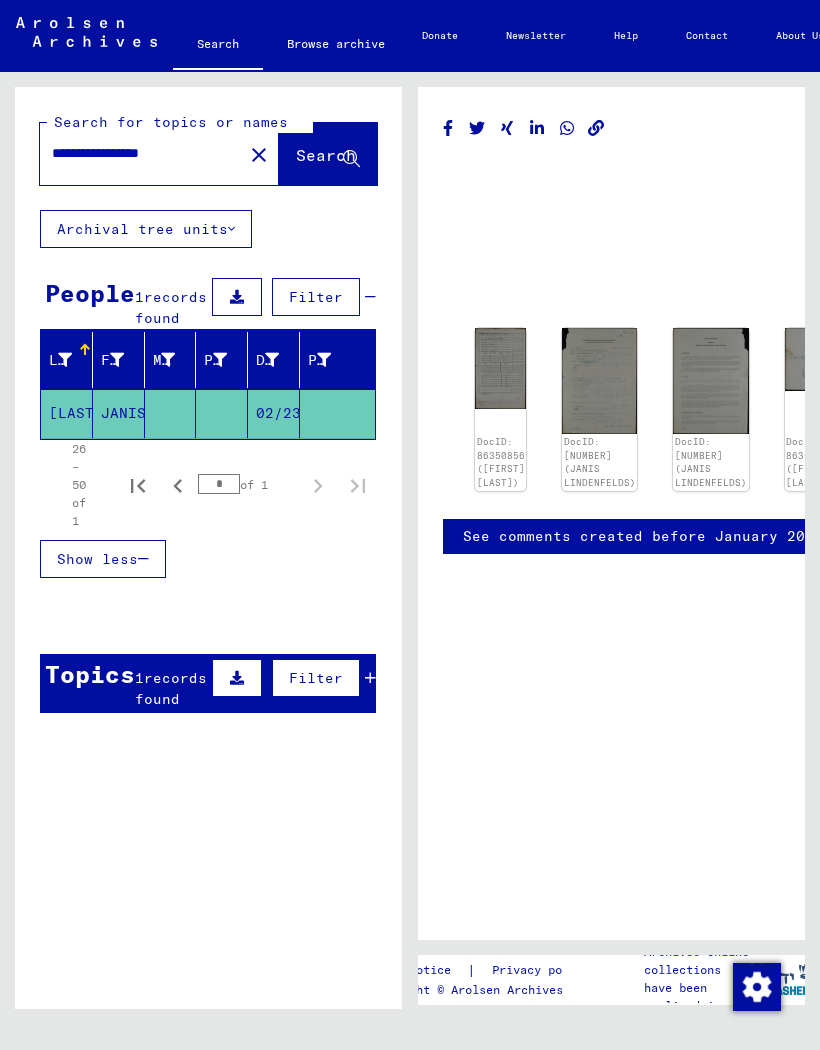 scroll, scrollTop: 456, scrollLeft: 0, axis: vertical 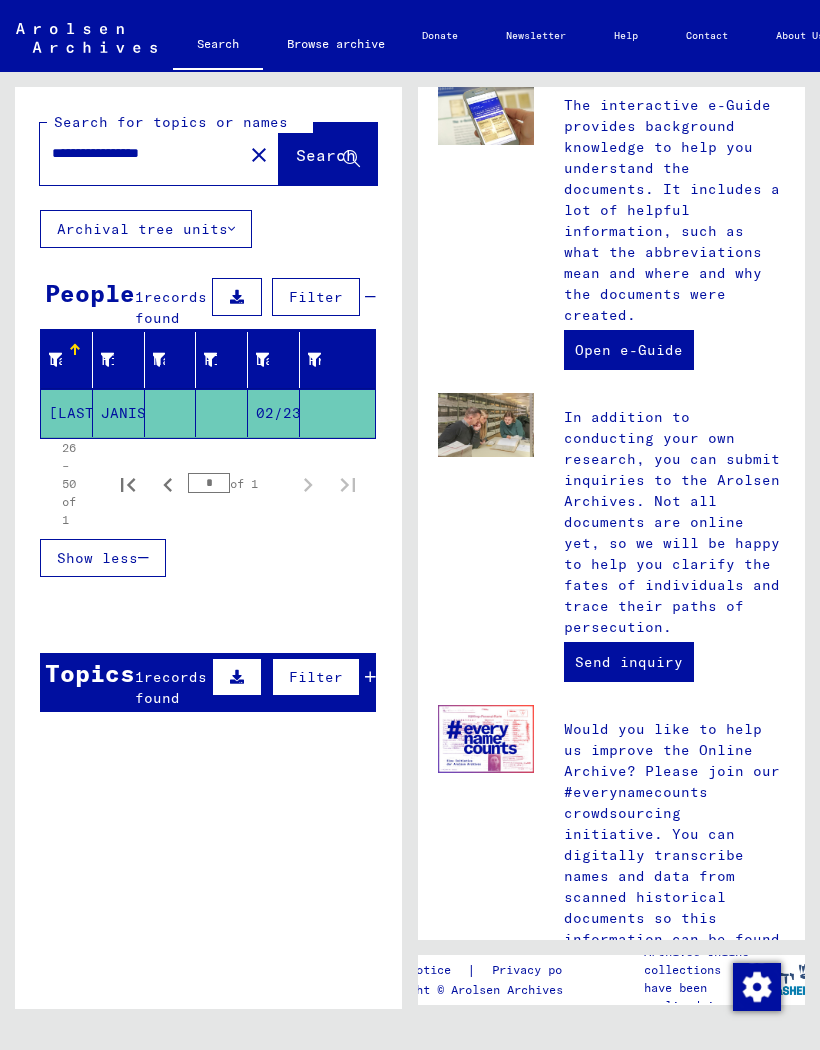 click on "Filter" at bounding box center [316, 297] 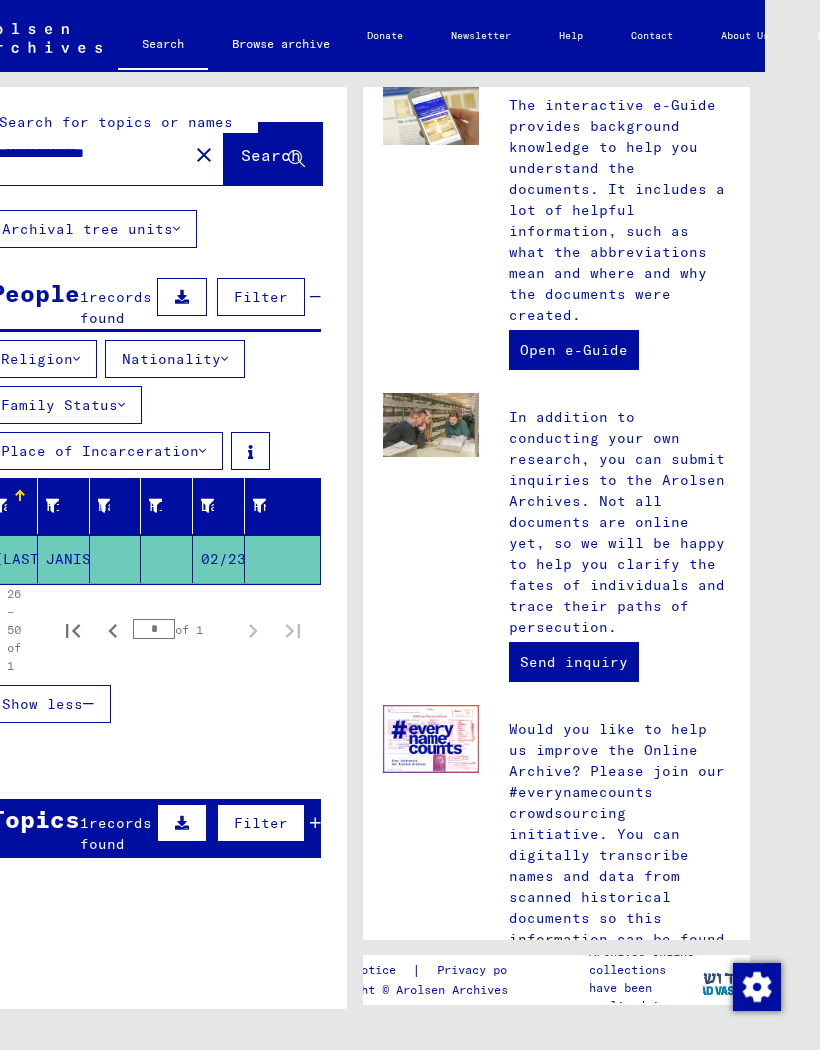 scroll, scrollTop: 0, scrollLeft: 57, axis: horizontal 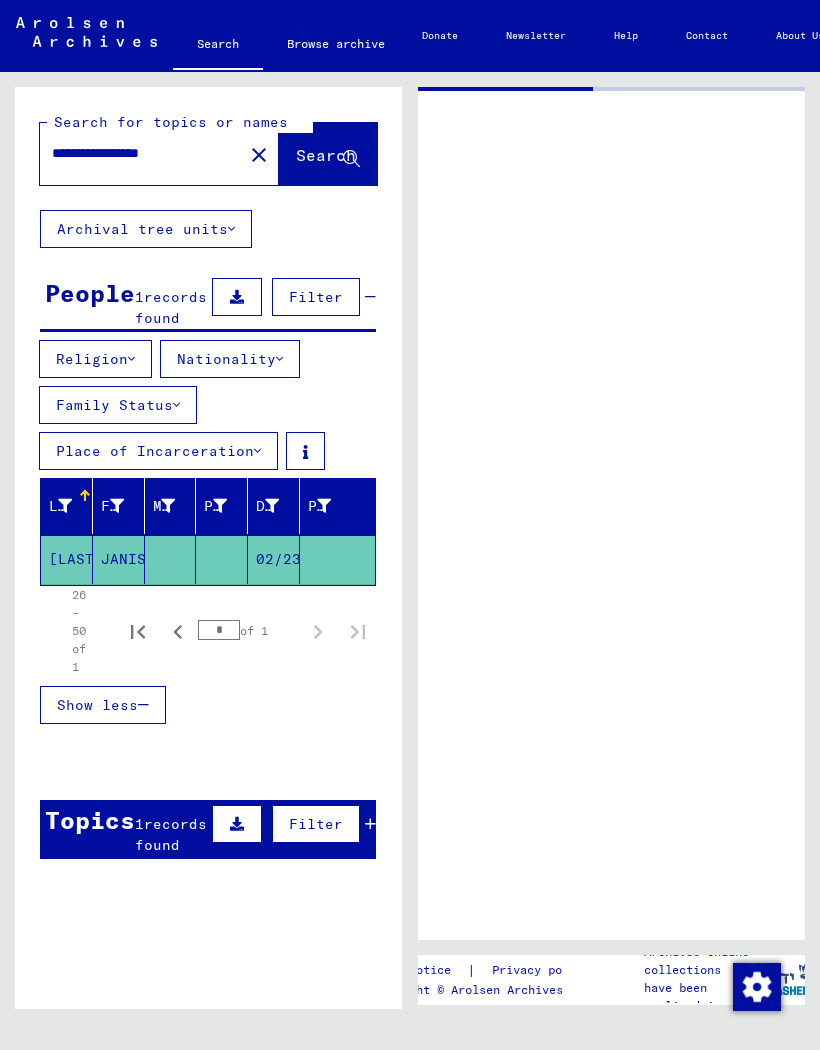 type on "**********" 